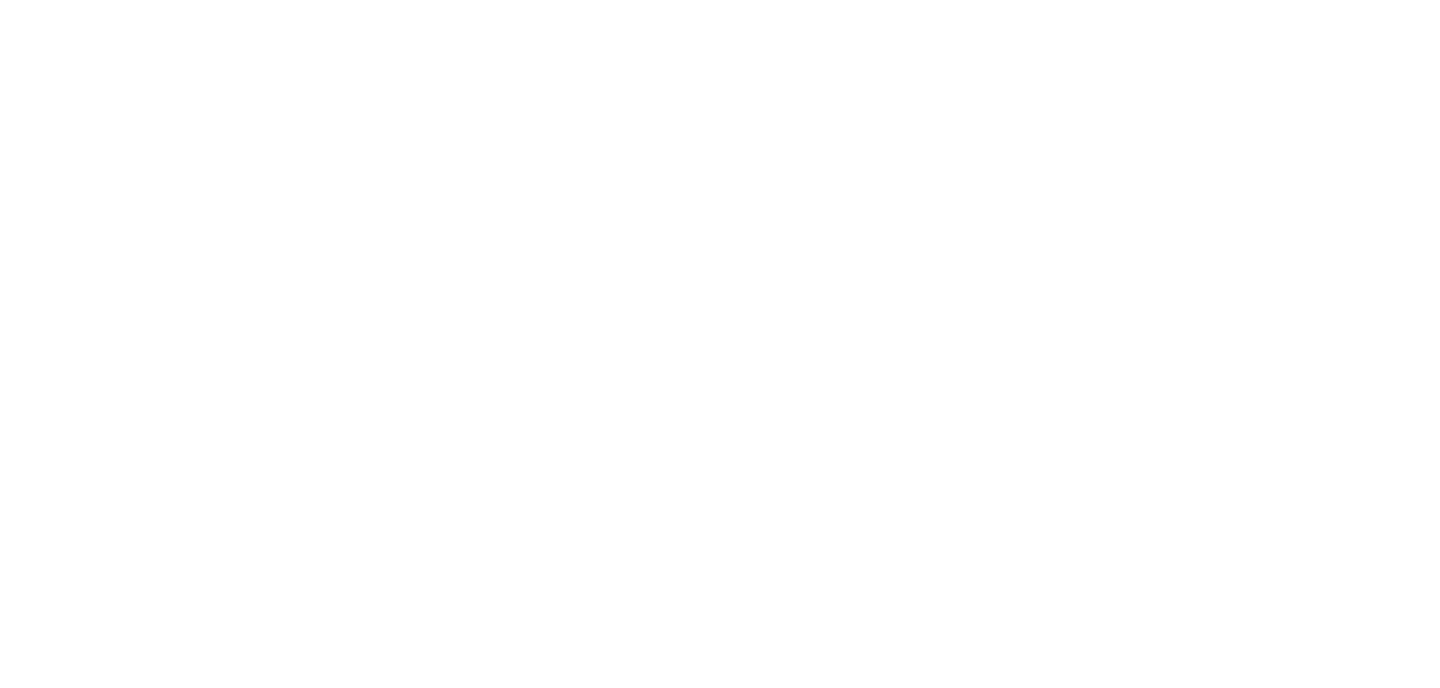 scroll, scrollTop: 0, scrollLeft: 0, axis: both 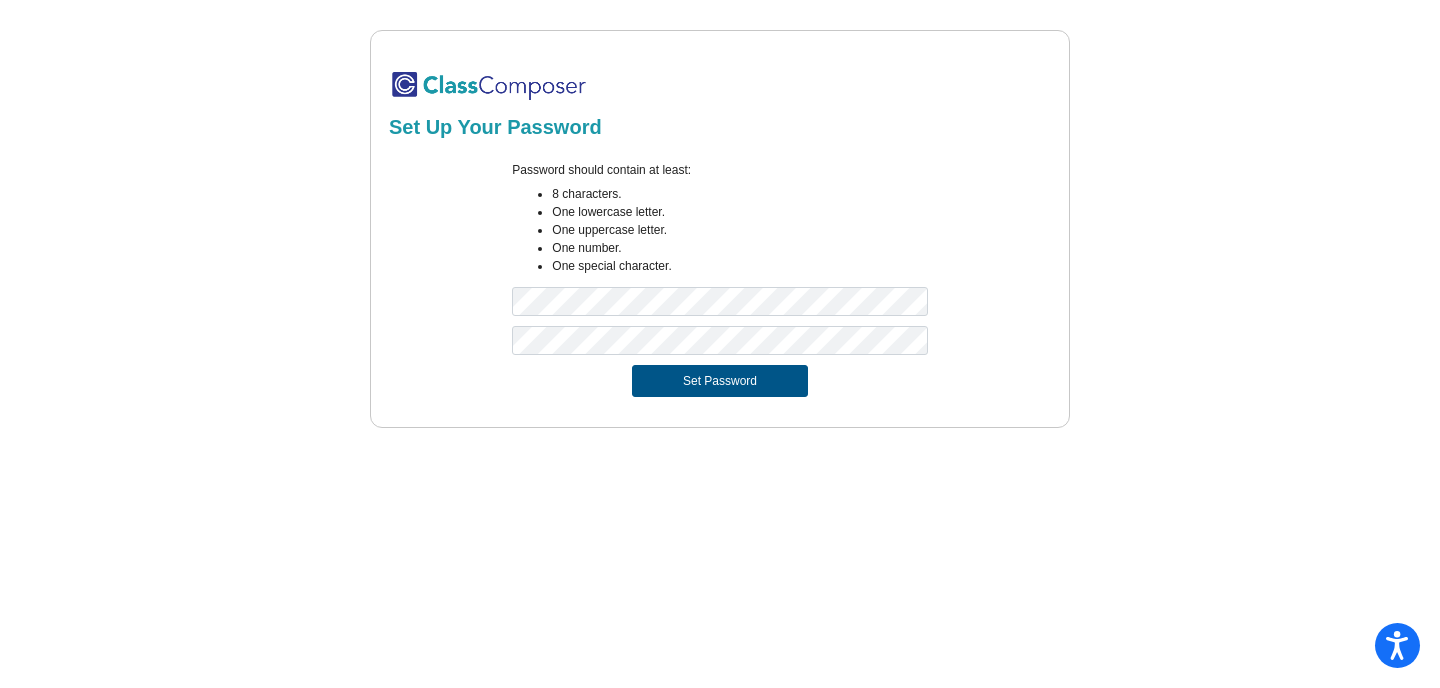 click on "Set Password" at bounding box center [720, 381] 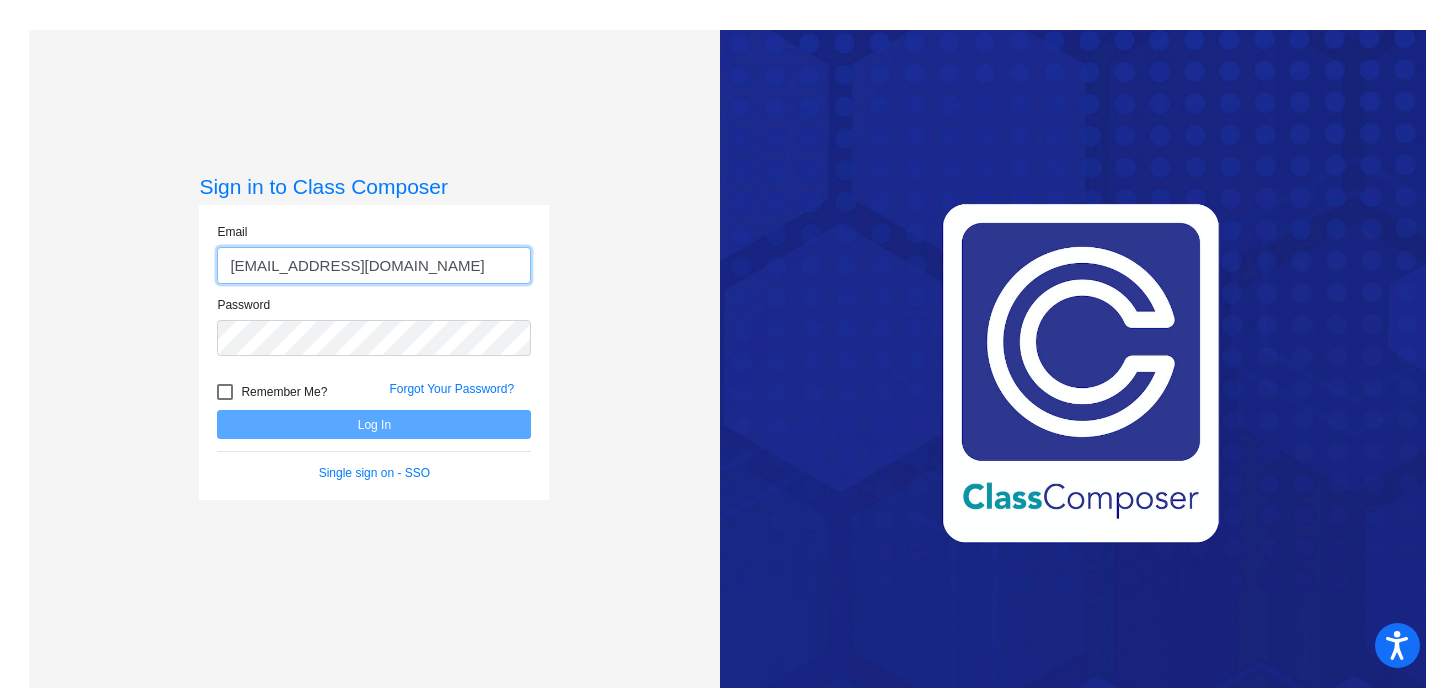 type on "[EMAIL_ADDRESS][DOMAIN_NAME]" 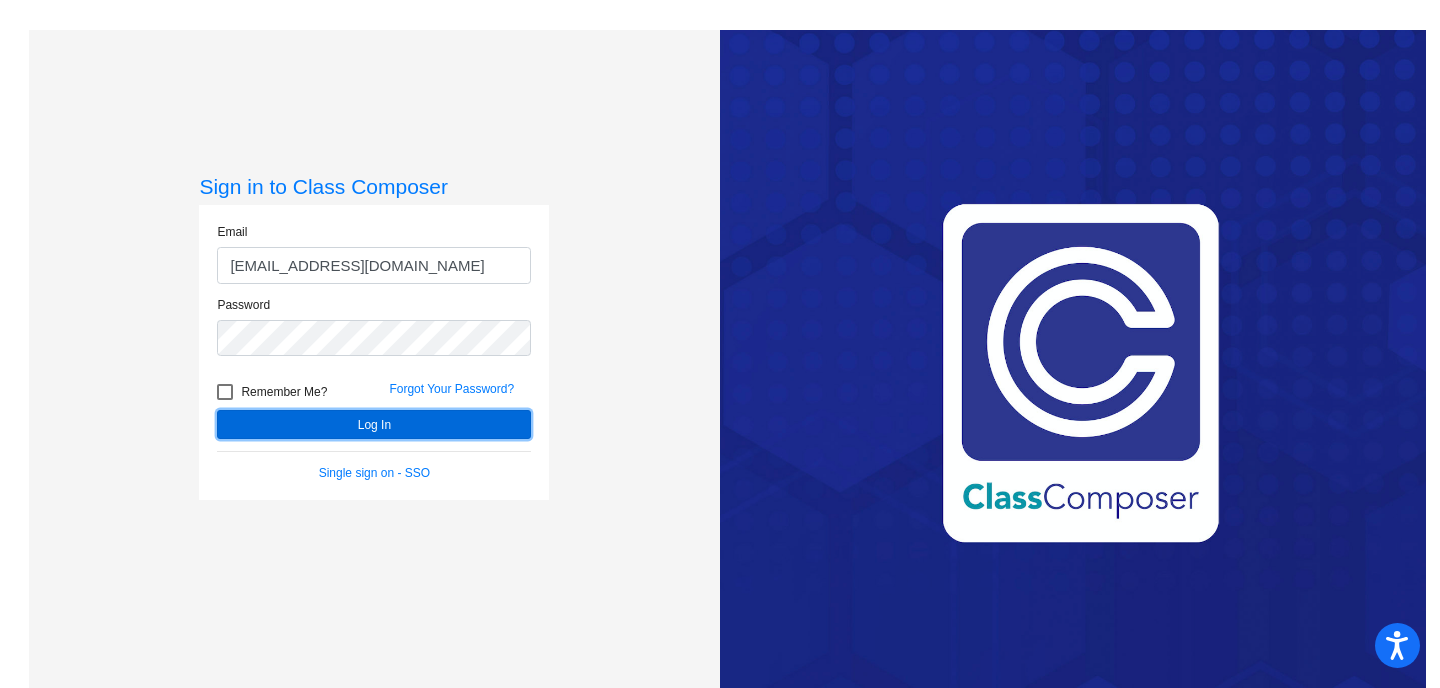 click on "Log In" 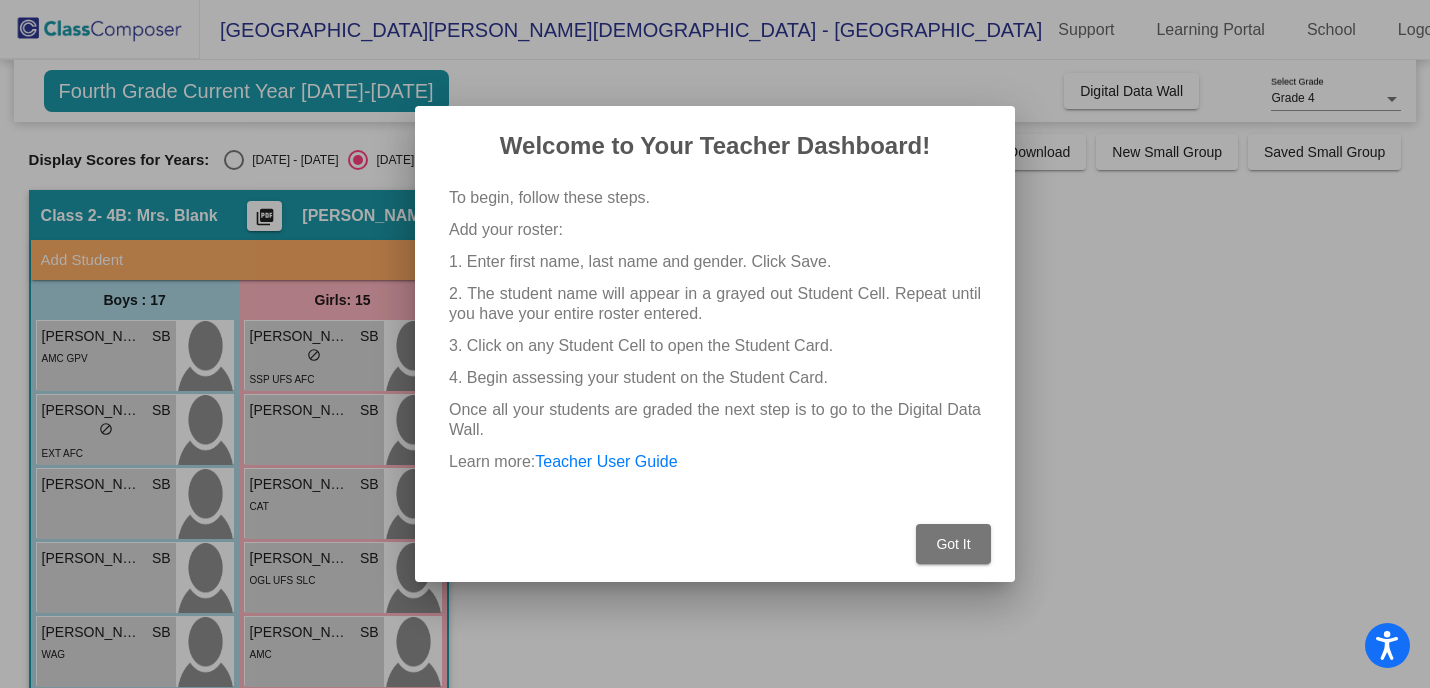 click on "Got It" at bounding box center (953, 544) 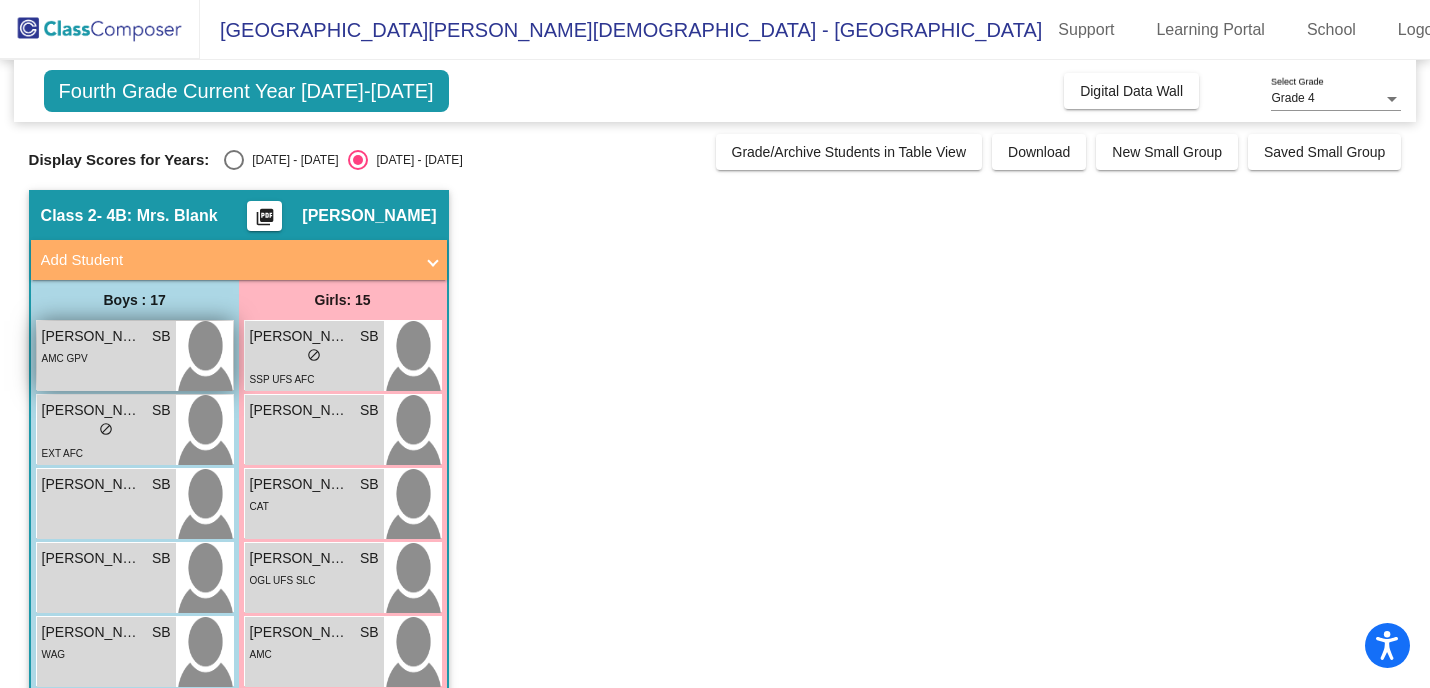 click on "AMC GPV" at bounding box center [65, 358] 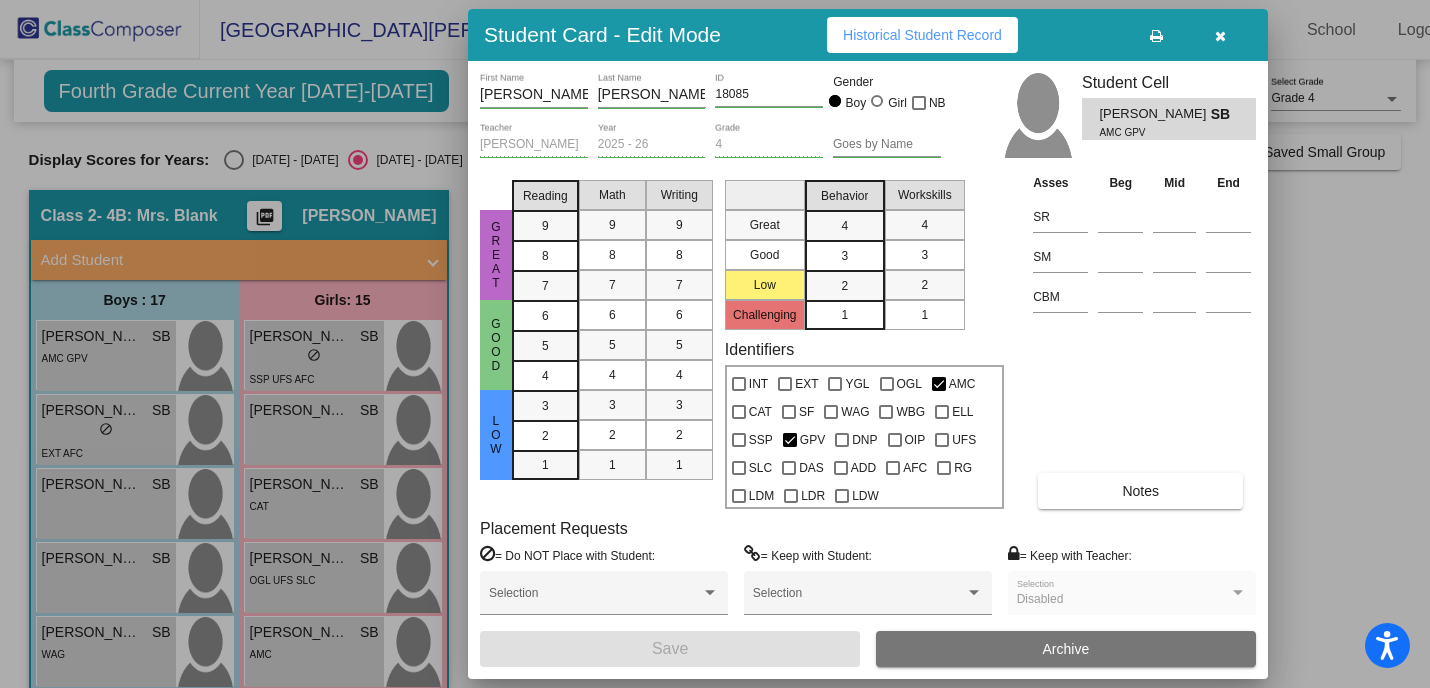 click on "Historical Student Record" at bounding box center (922, 35) 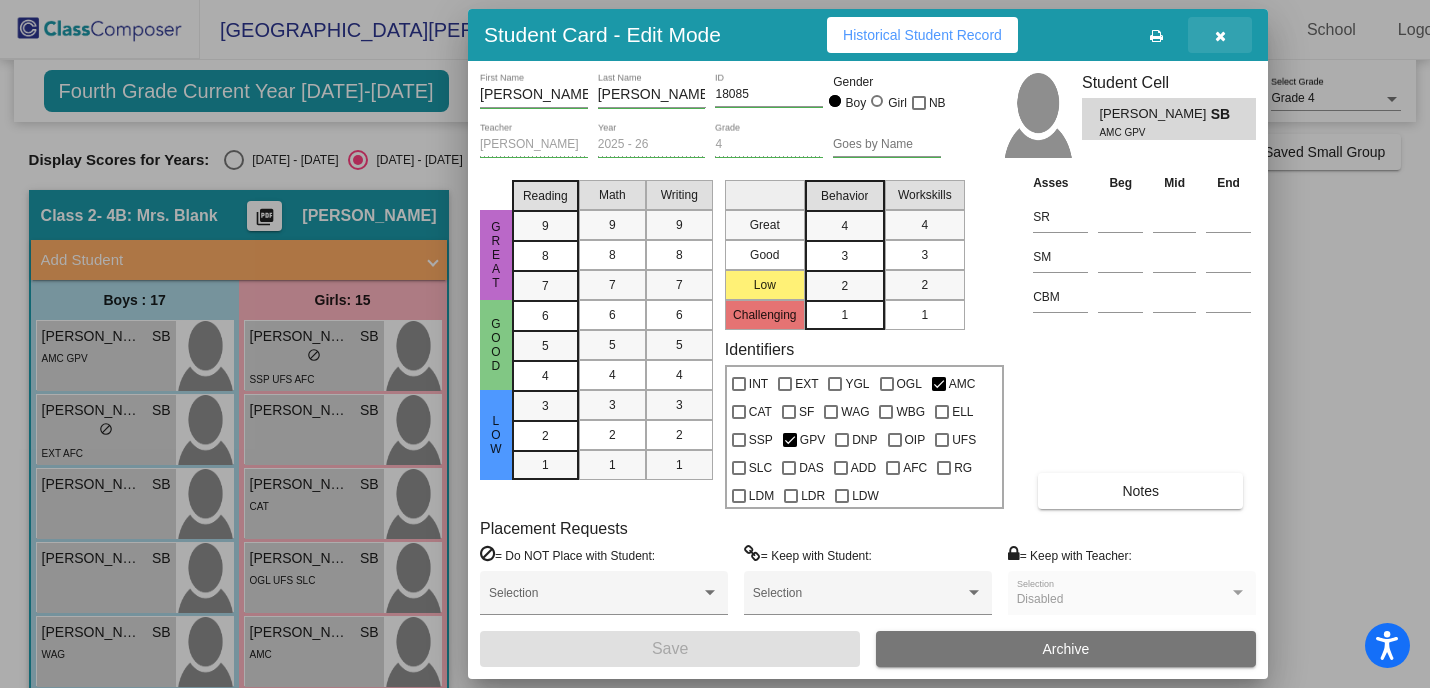 click at bounding box center (1220, 36) 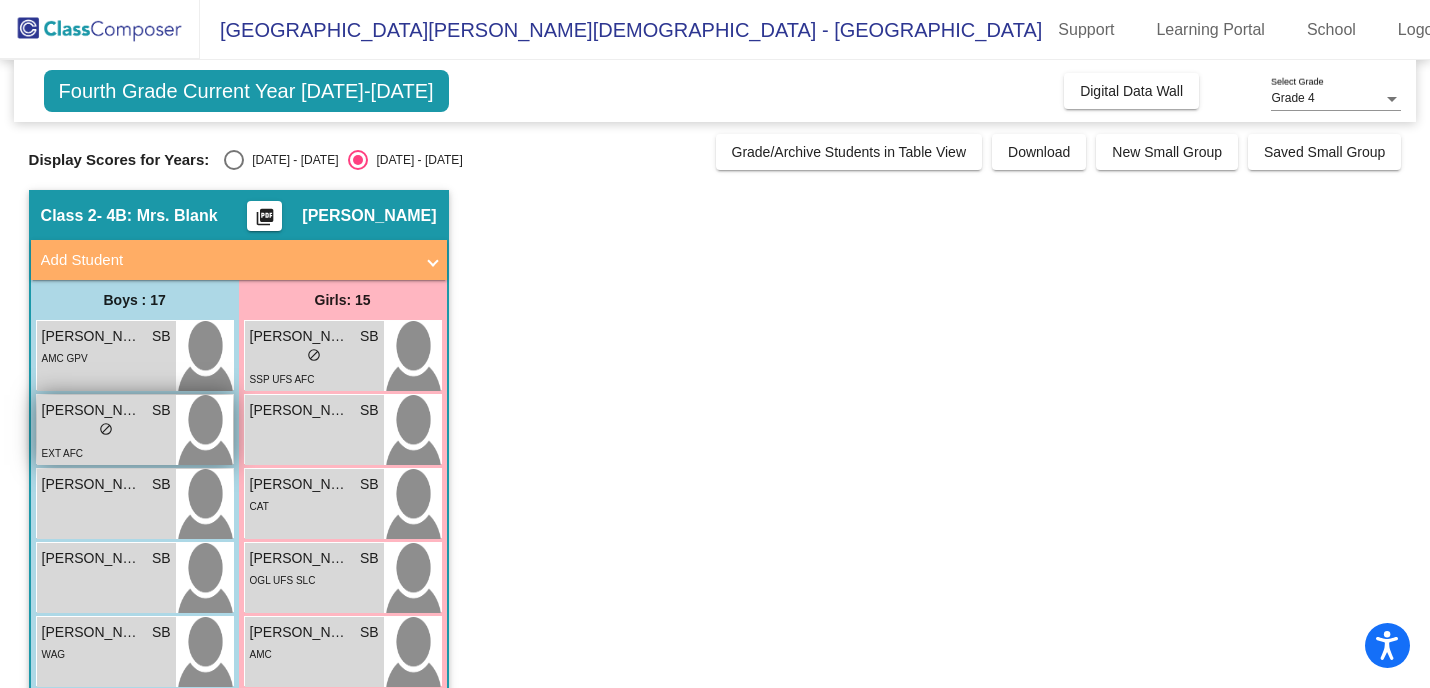 click on "[PERSON_NAME] [PERSON_NAME]" at bounding box center (92, 410) 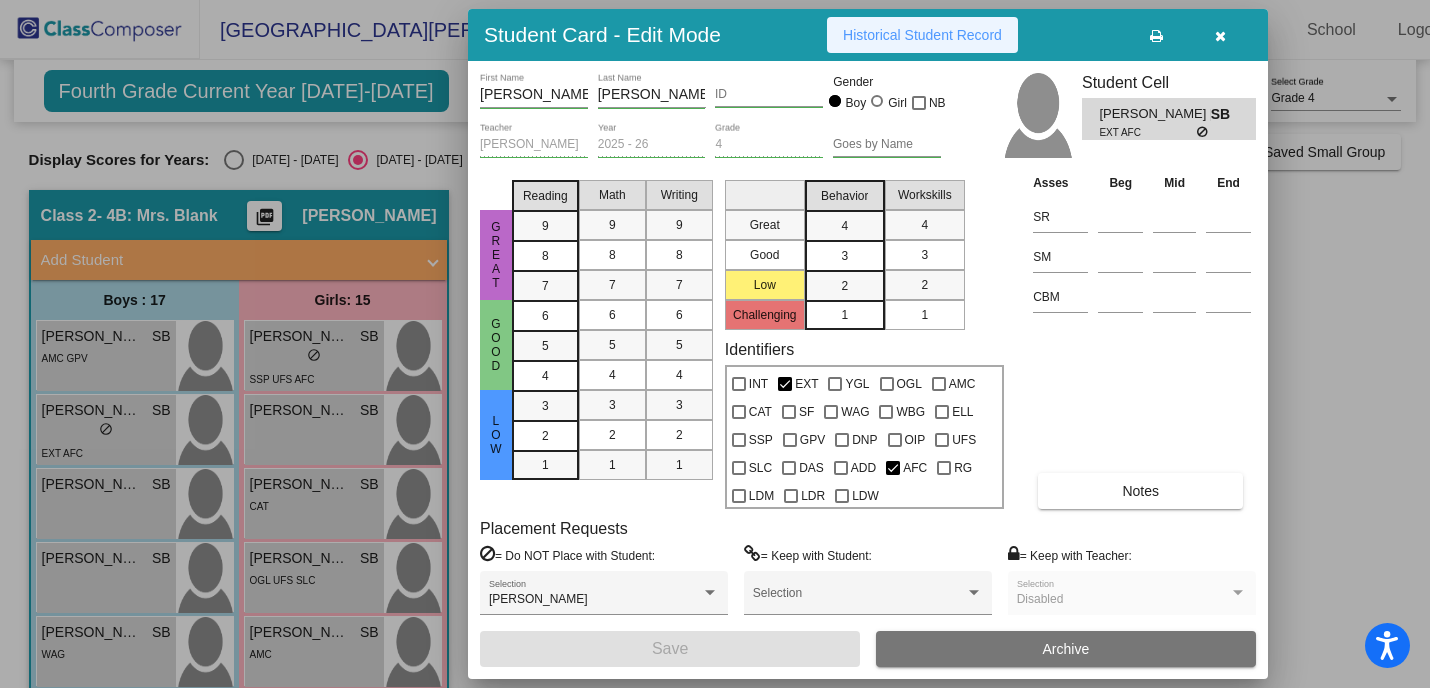 click on "Historical Student Record" at bounding box center (922, 35) 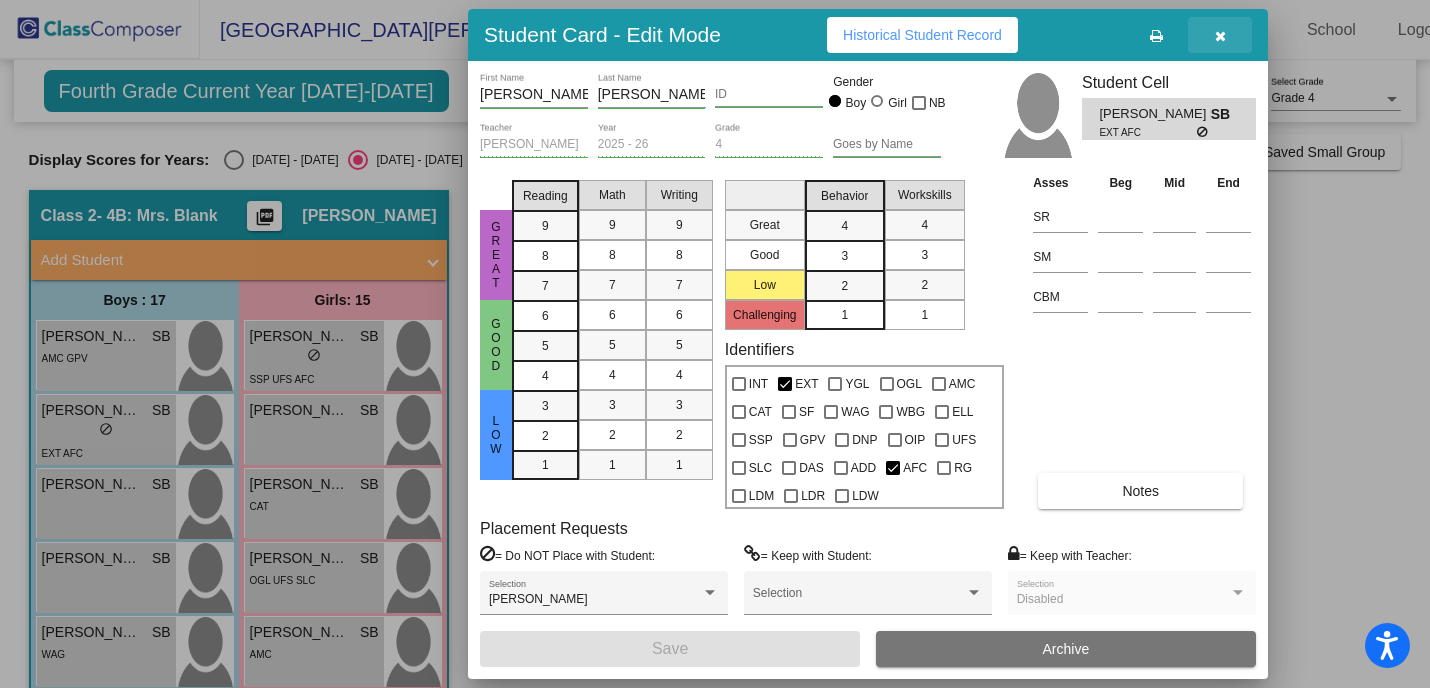 click at bounding box center (1220, 36) 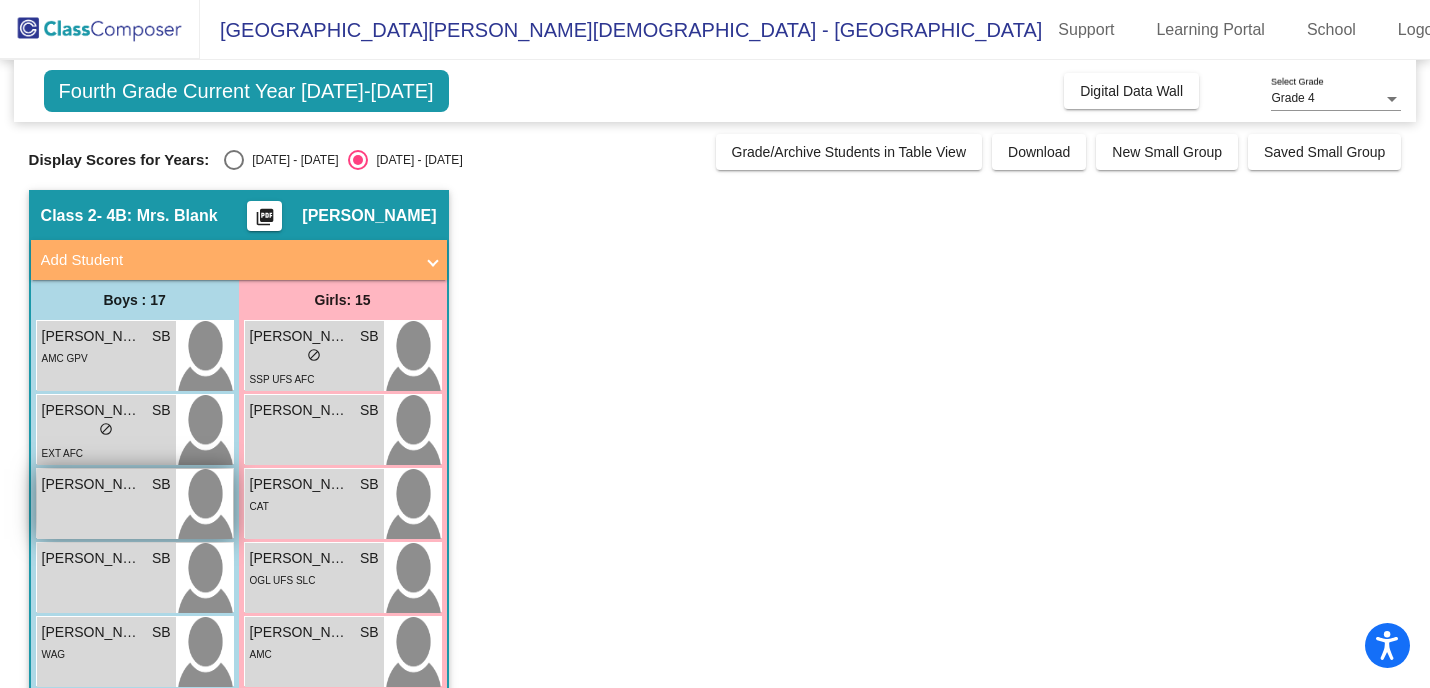 click on "[PERSON_NAME]" at bounding box center (92, 484) 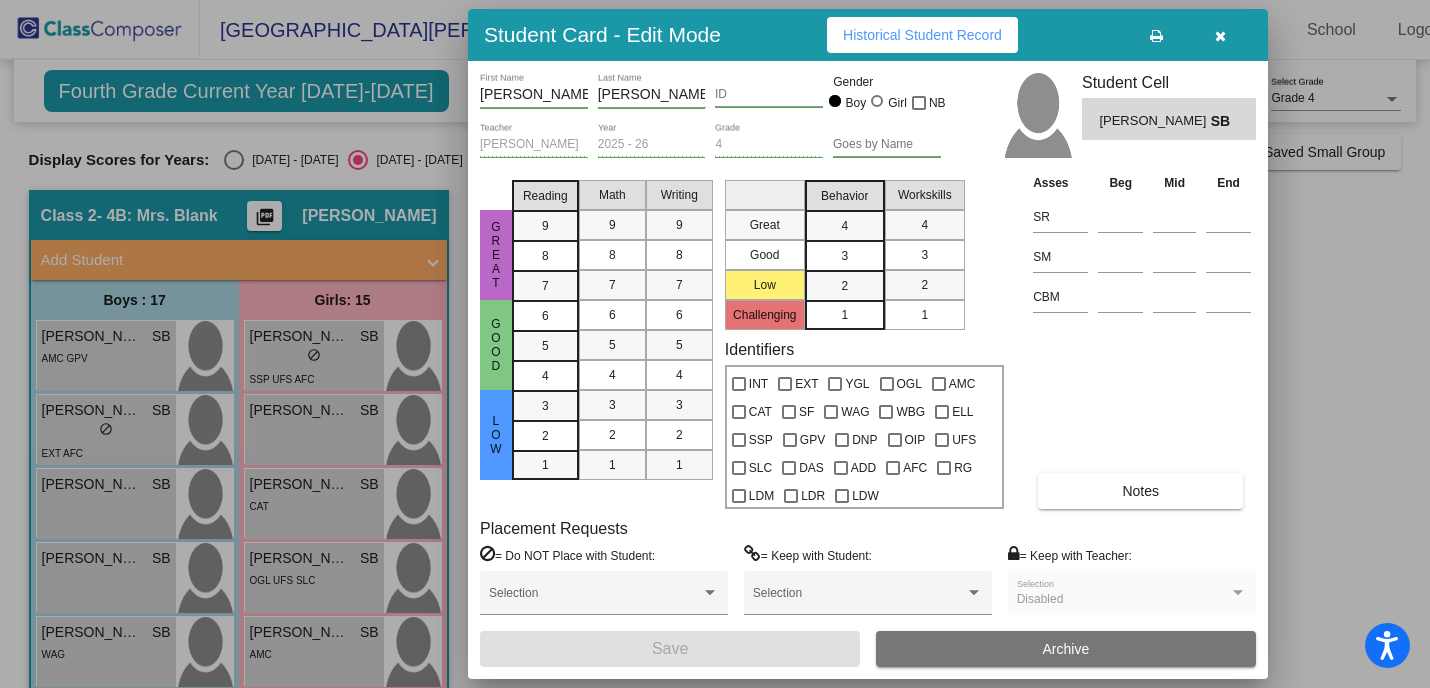 click on "Historical Student Record" at bounding box center (922, 35) 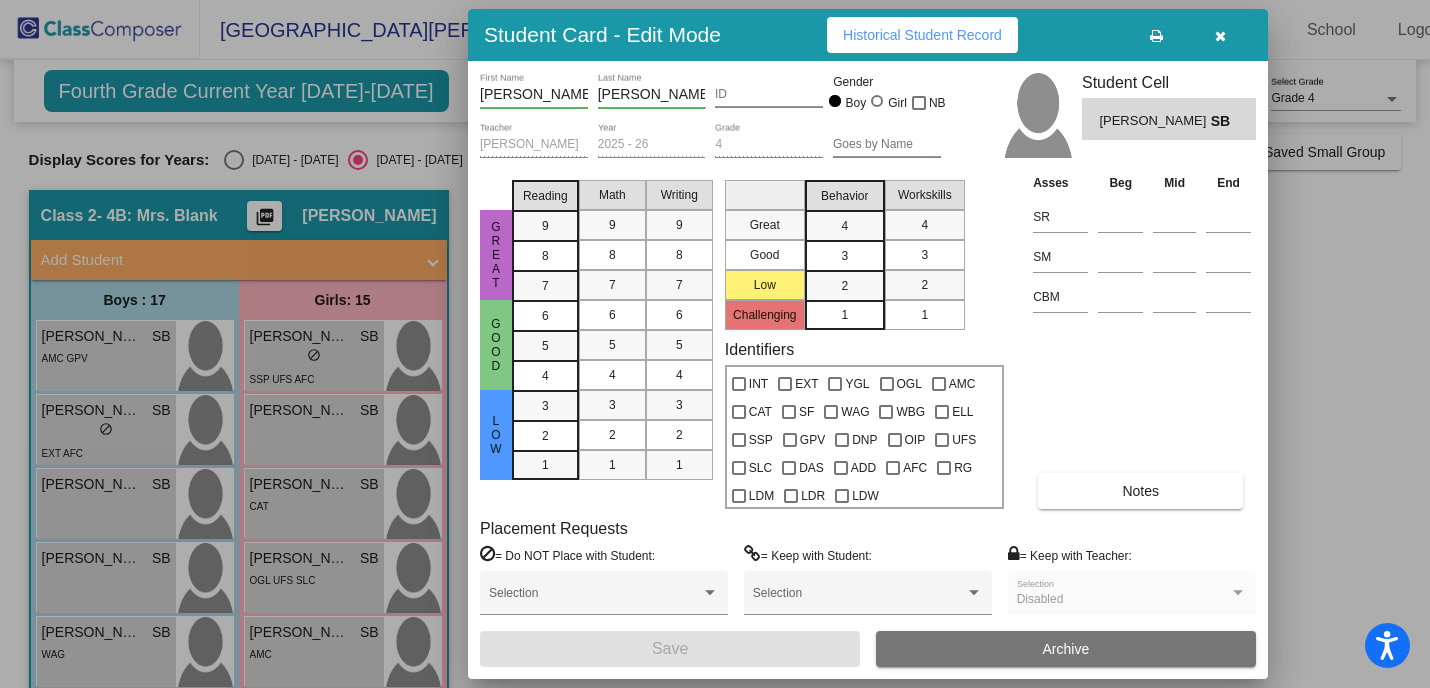 click at bounding box center [1220, 35] 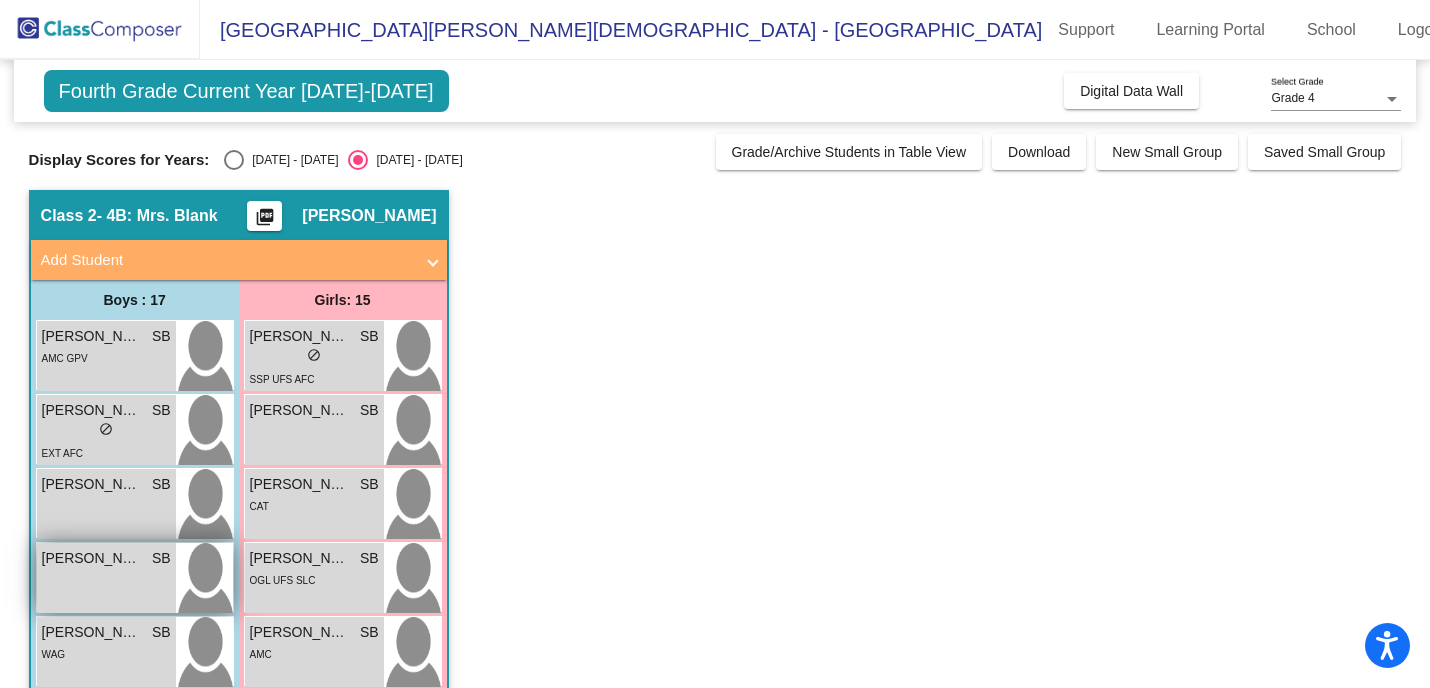 click on "[PERSON_NAME] [PERSON_NAME]" at bounding box center (92, 558) 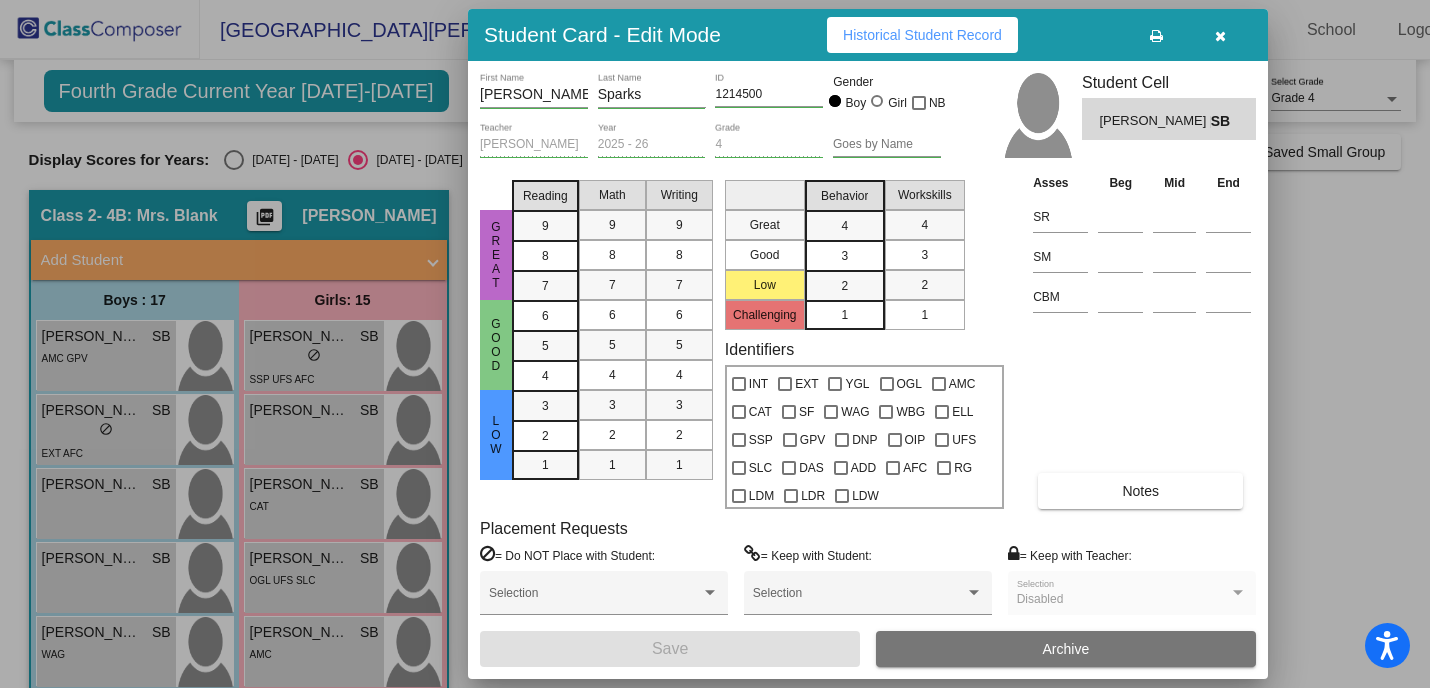 click on "Historical Student Record" at bounding box center [922, 35] 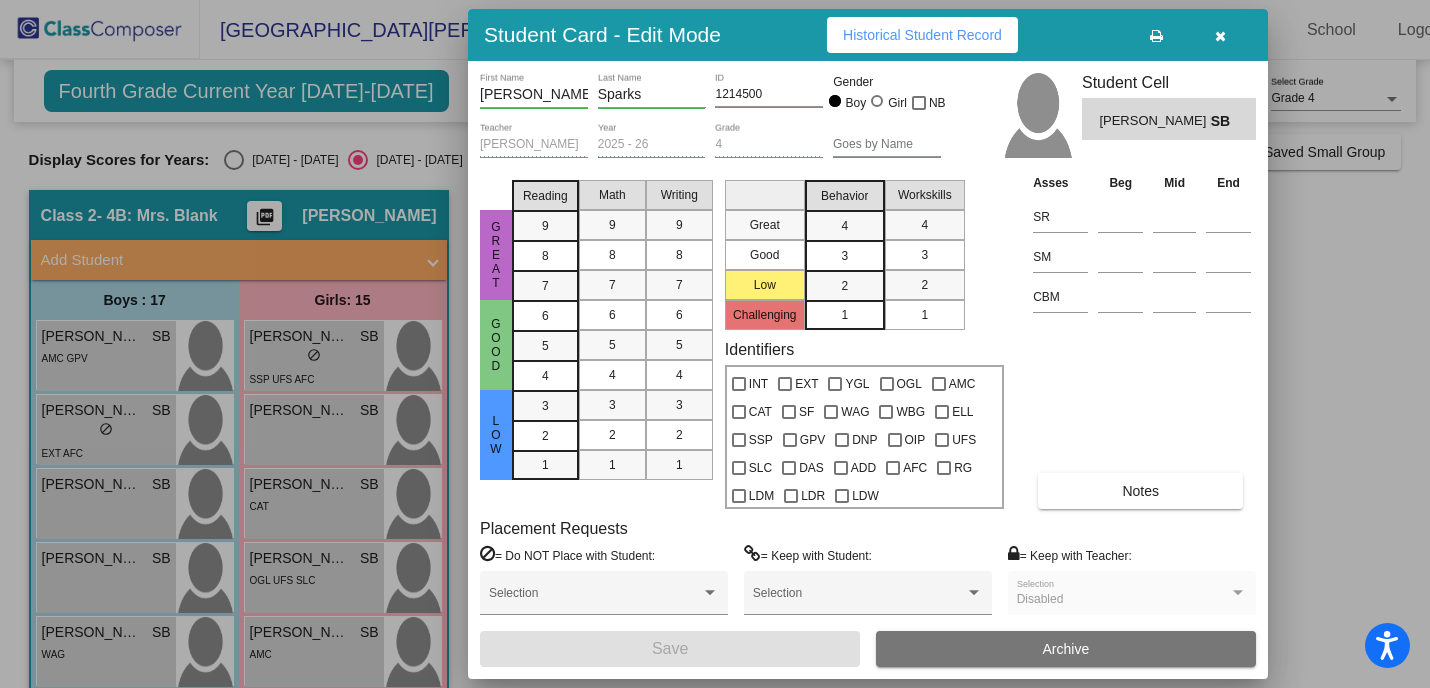 click at bounding box center (1220, 36) 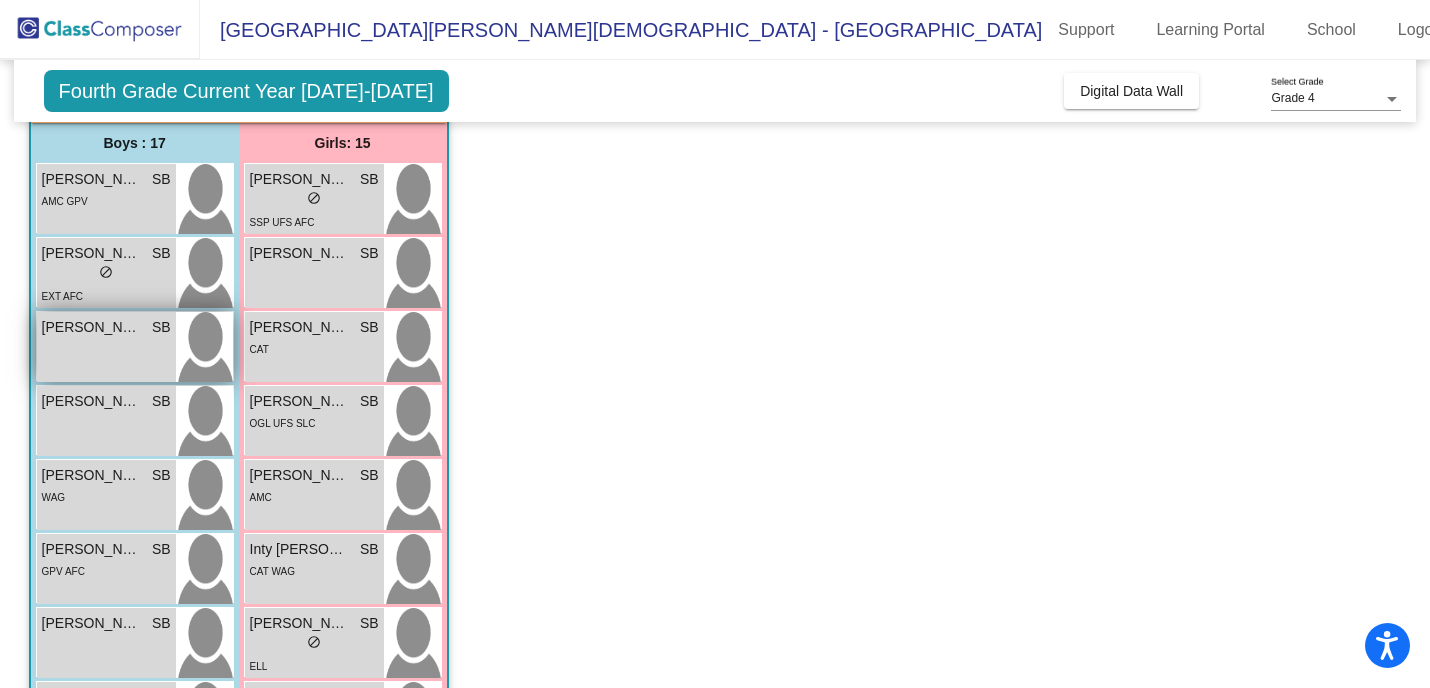 scroll, scrollTop: 161, scrollLeft: 0, axis: vertical 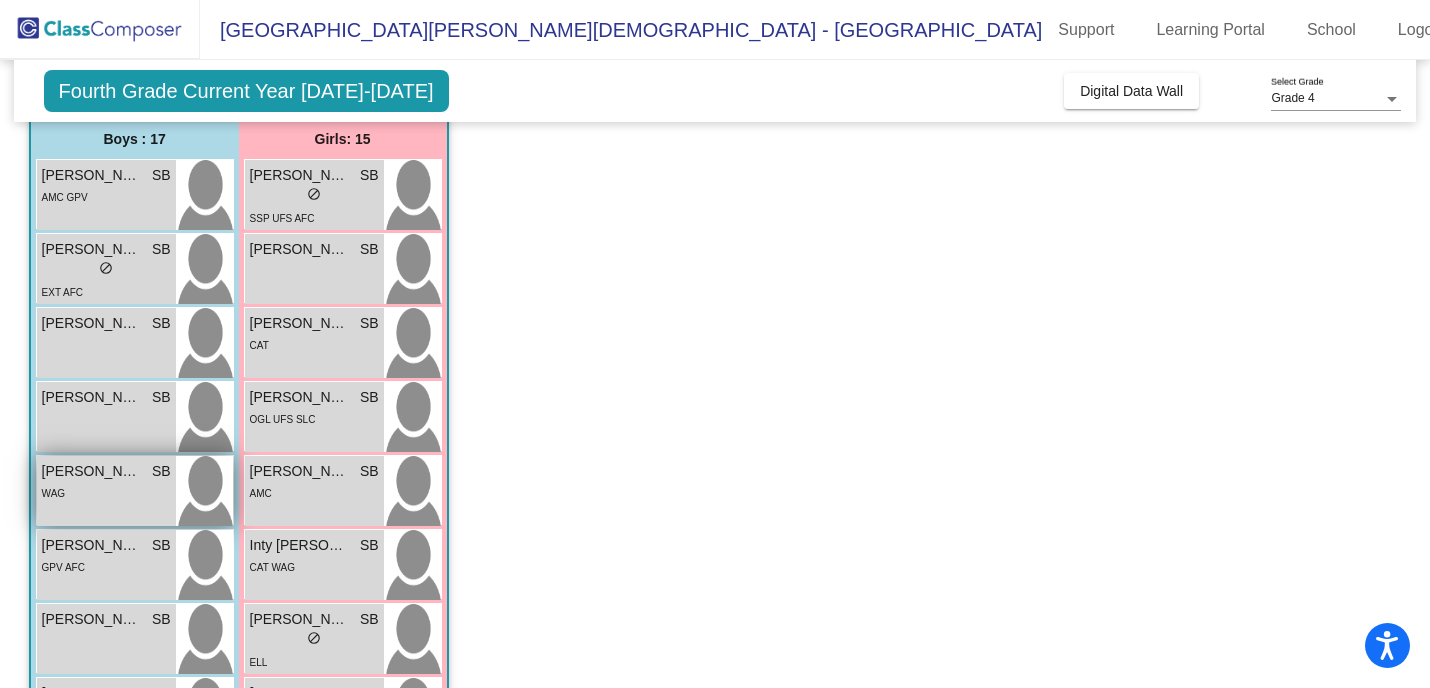click on "WAG" at bounding box center [106, 492] 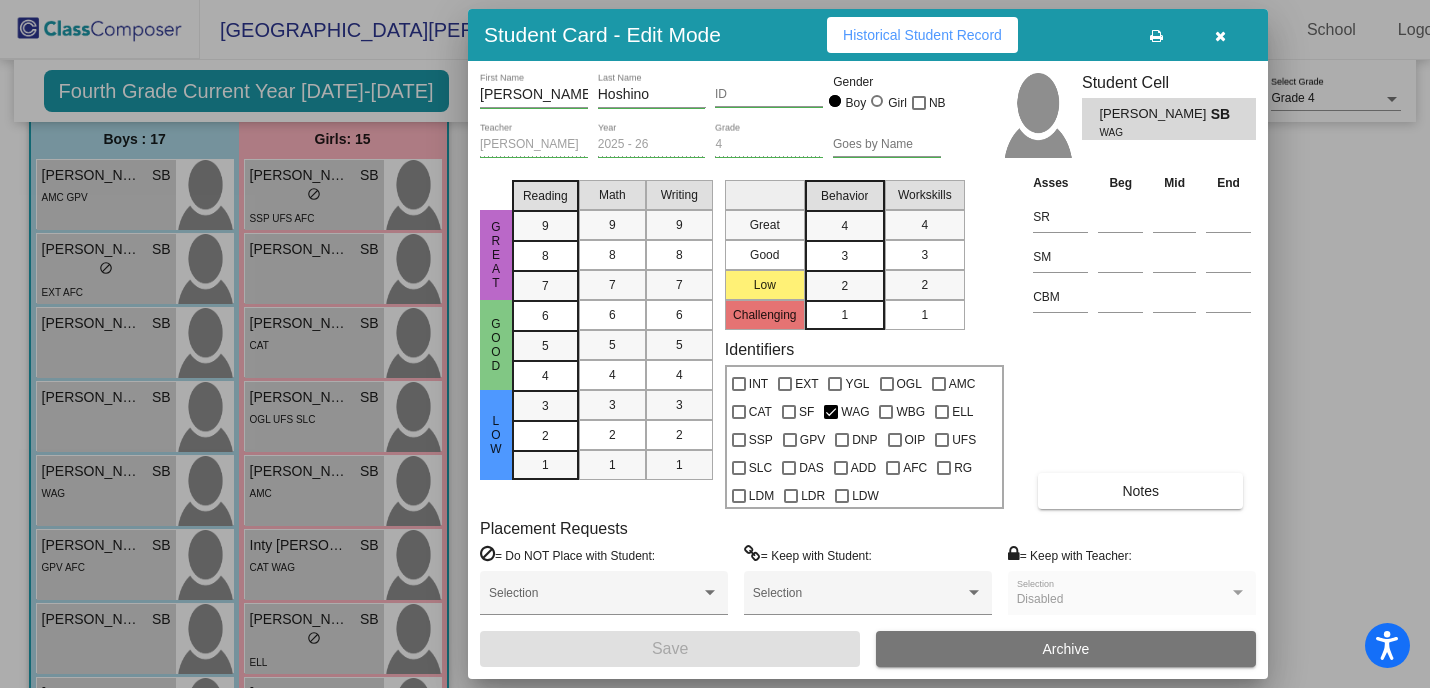 click on "Historical Student Record" at bounding box center [922, 35] 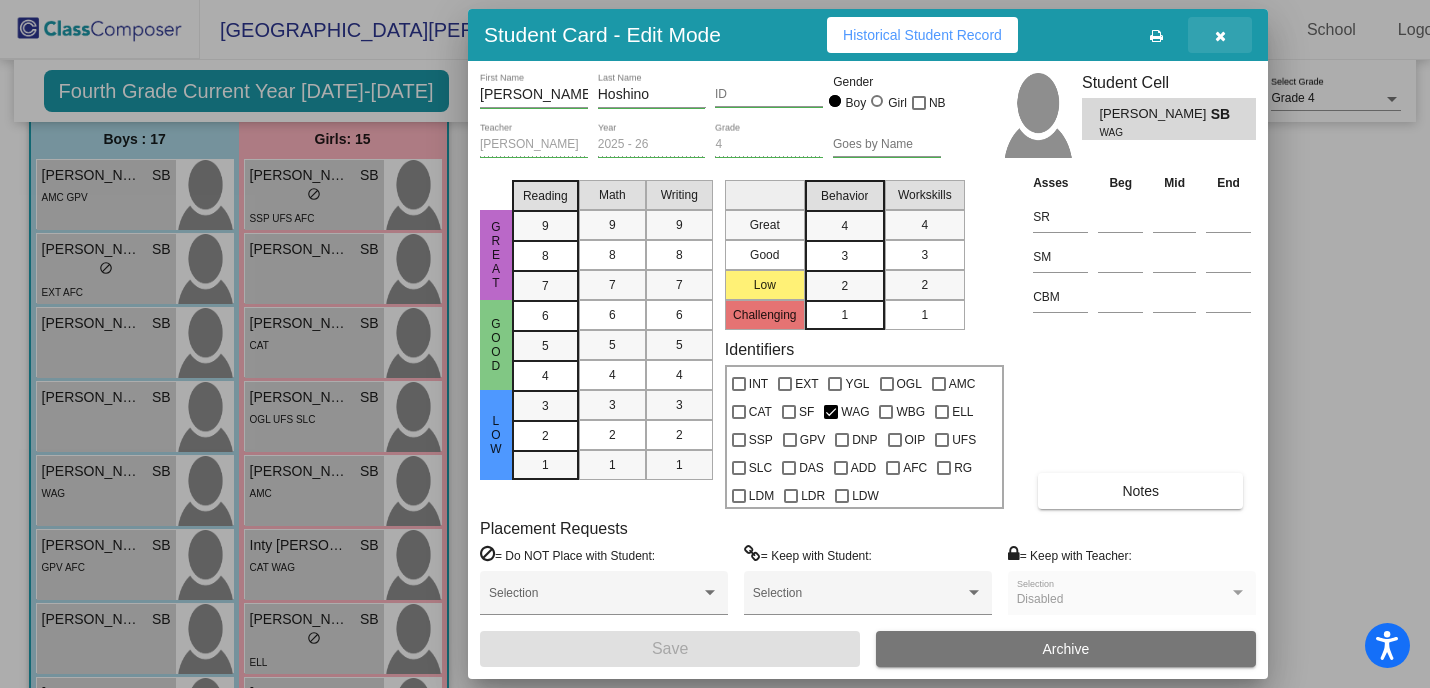 click at bounding box center (1220, 36) 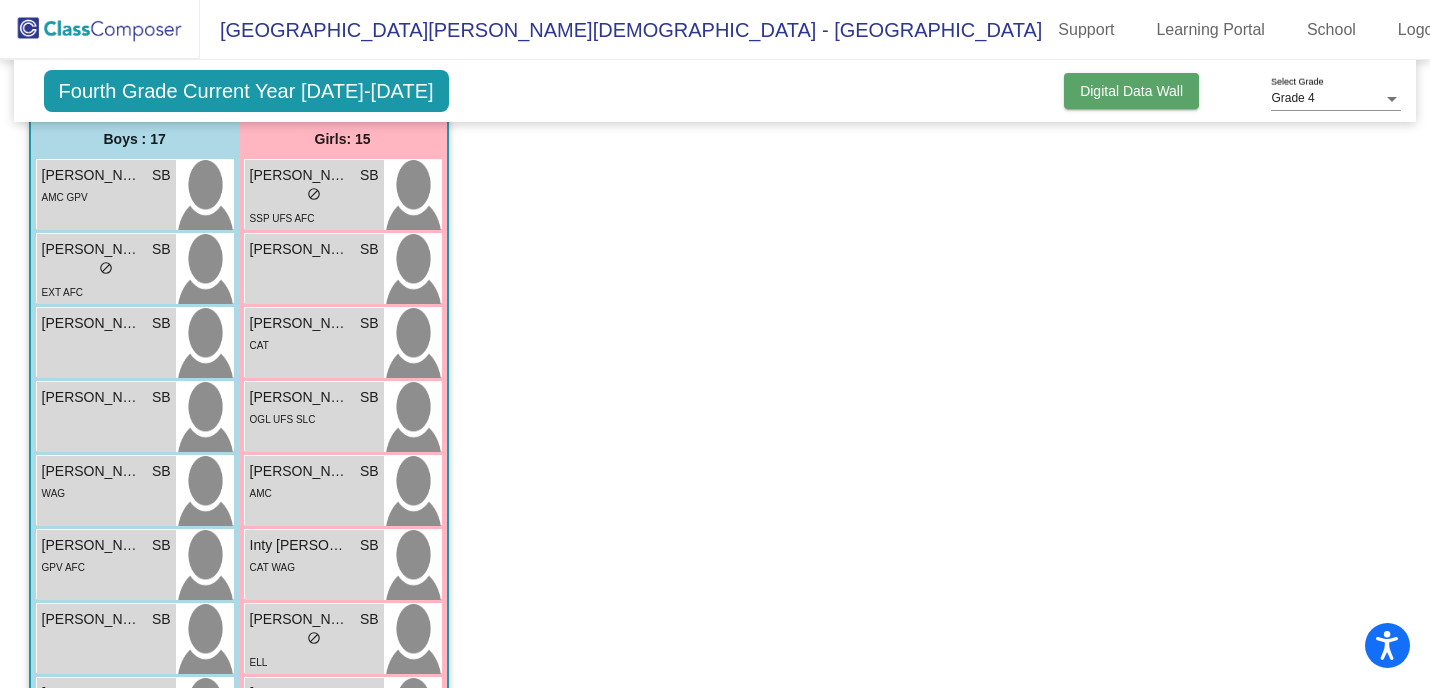 click on "Digital Data Wall" 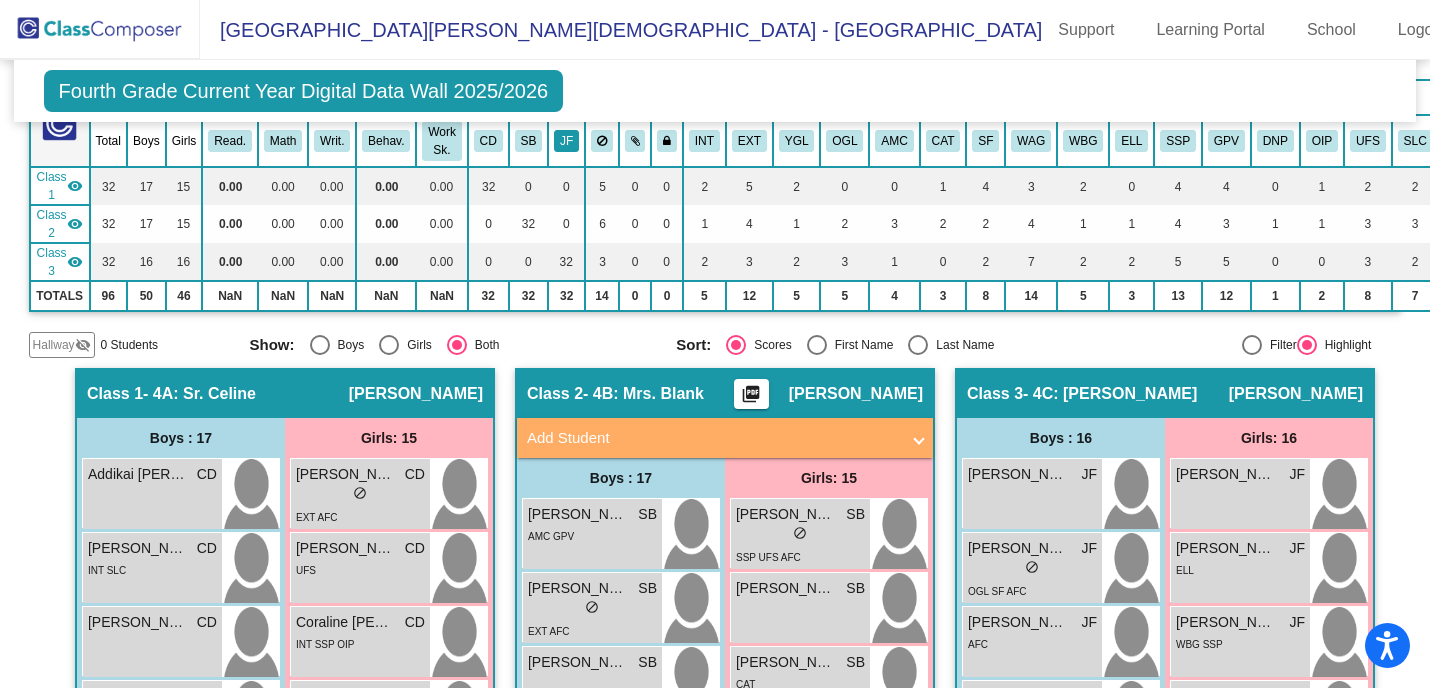 click on "JF" 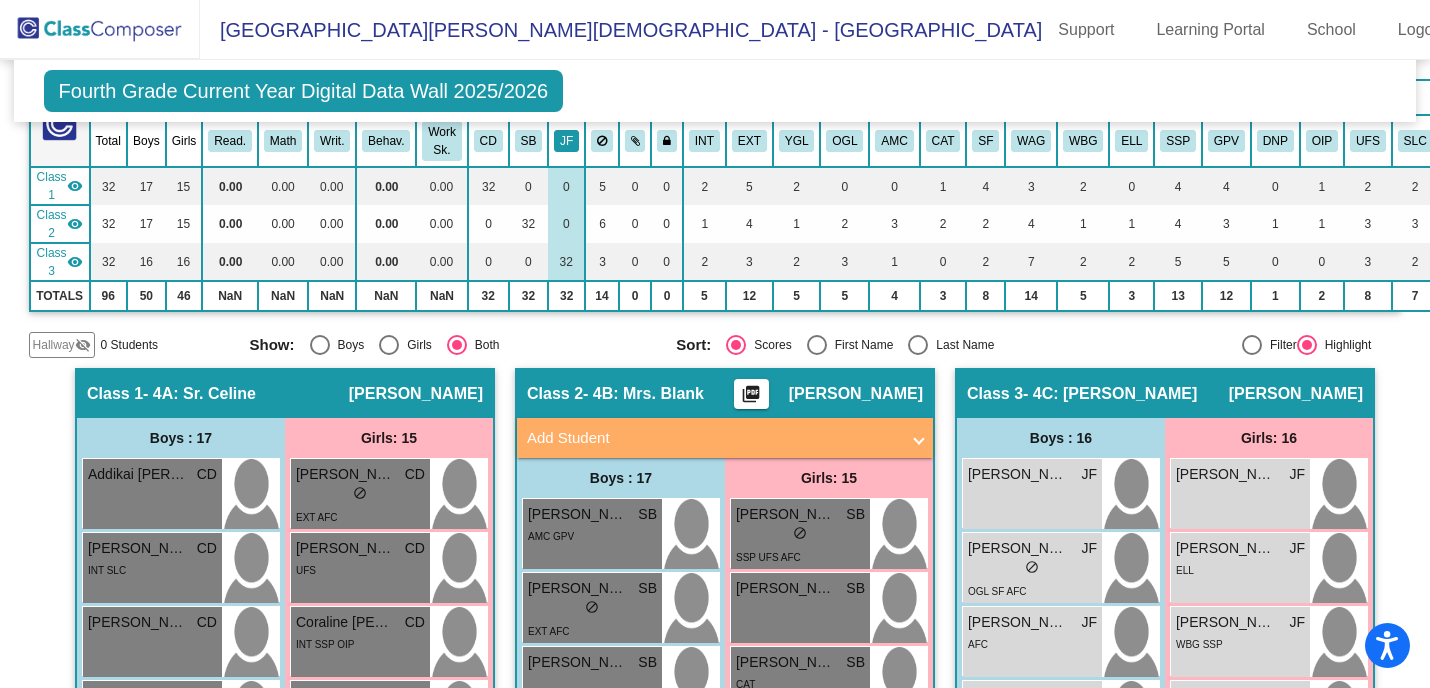 click on "JF" 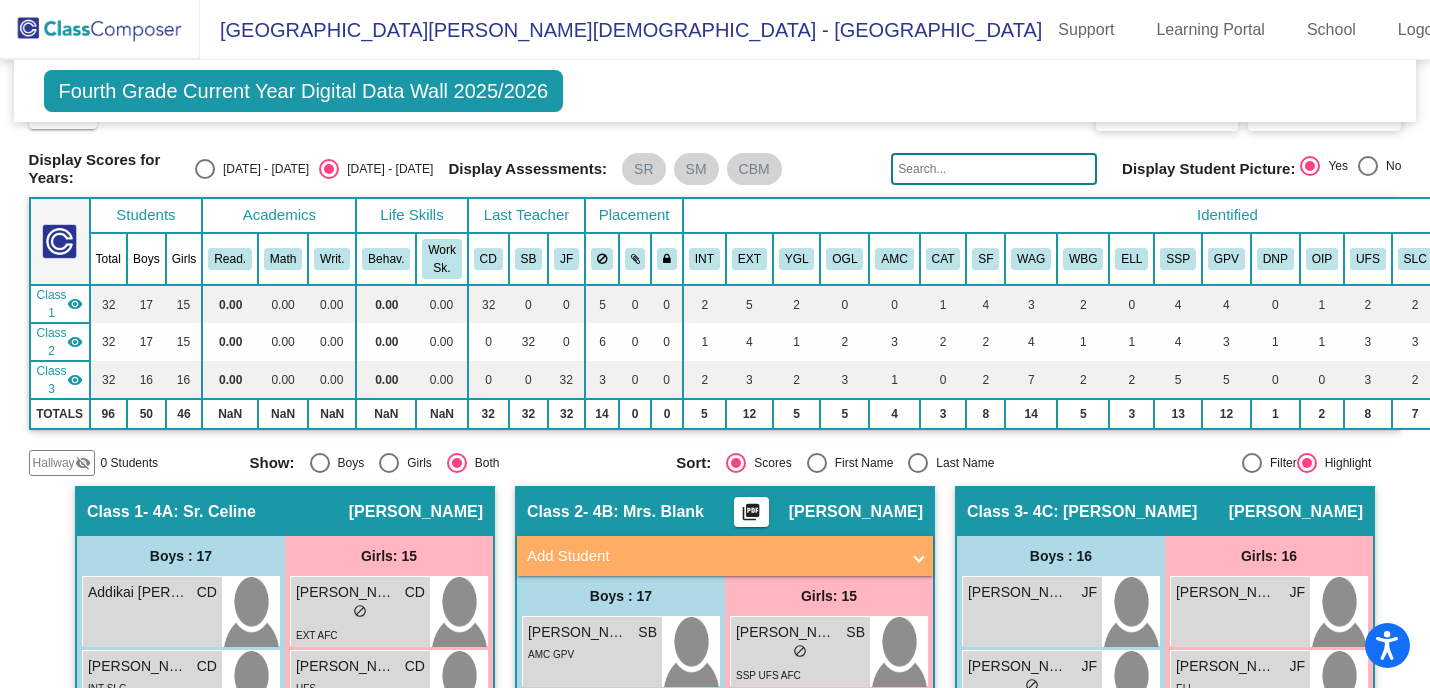 scroll, scrollTop: 0, scrollLeft: 0, axis: both 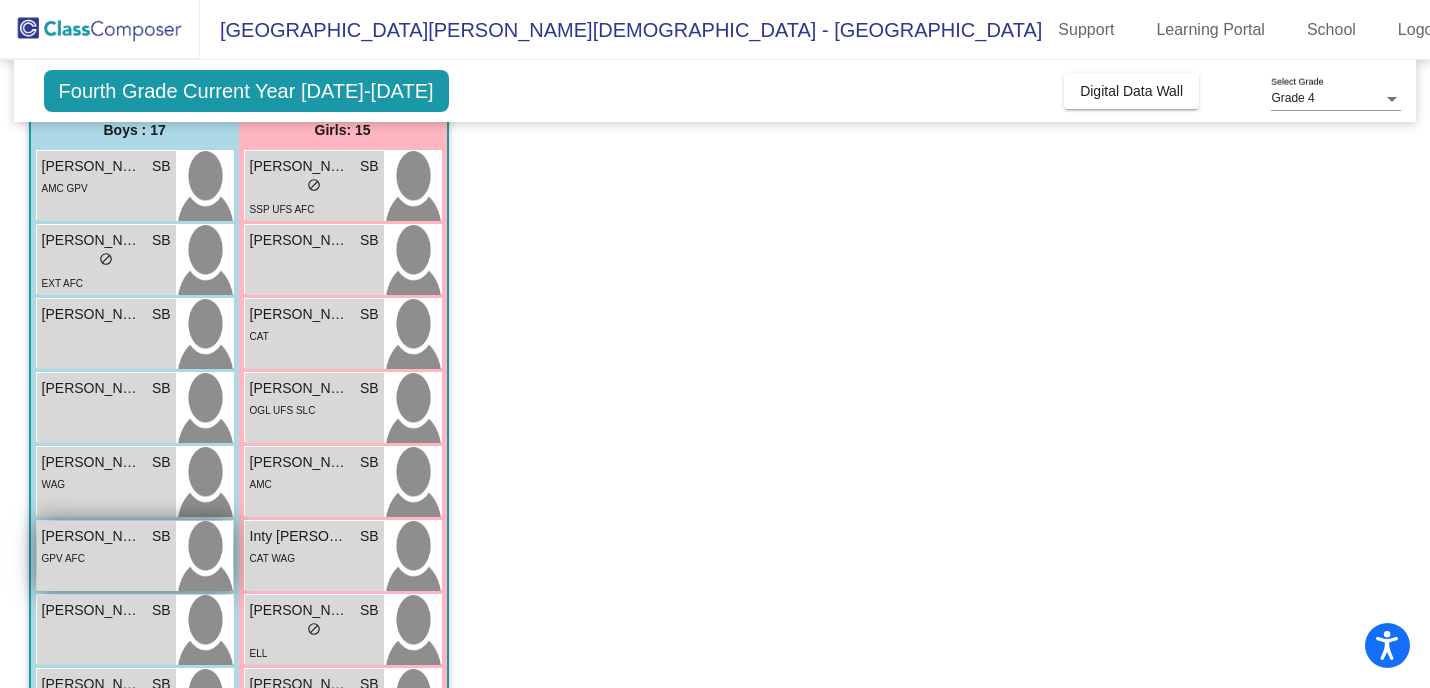 click on "[PERSON_NAME]" at bounding box center (92, 536) 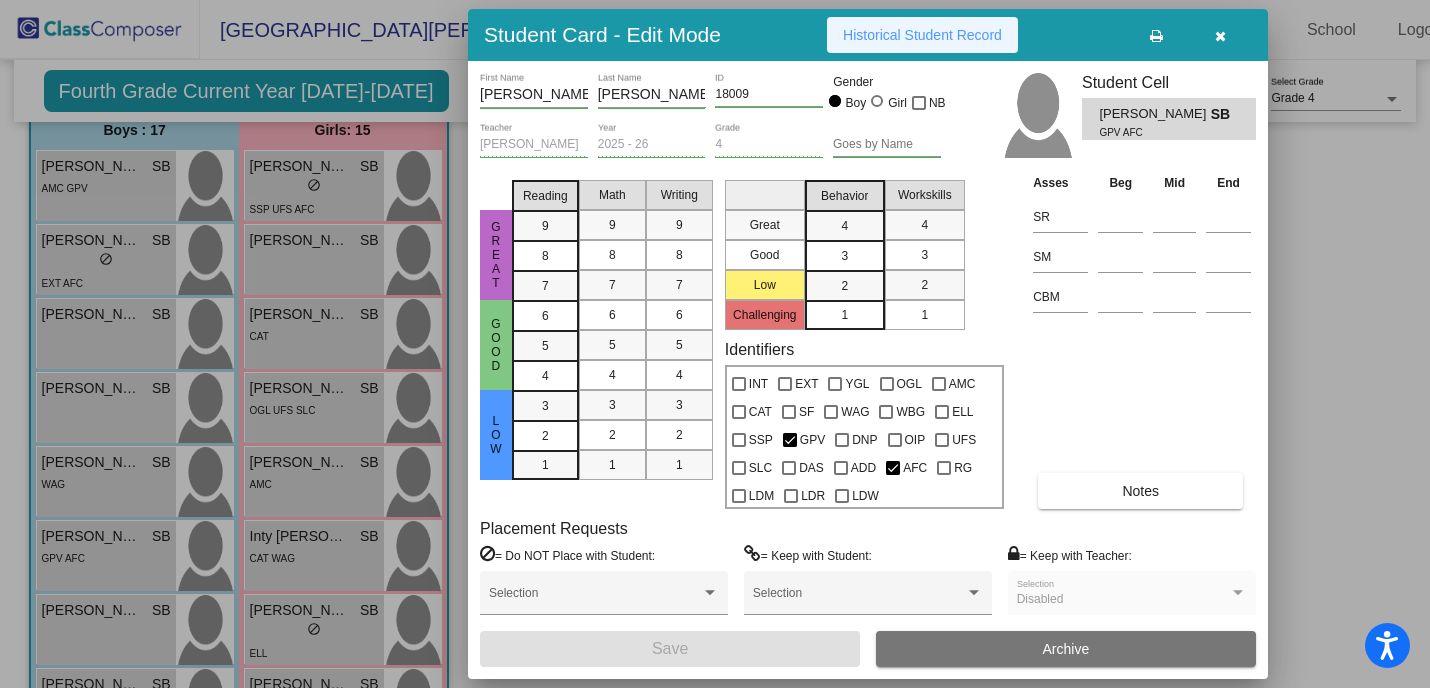 click on "Historical Student Record" at bounding box center [922, 35] 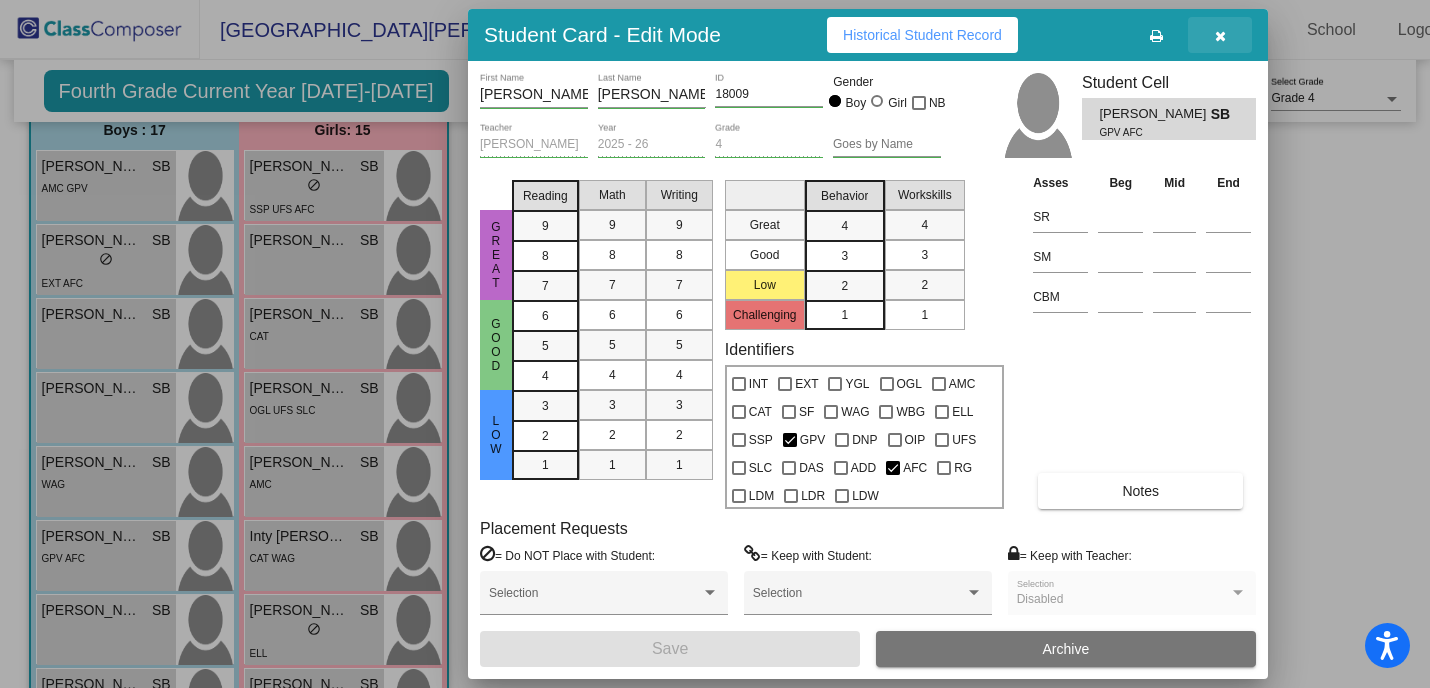 click at bounding box center [1220, 36] 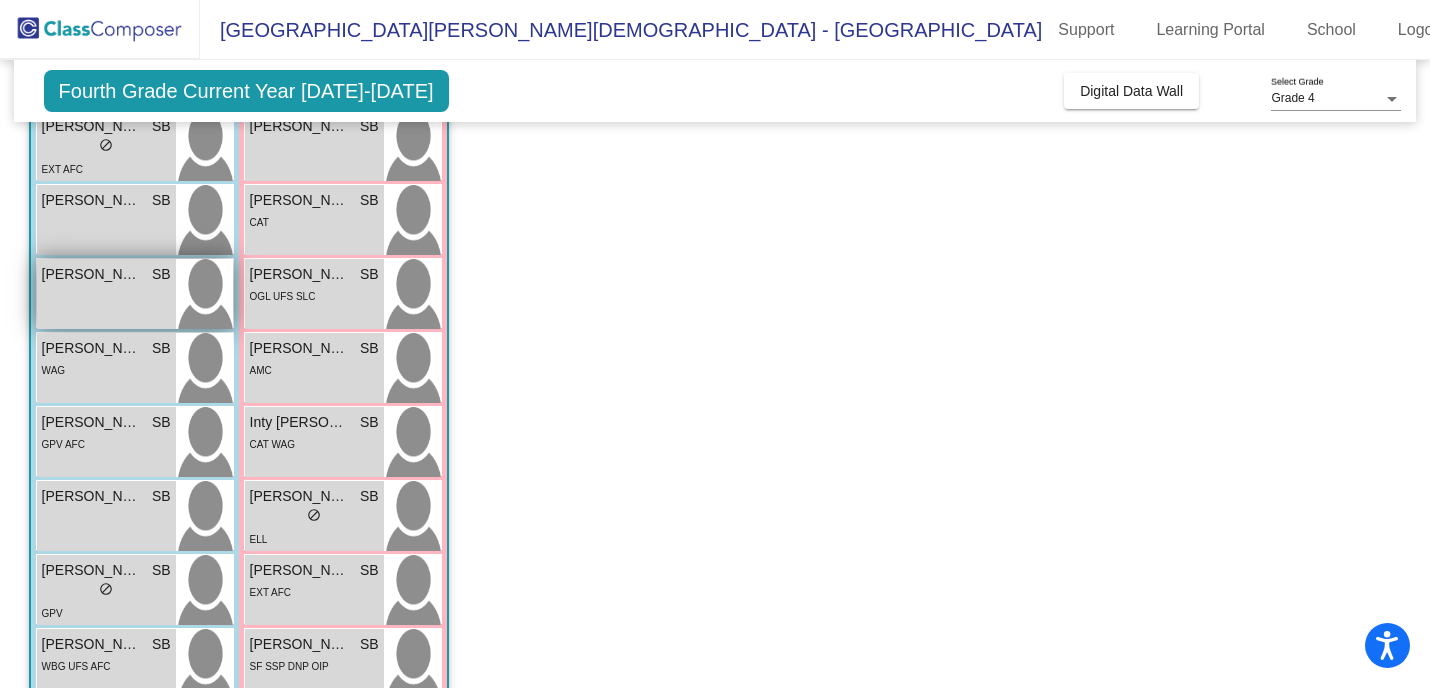 scroll, scrollTop: 291, scrollLeft: 0, axis: vertical 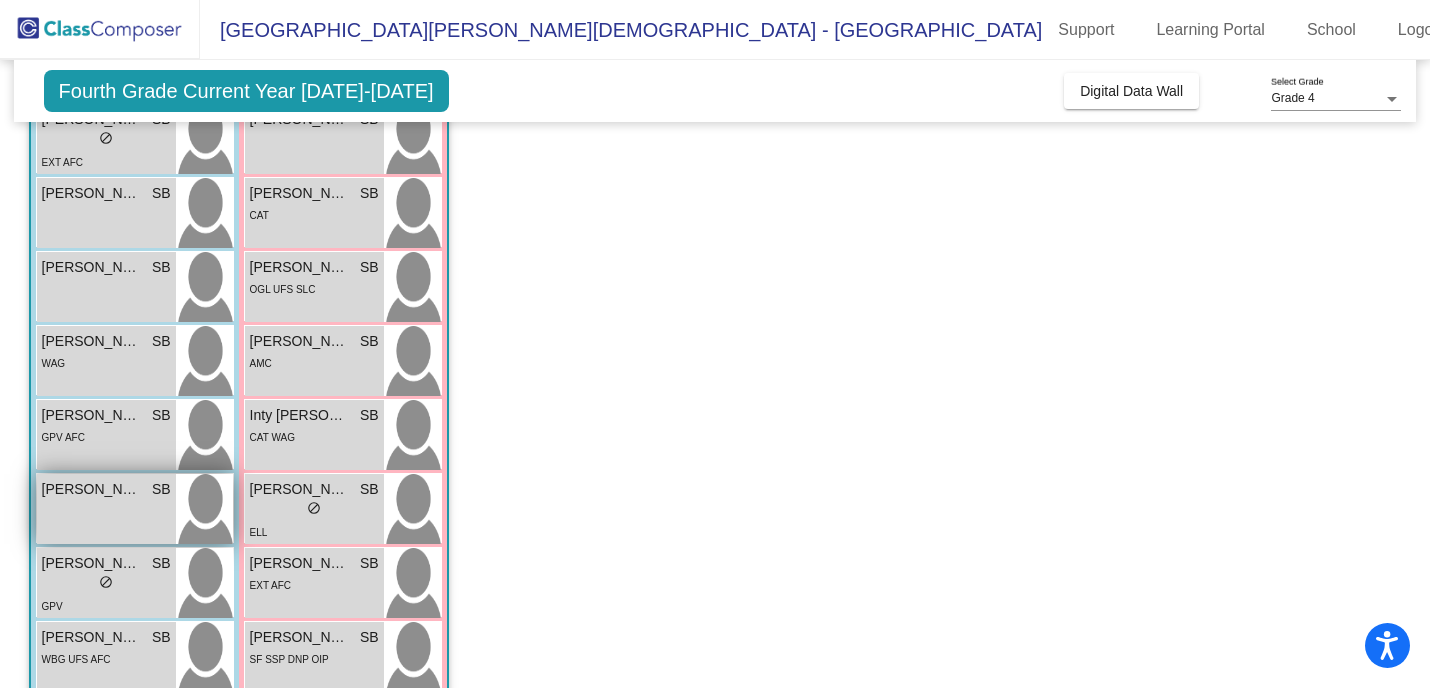 click on "[PERSON_NAME] SB lock do_not_disturb_alt" at bounding box center (106, 509) 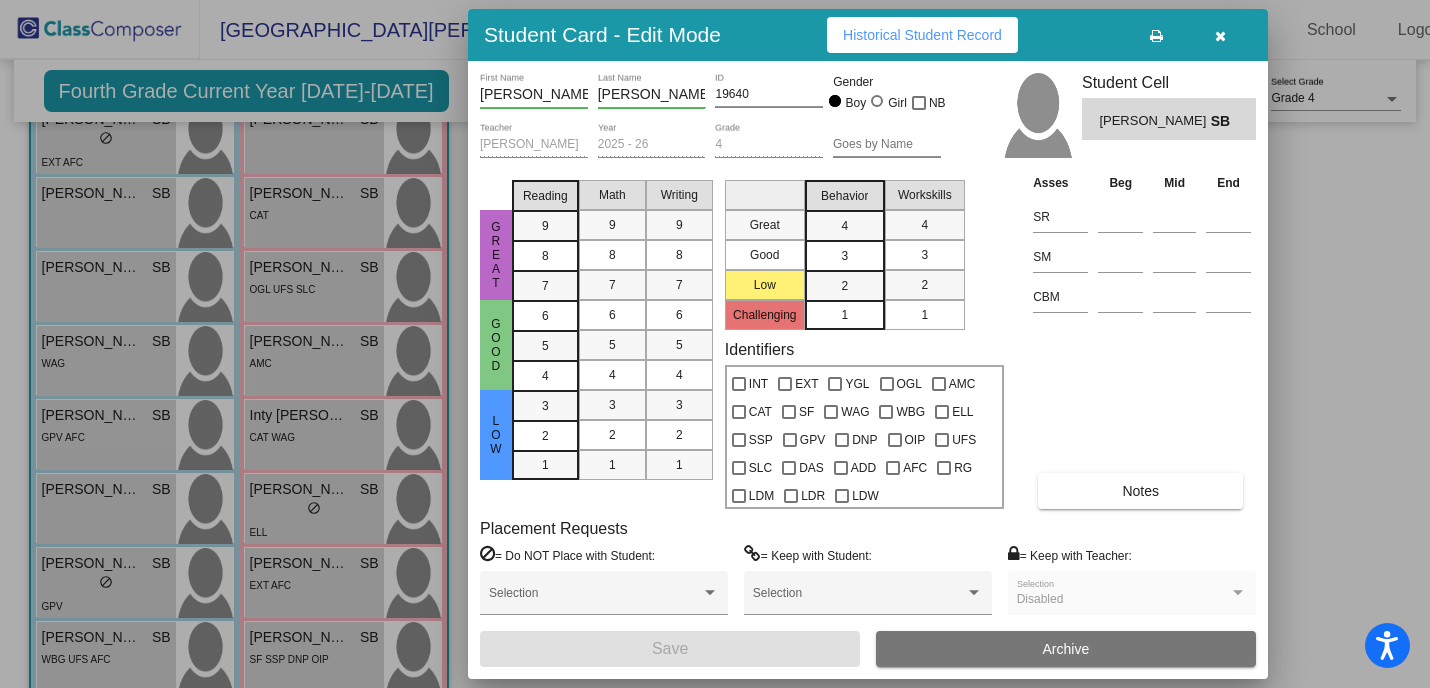 click on "Historical Student Record" at bounding box center [922, 35] 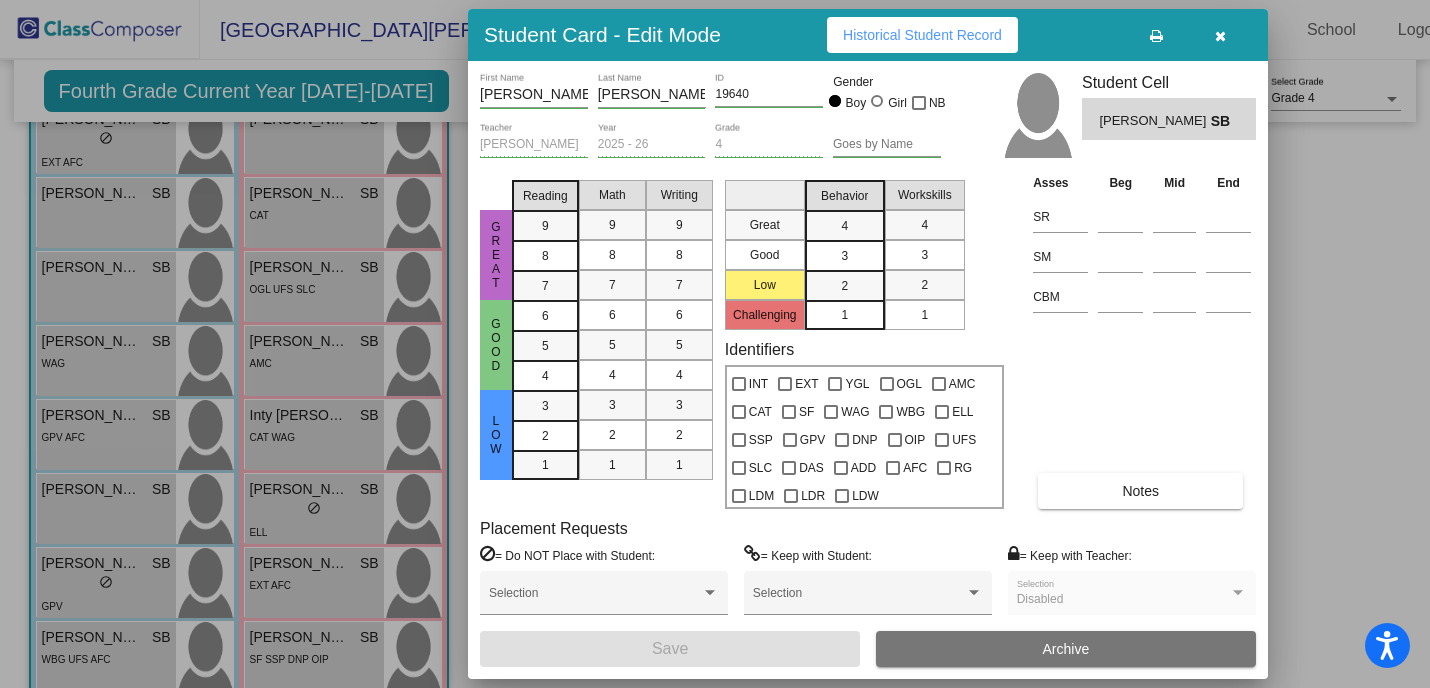 click at bounding box center [1220, 36] 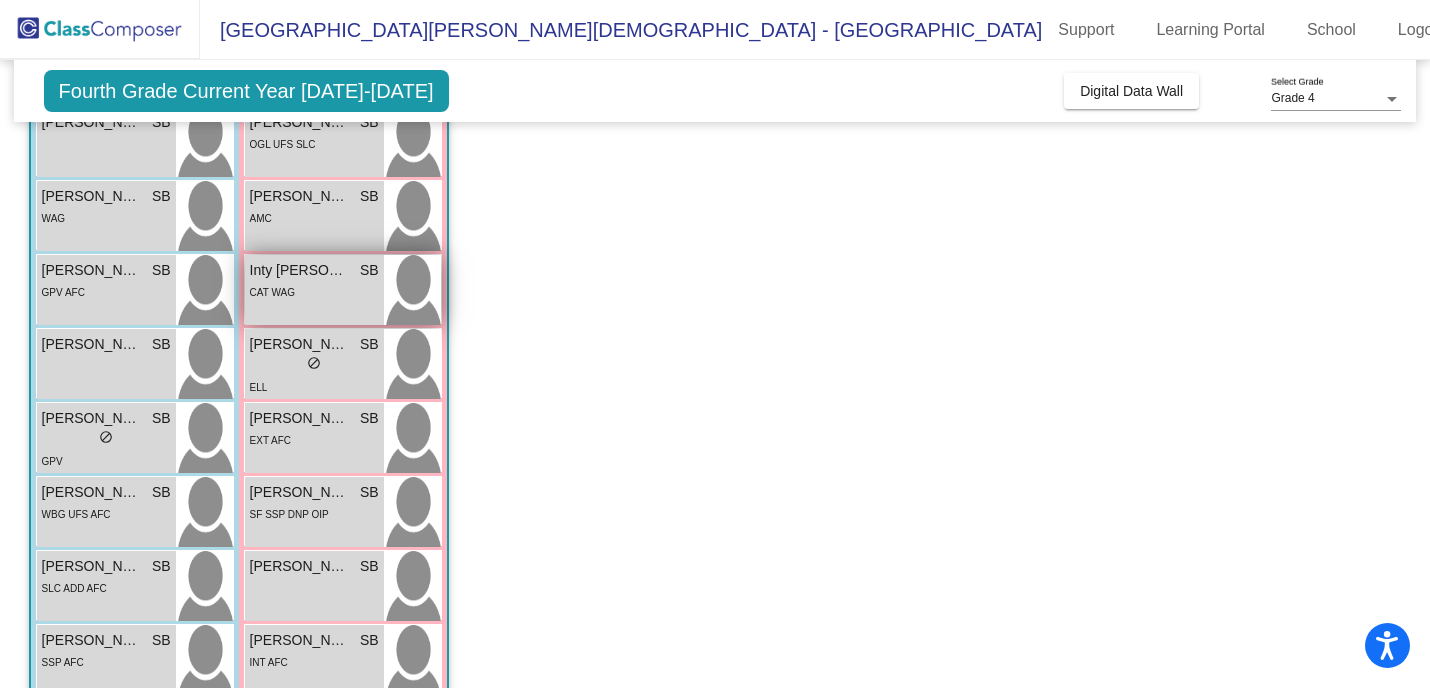 scroll, scrollTop: 454, scrollLeft: 0, axis: vertical 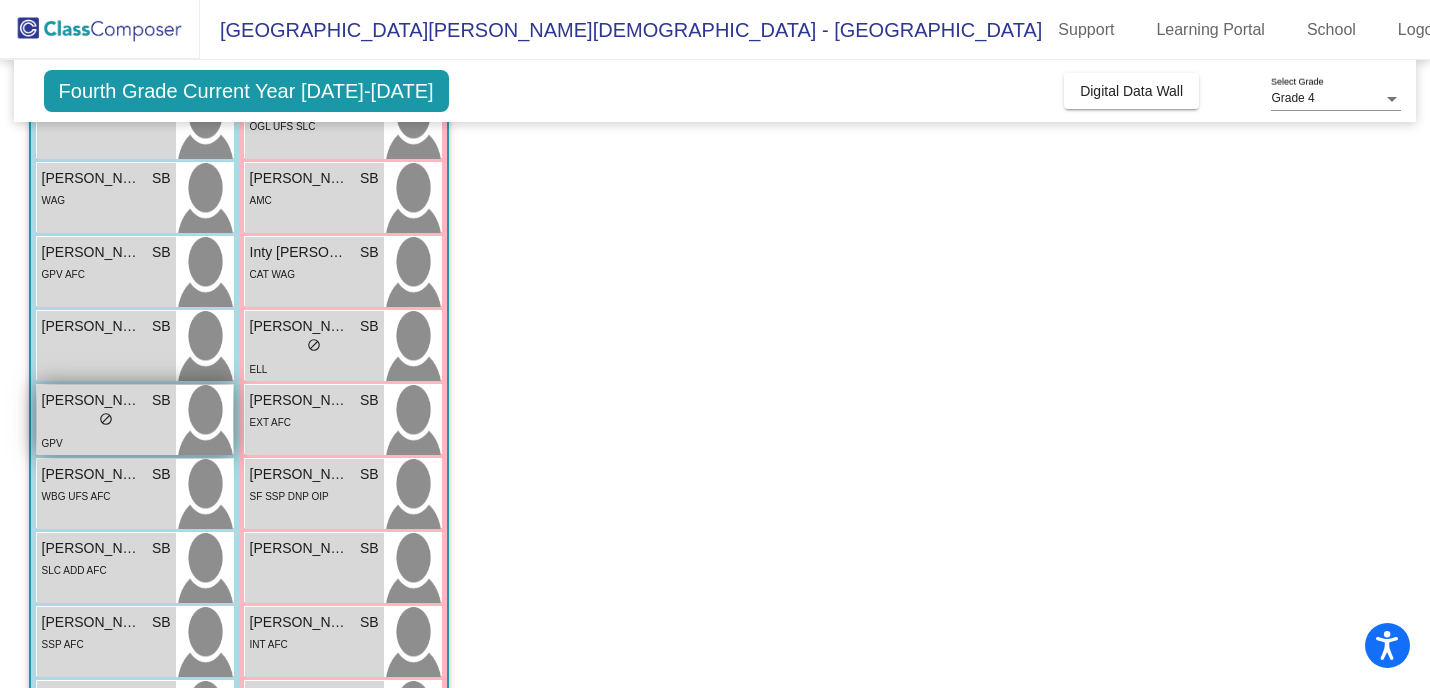 click on "[PERSON_NAME]" at bounding box center (92, 400) 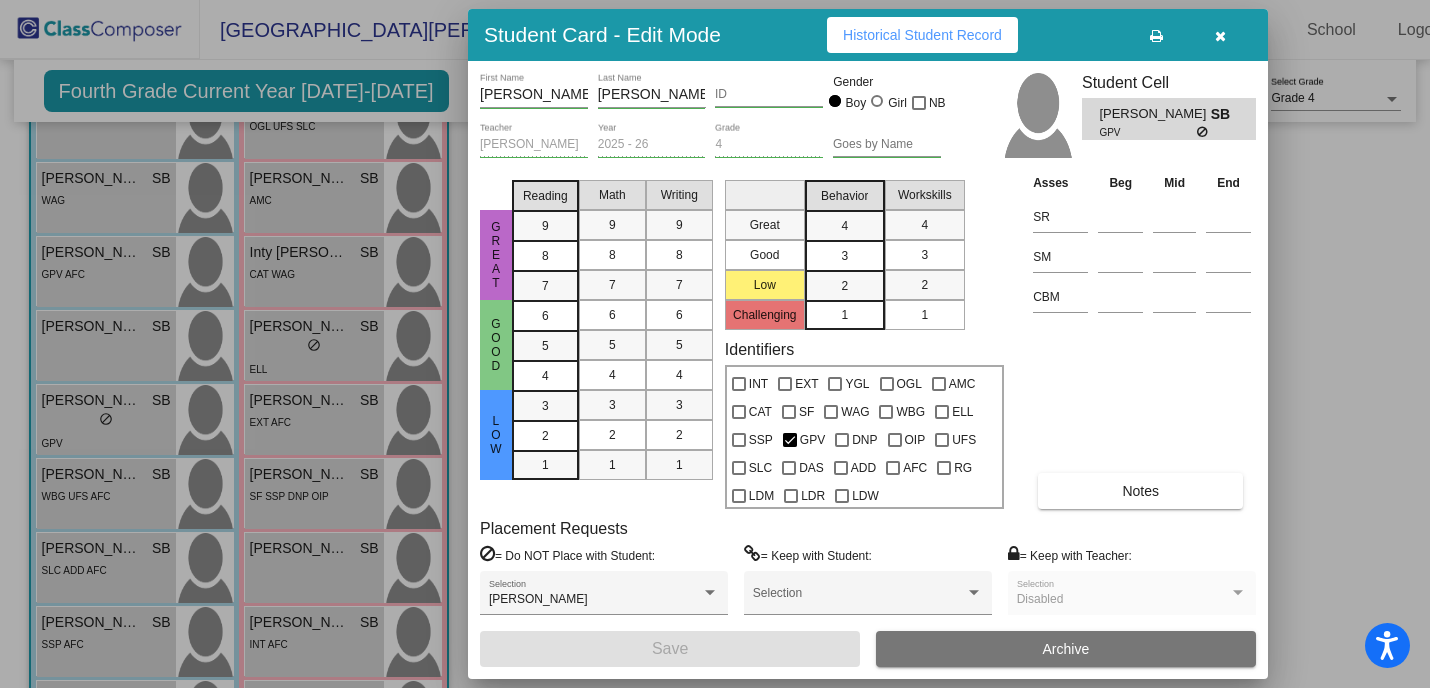 click at bounding box center (1220, 36) 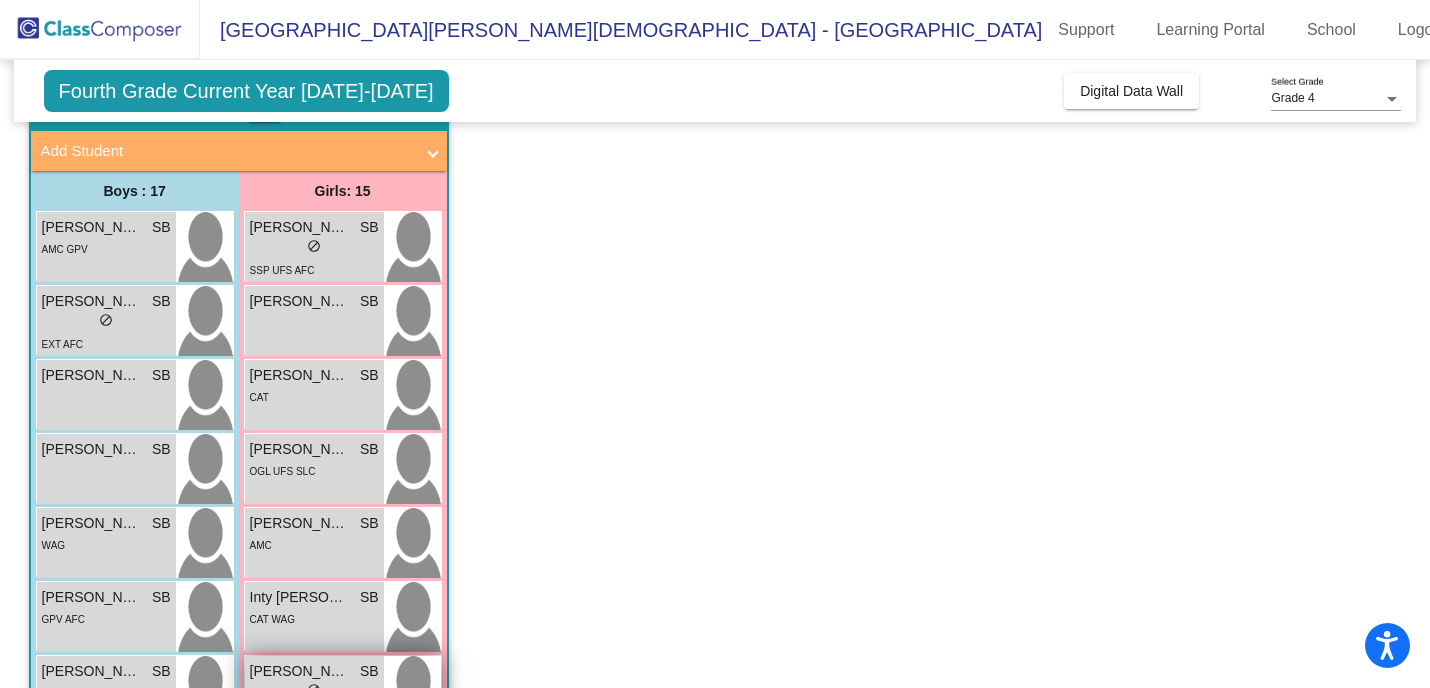 scroll, scrollTop: 0, scrollLeft: 0, axis: both 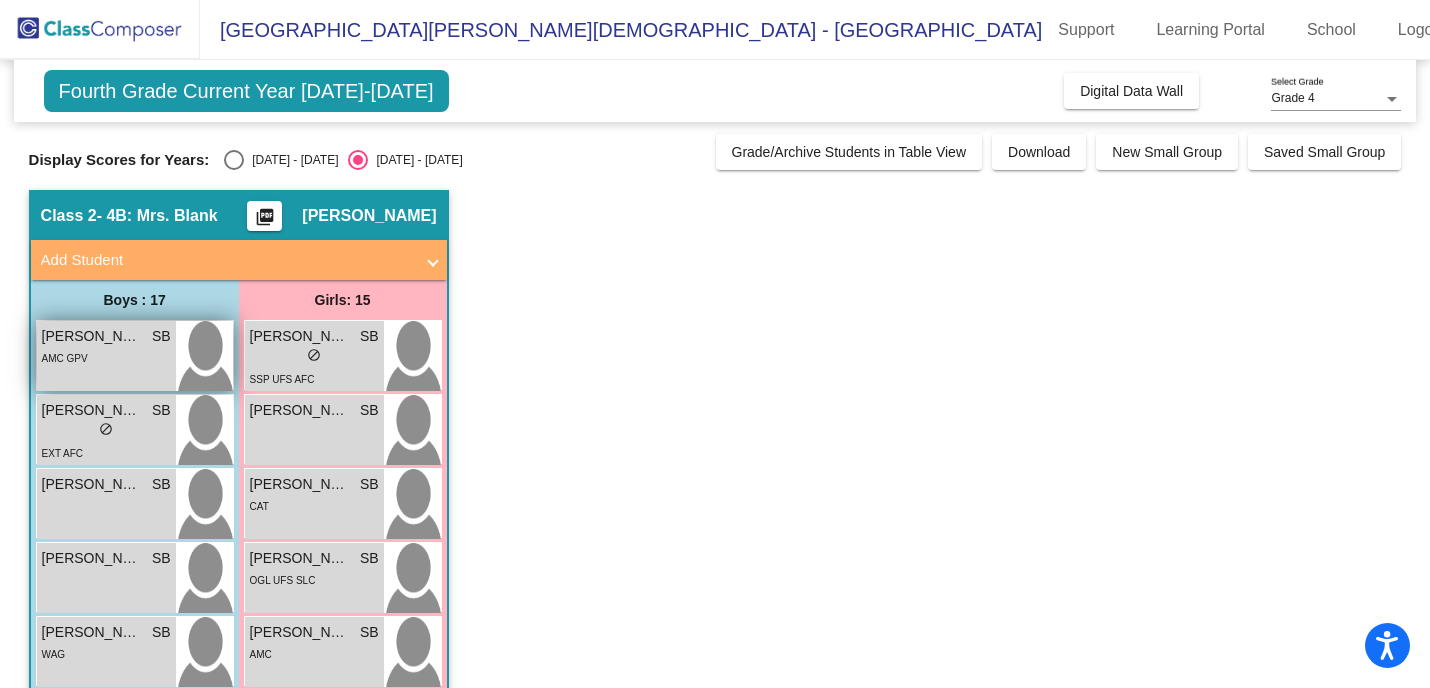 click on "AMC GPV" at bounding box center (106, 357) 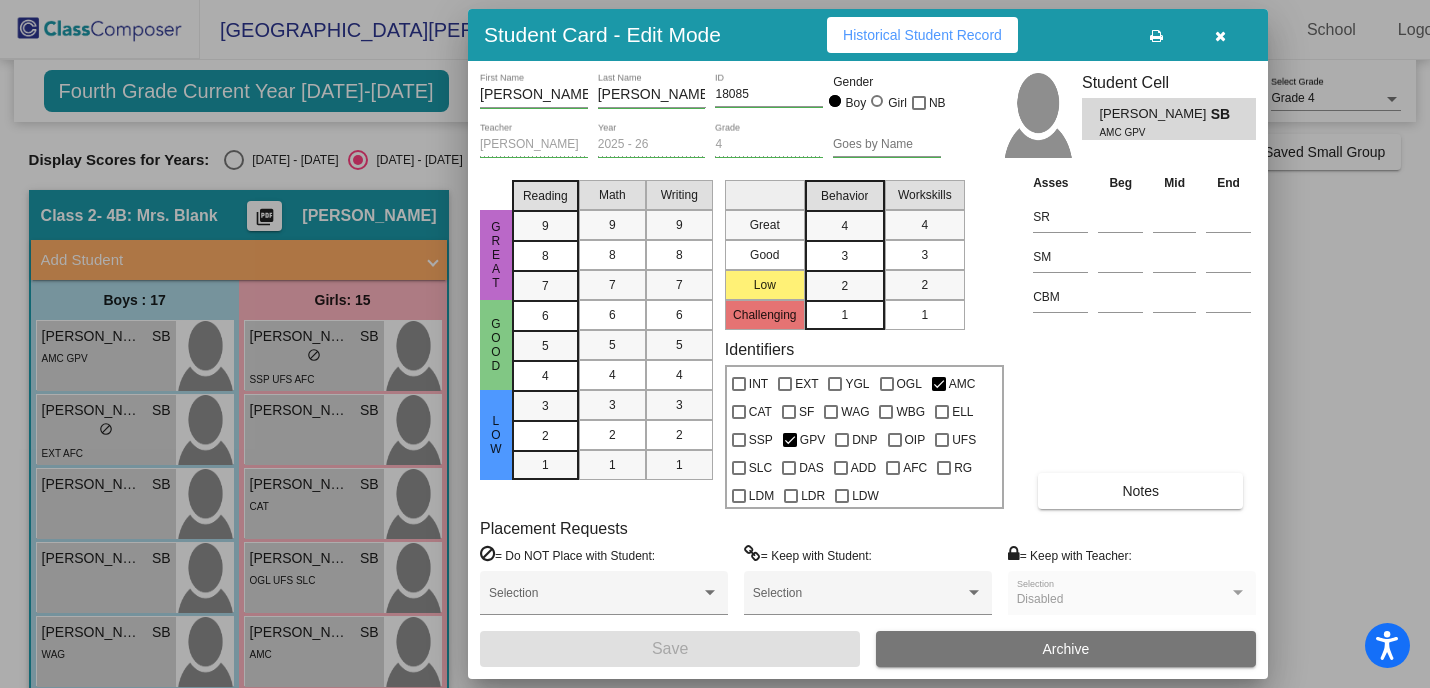 click on "Historical Student Record" at bounding box center (922, 35) 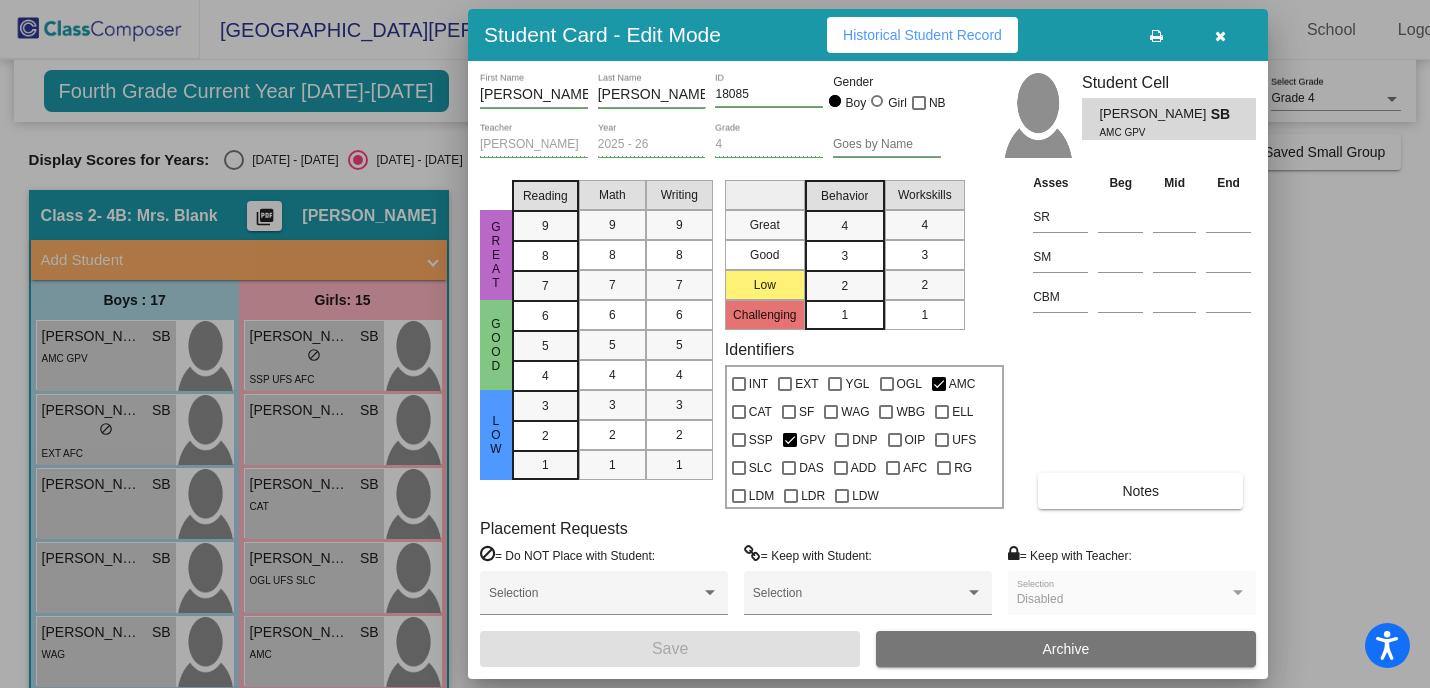 click at bounding box center [1220, 36] 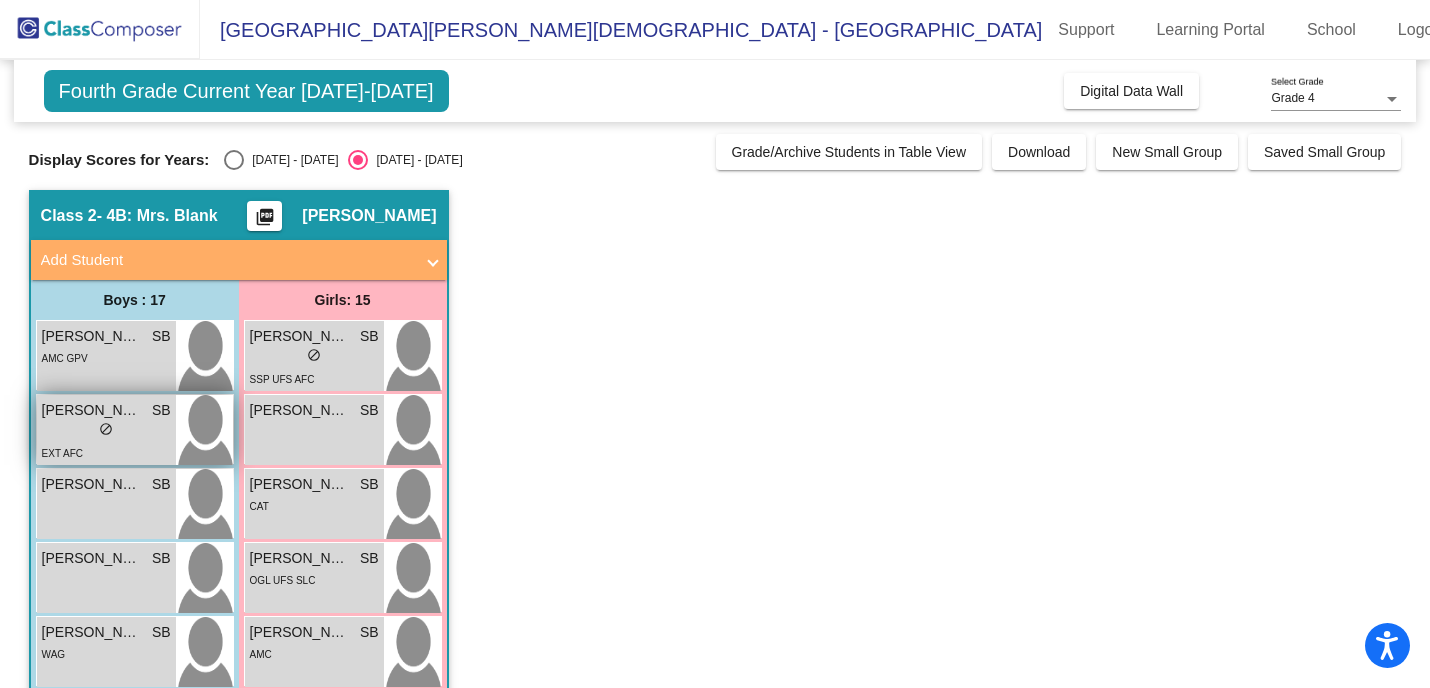 click on "lock do_not_disturb_alt" at bounding box center (106, 431) 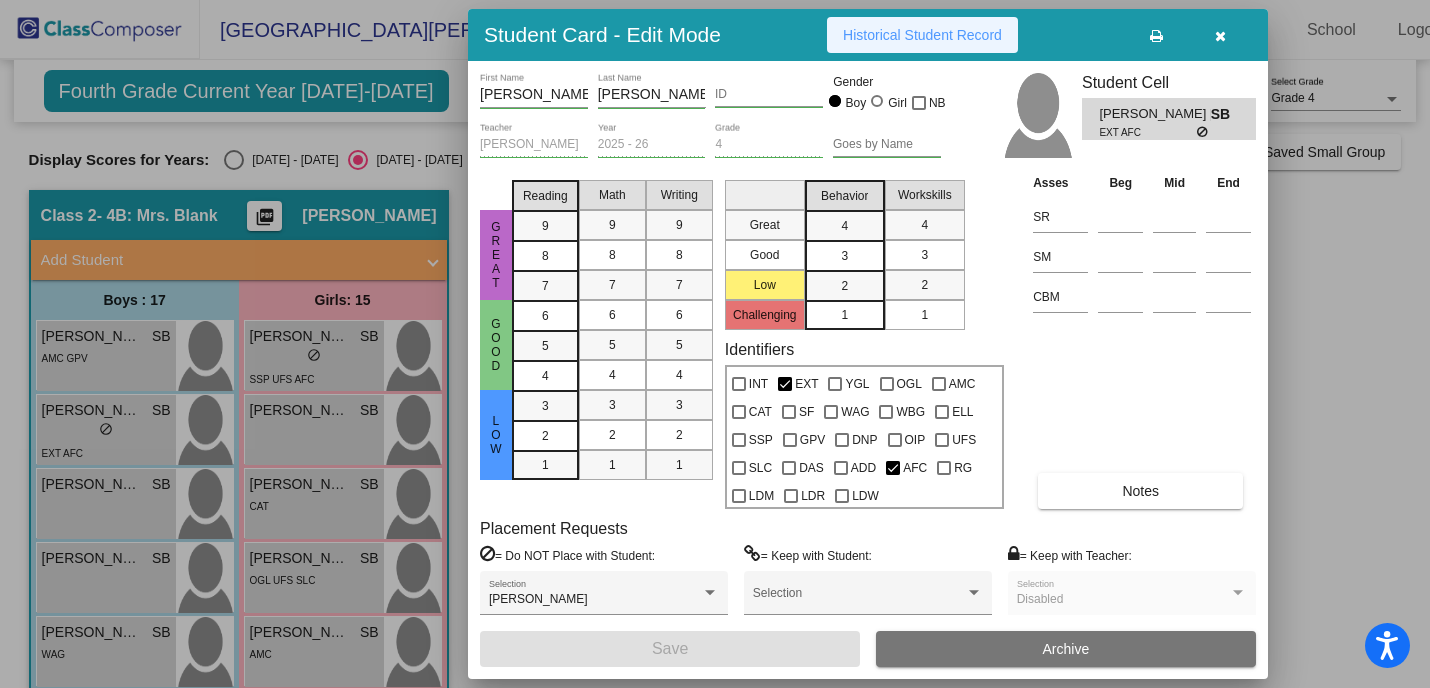 click on "Historical Student Record" at bounding box center (922, 35) 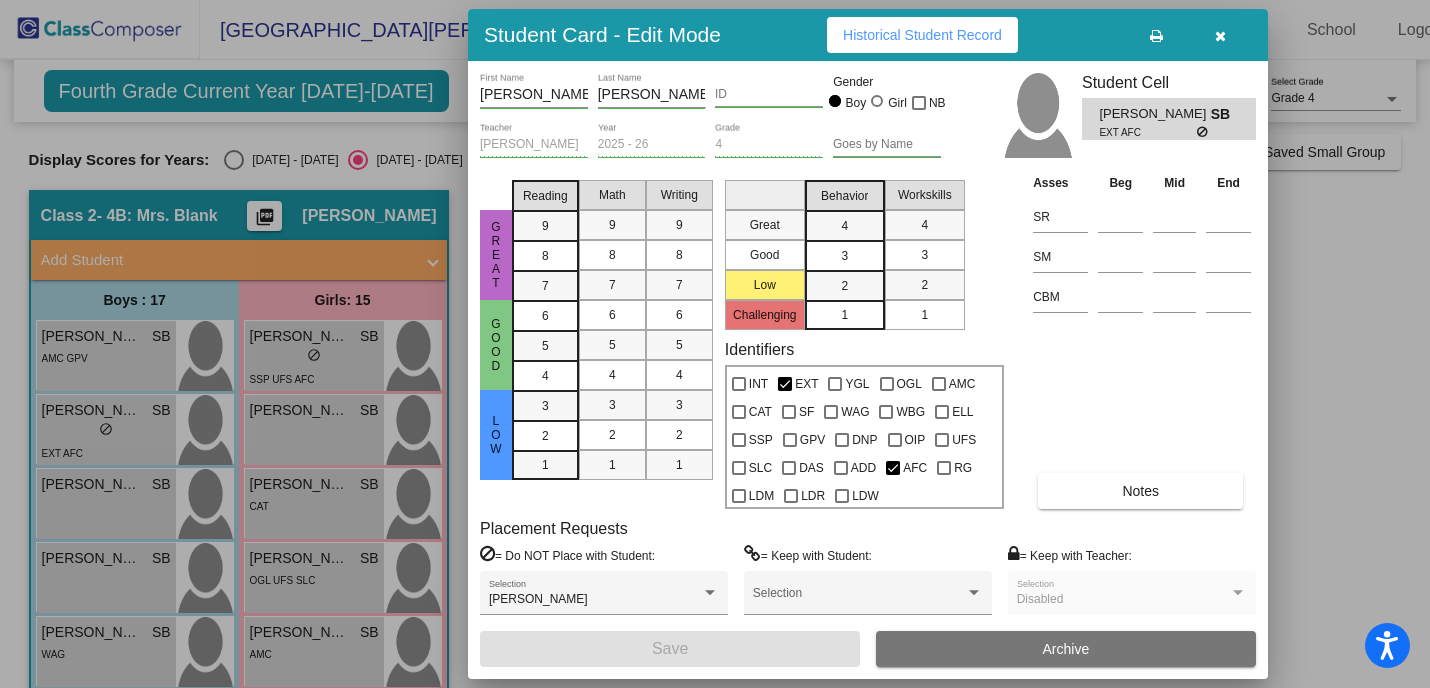 click at bounding box center (1220, 36) 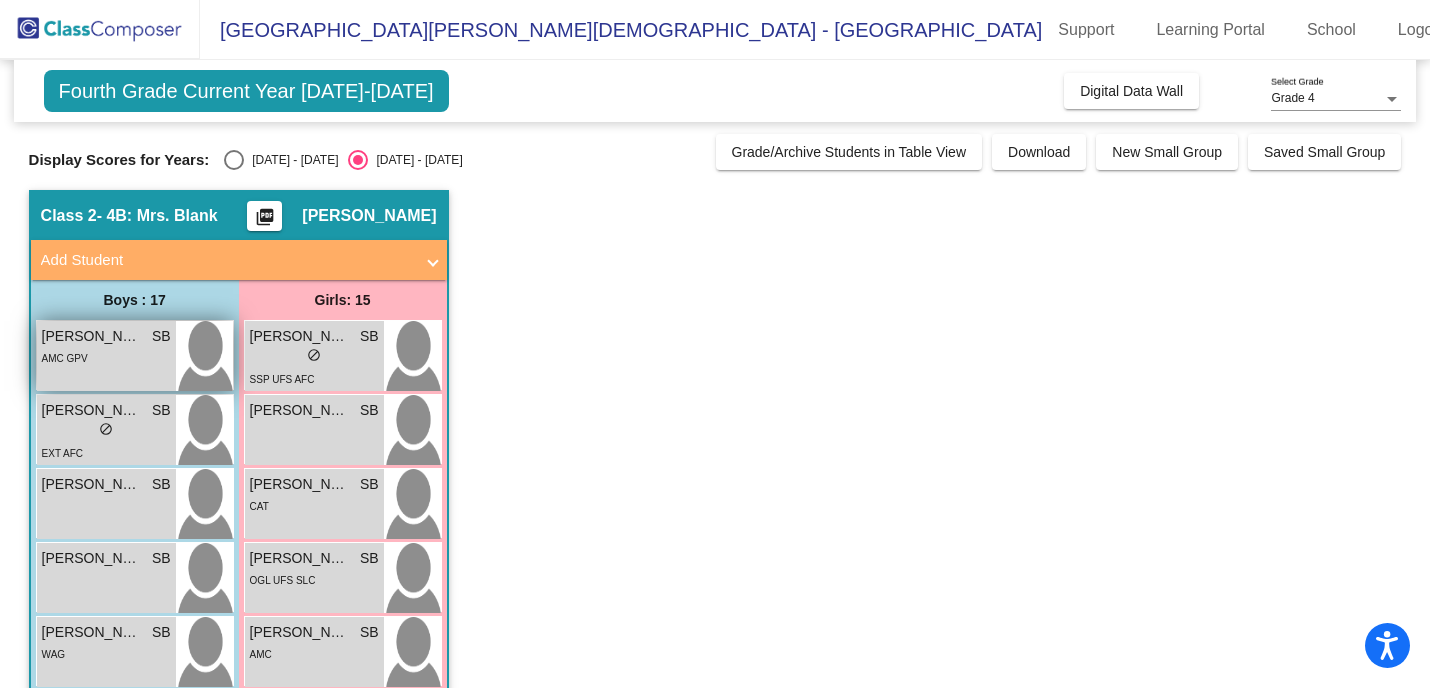 click on "AMC GPV" at bounding box center (106, 357) 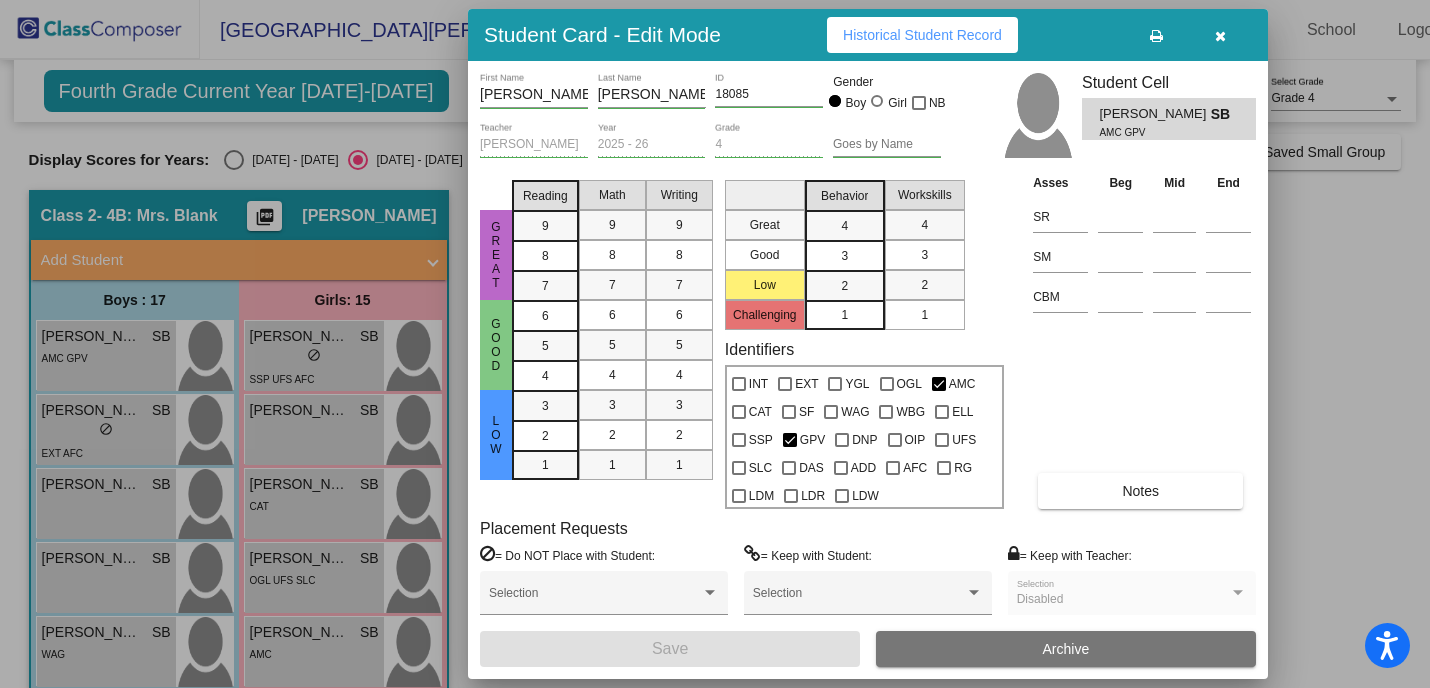 click on "Historical Student Record" at bounding box center [922, 35] 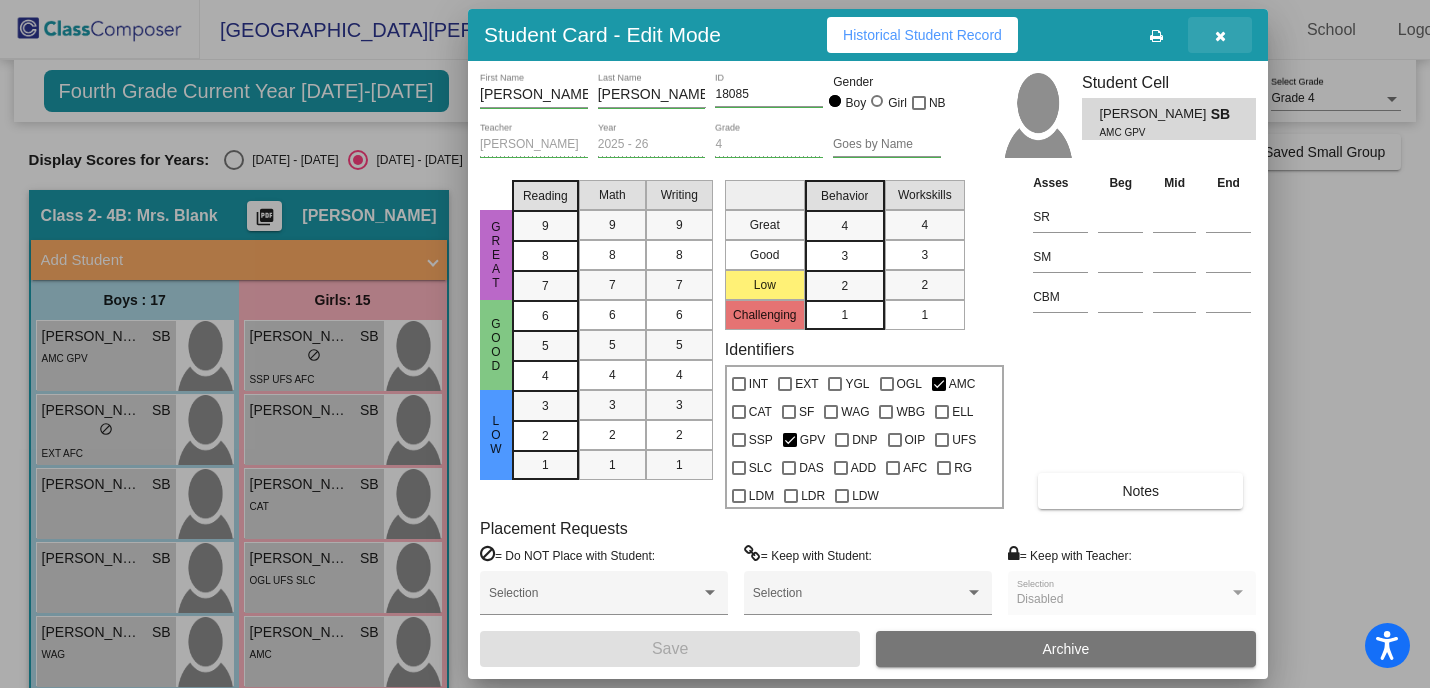 click at bounding box center (1220, 36) 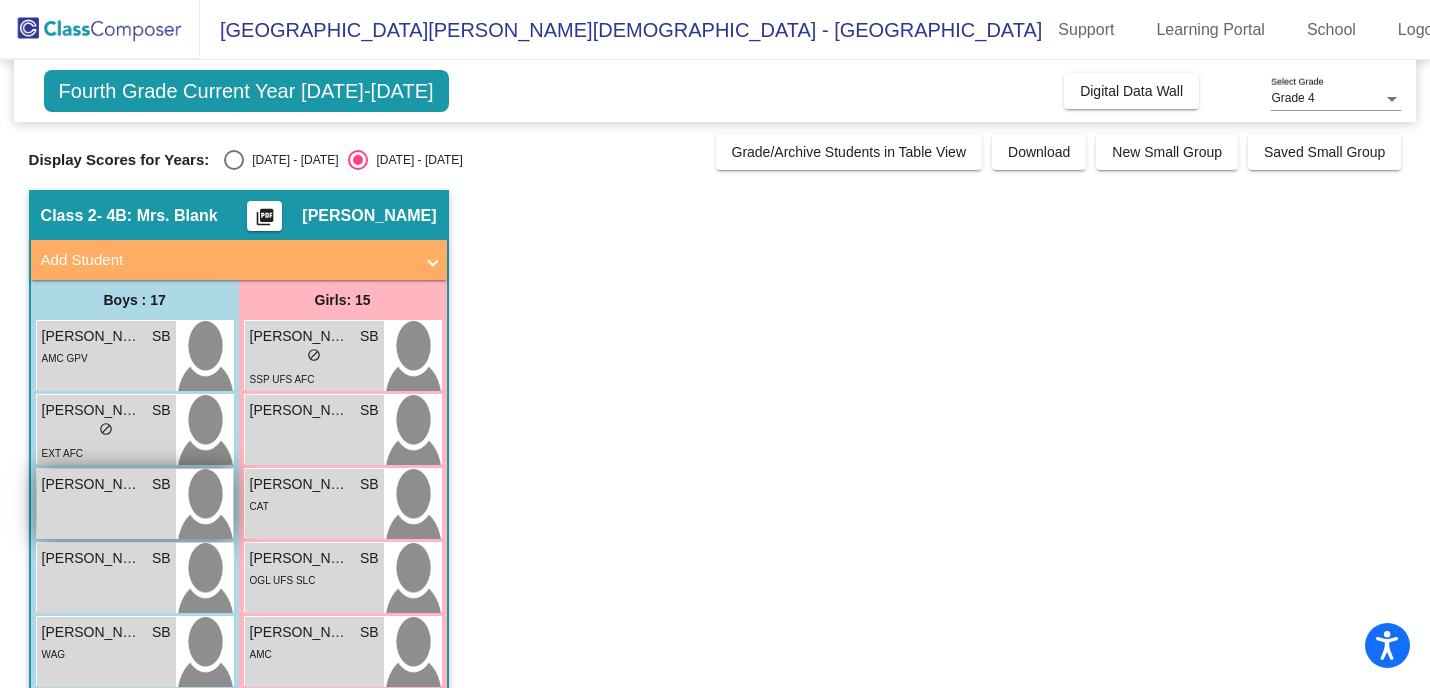 click on "[PERSON_NAME] SB lock do_not_disturb_alt" at bounding box center [106, 504] 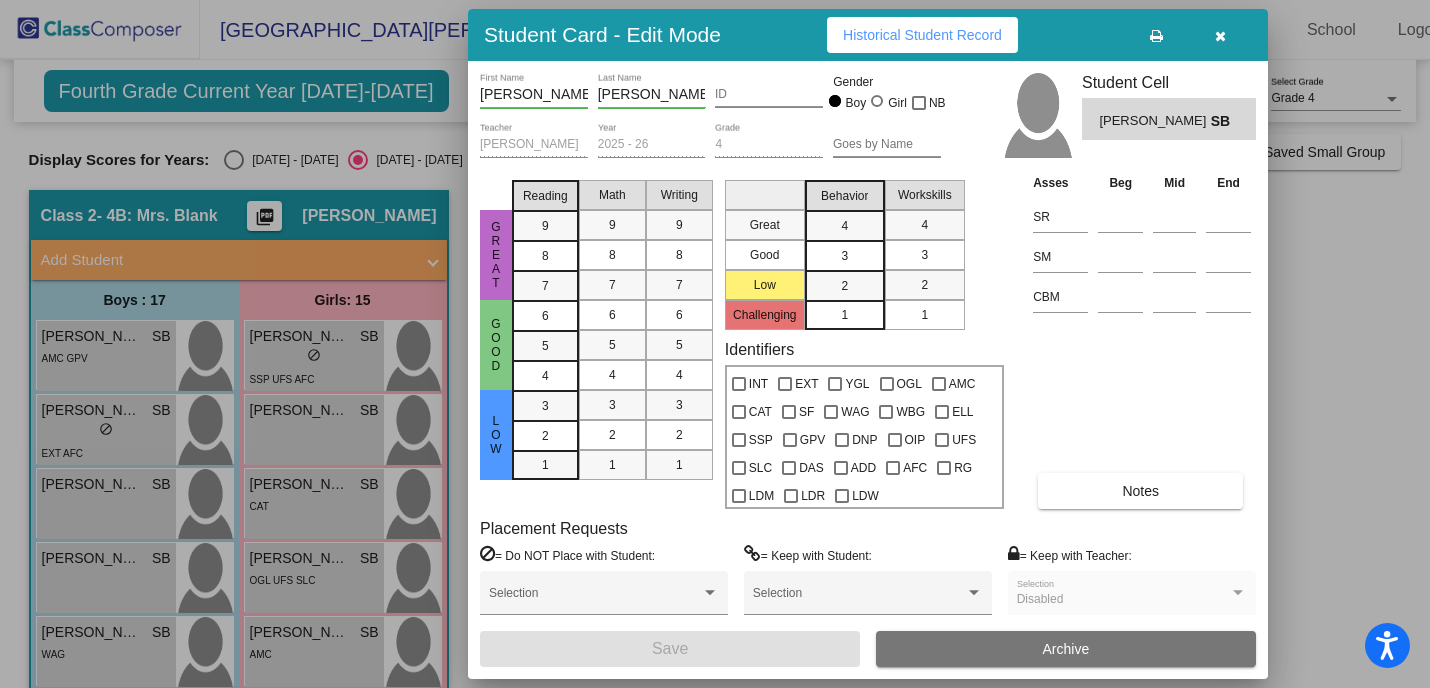 click on "Historical Student Record" at bounding box center (922, 35) 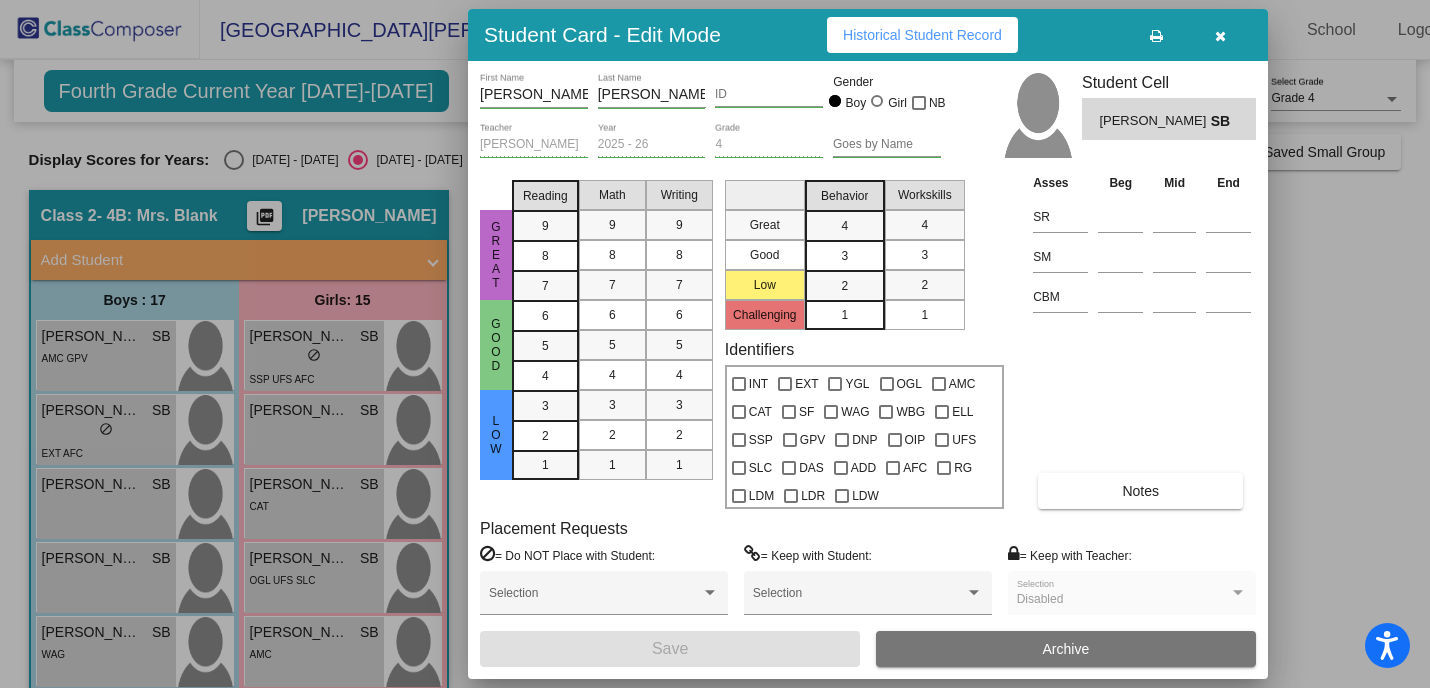 click at bounding box center [1220, 36] 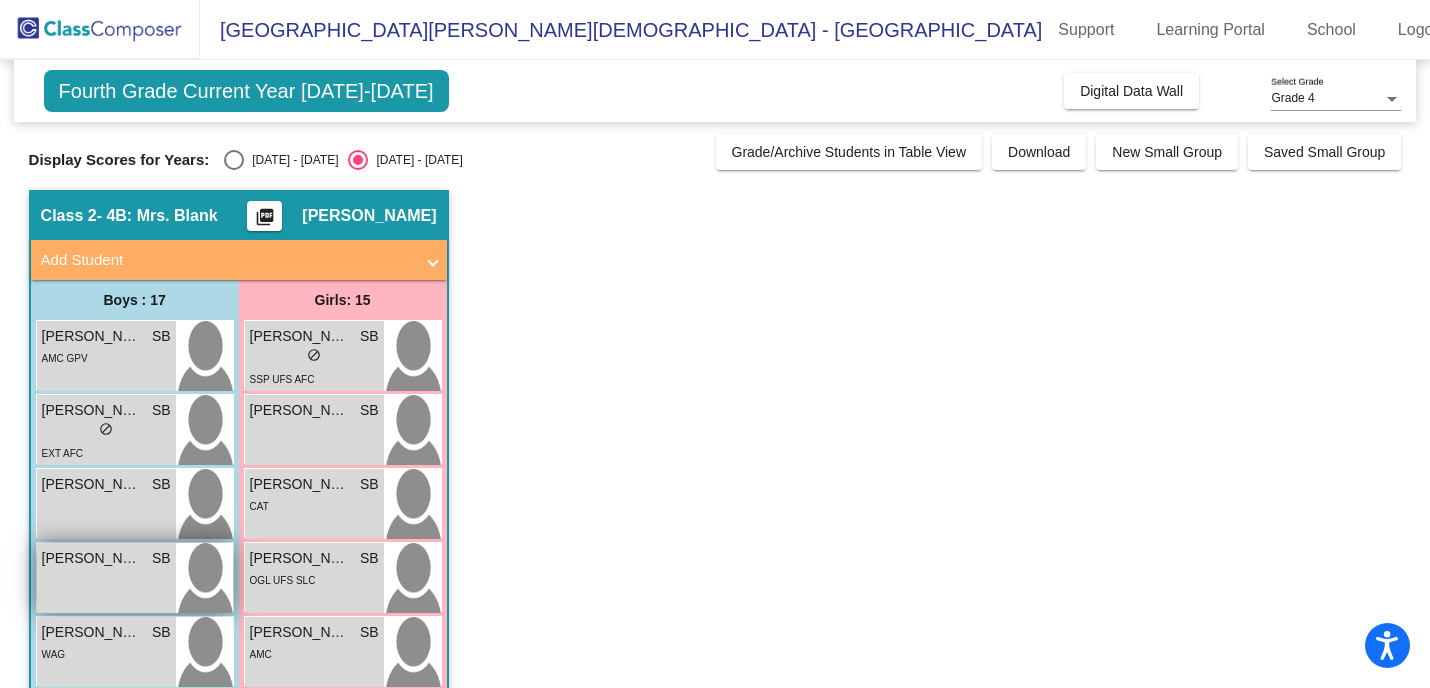 click on "[PERSON_NAME] [PERSON_NAME] lock do_not_disturb_alt" at bounding box center [106, 578] 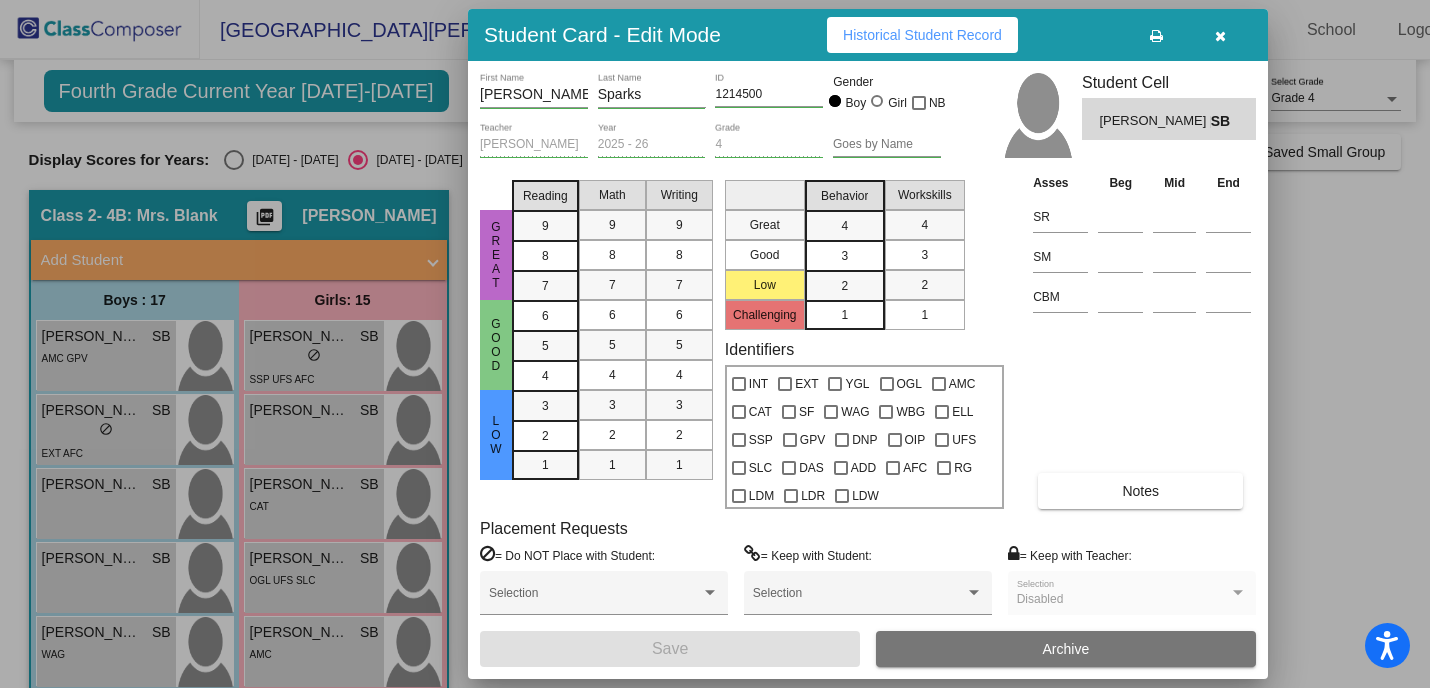 click on "Historical Student Record" at bounding box center [922, 35] 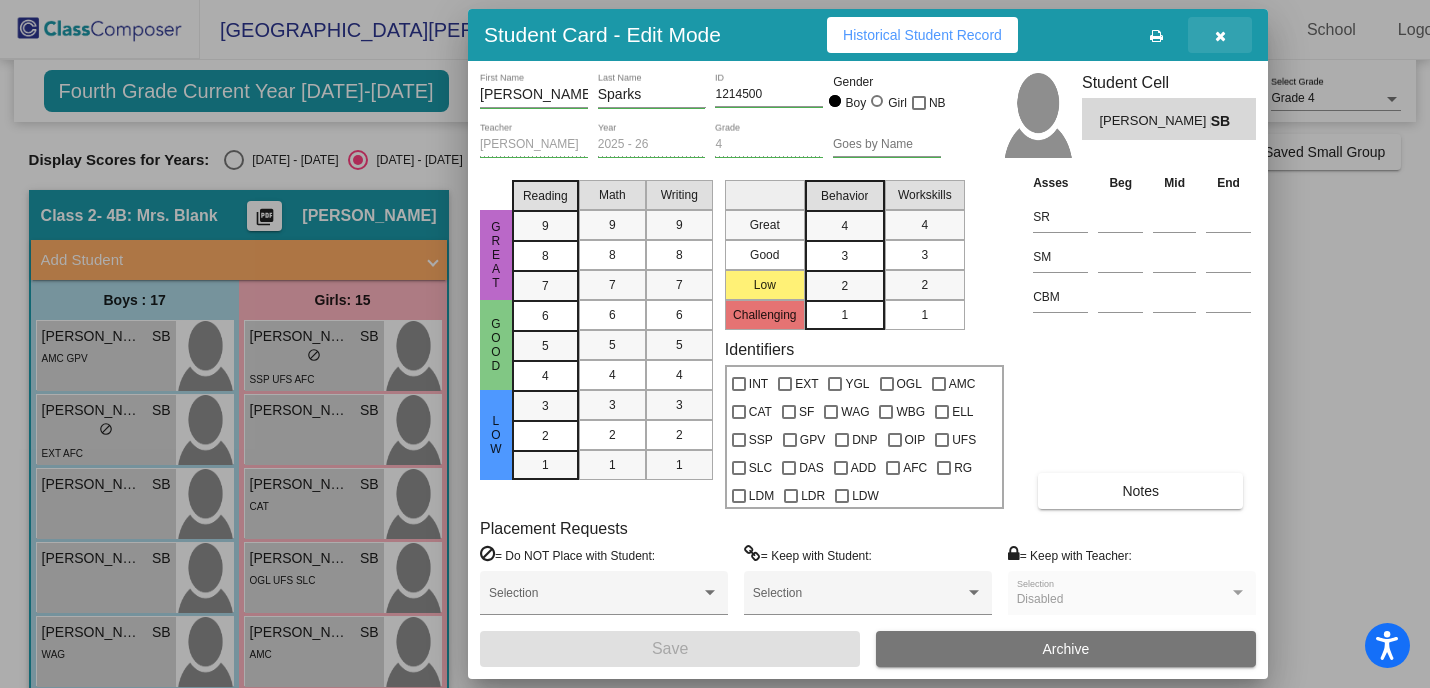 click at bounding box center [1220, 36] 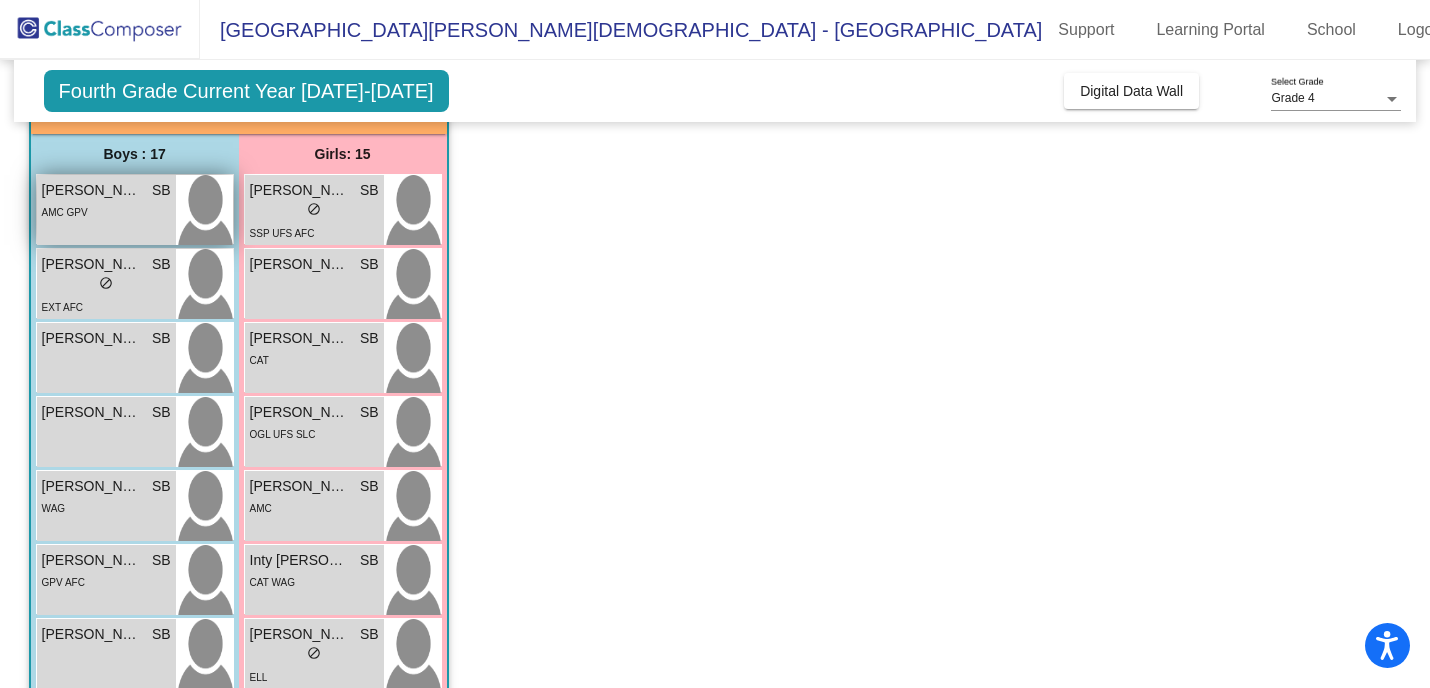 scroll, scrollTop: 149, scrollLeft: 0, axis: vertical 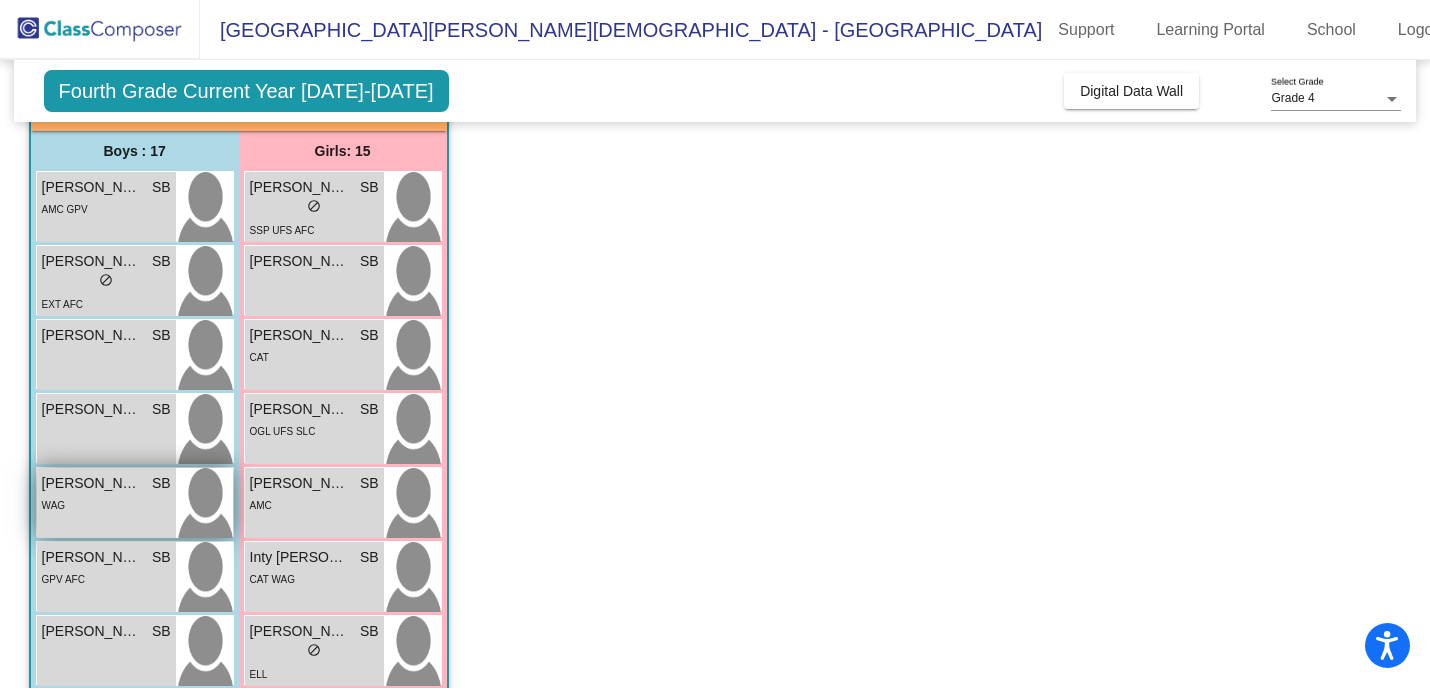 click on "WAG" at bounding box center (54, 504) 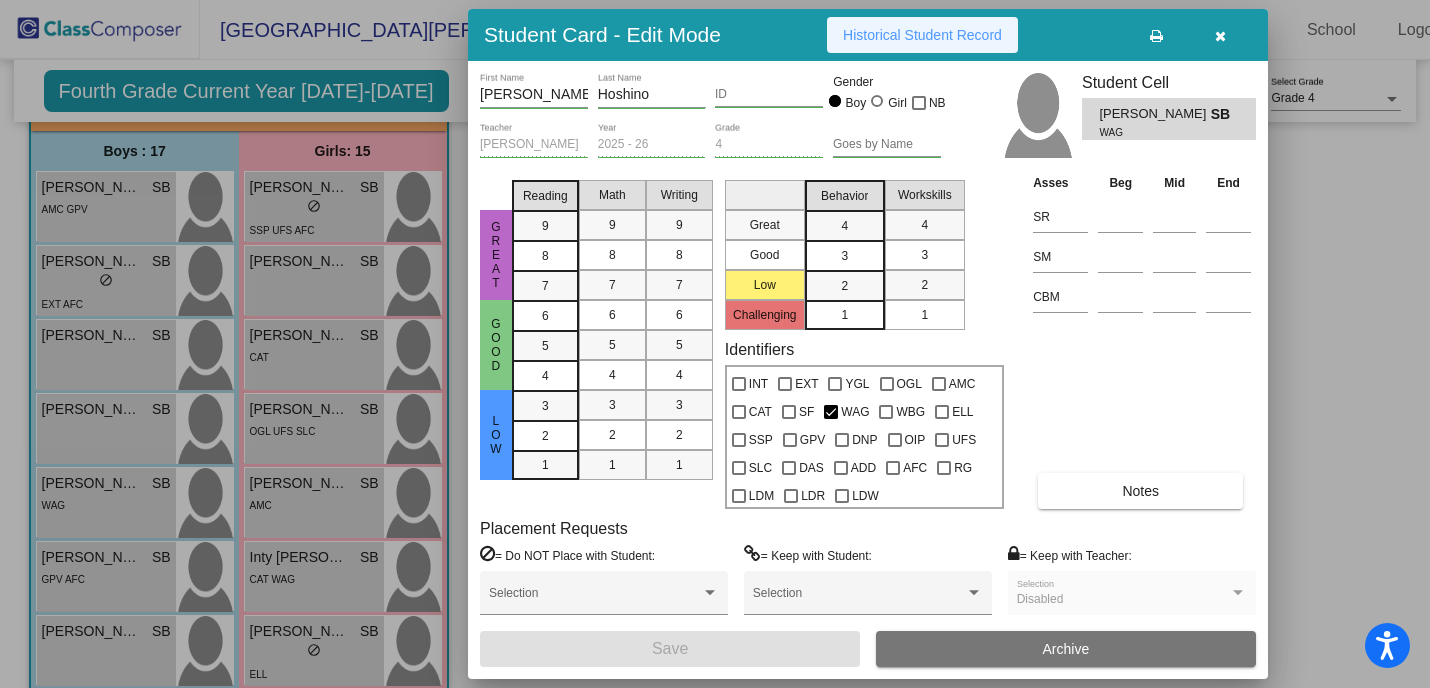click on "Historical Student Record" at bounding box center [922, 35] 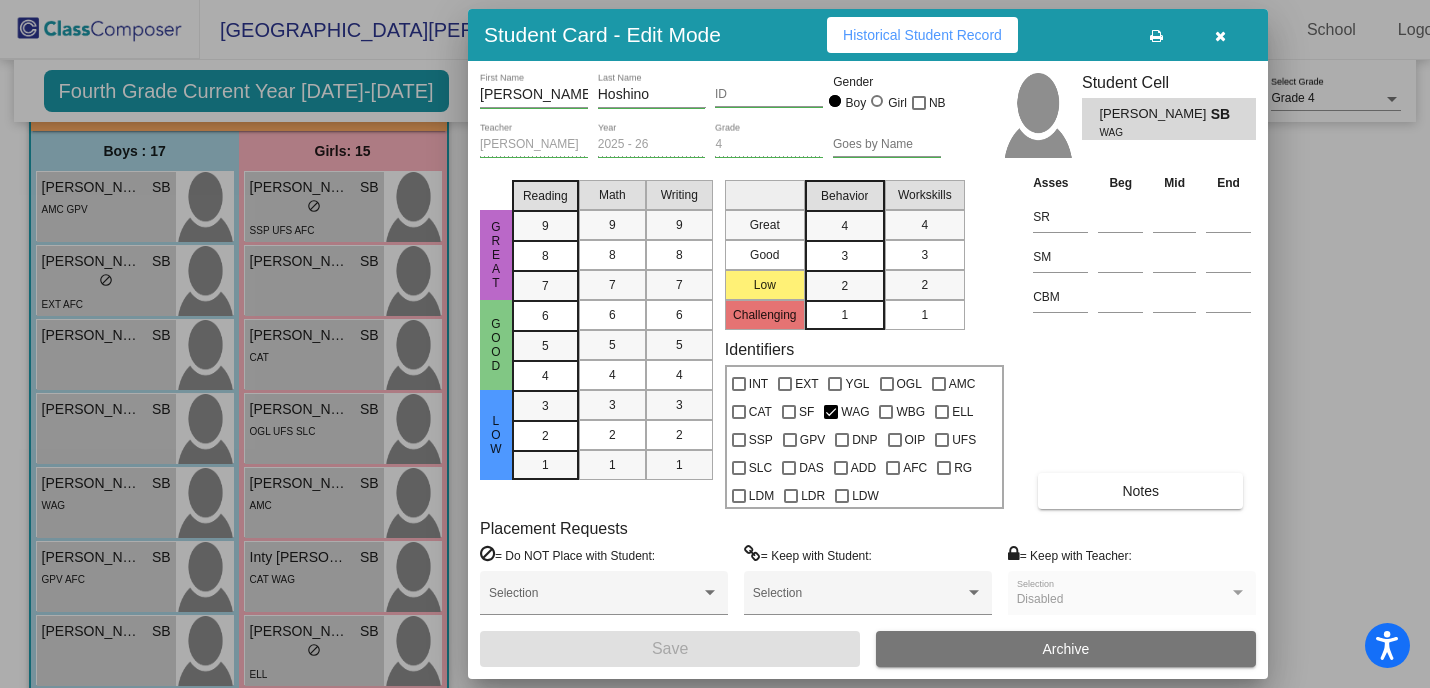 click at bounding box center [1220, 36] 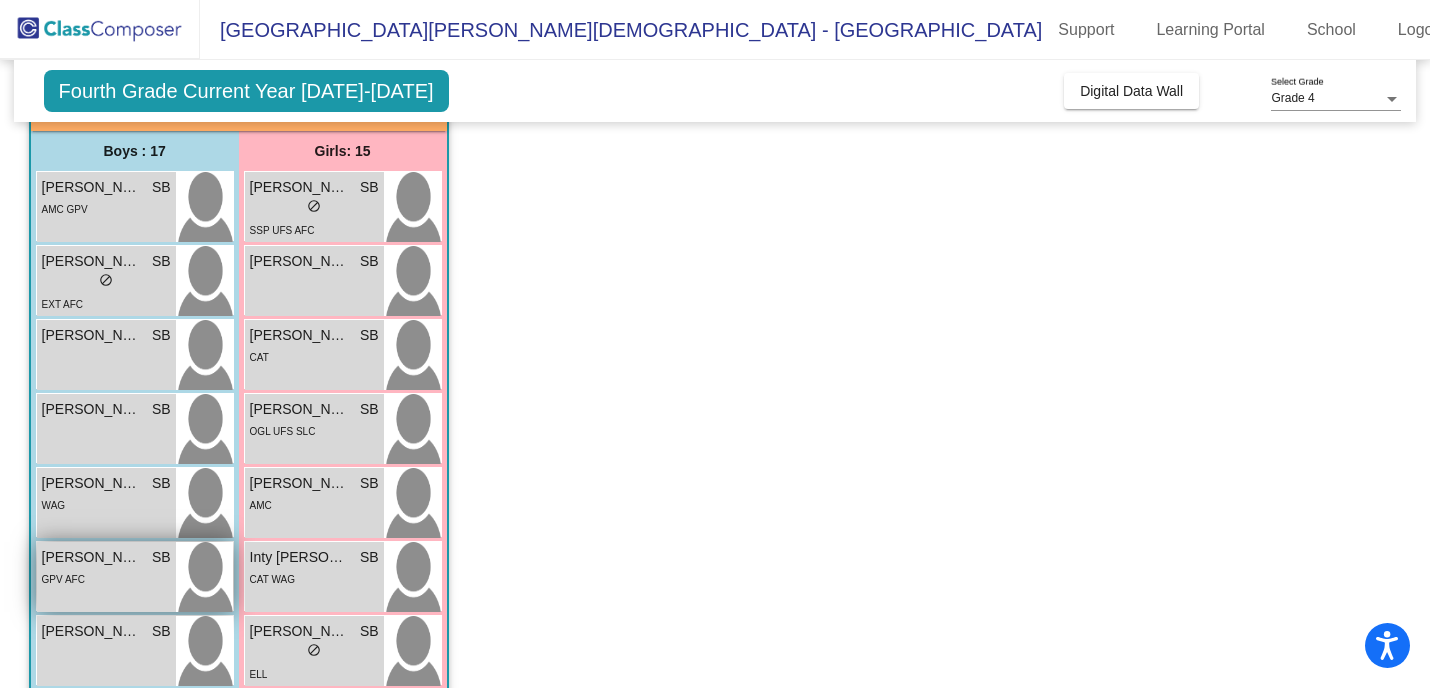 click on "GPV AFC" at bounding box center [63, 579] 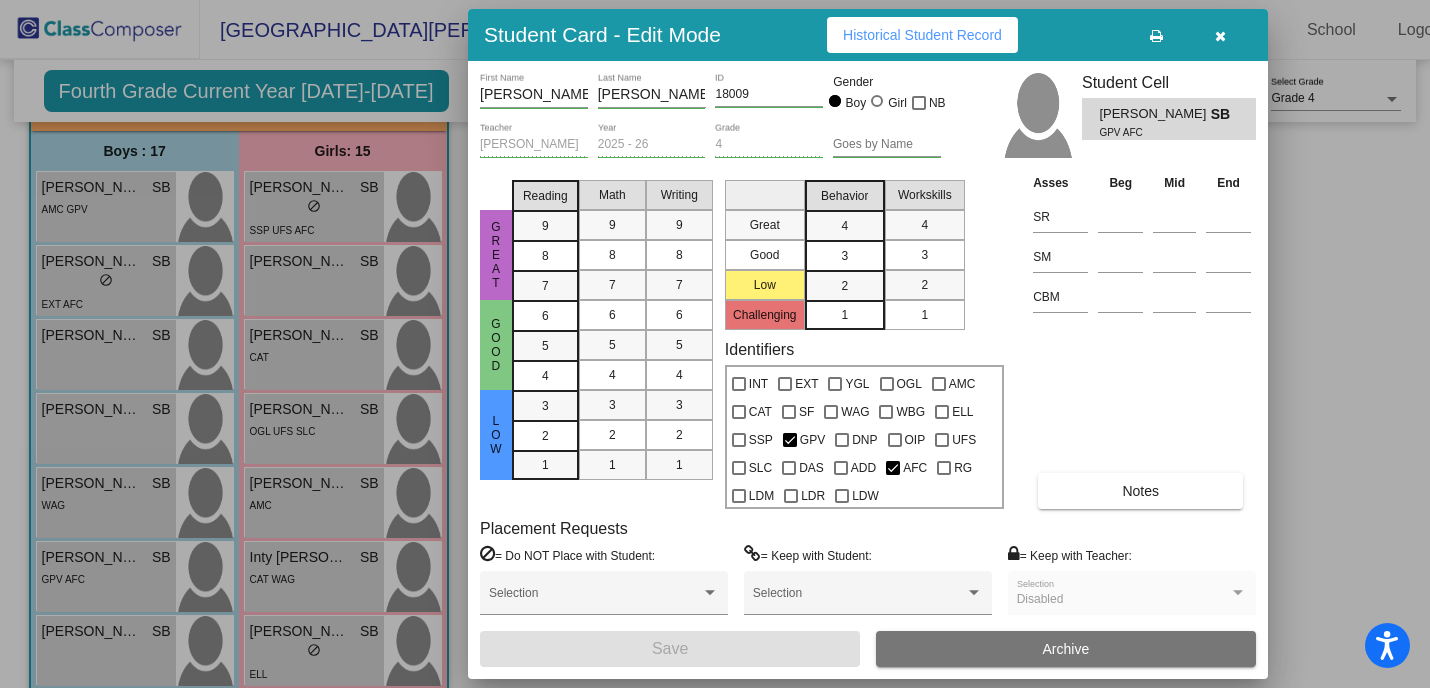 click on "Historical Student Record" at bounding box center (922, 35) 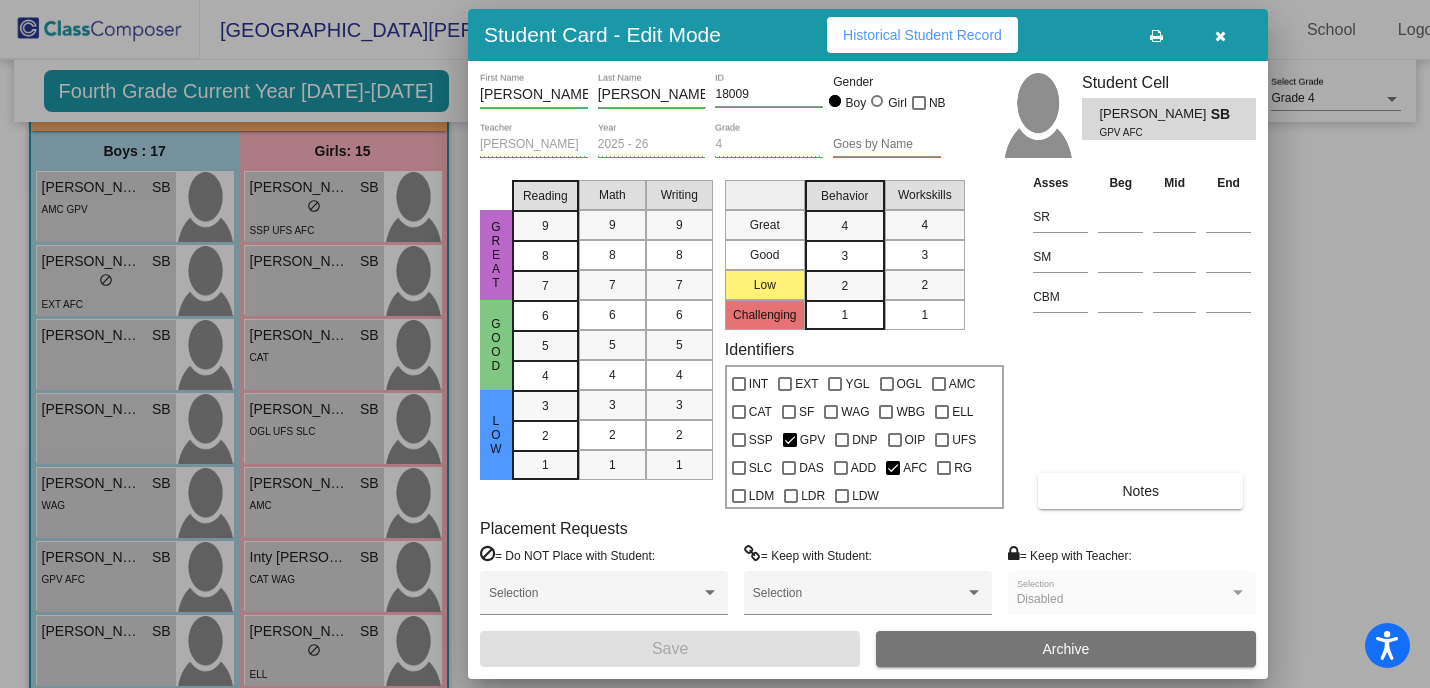 click at bounding box center (1220, 36) 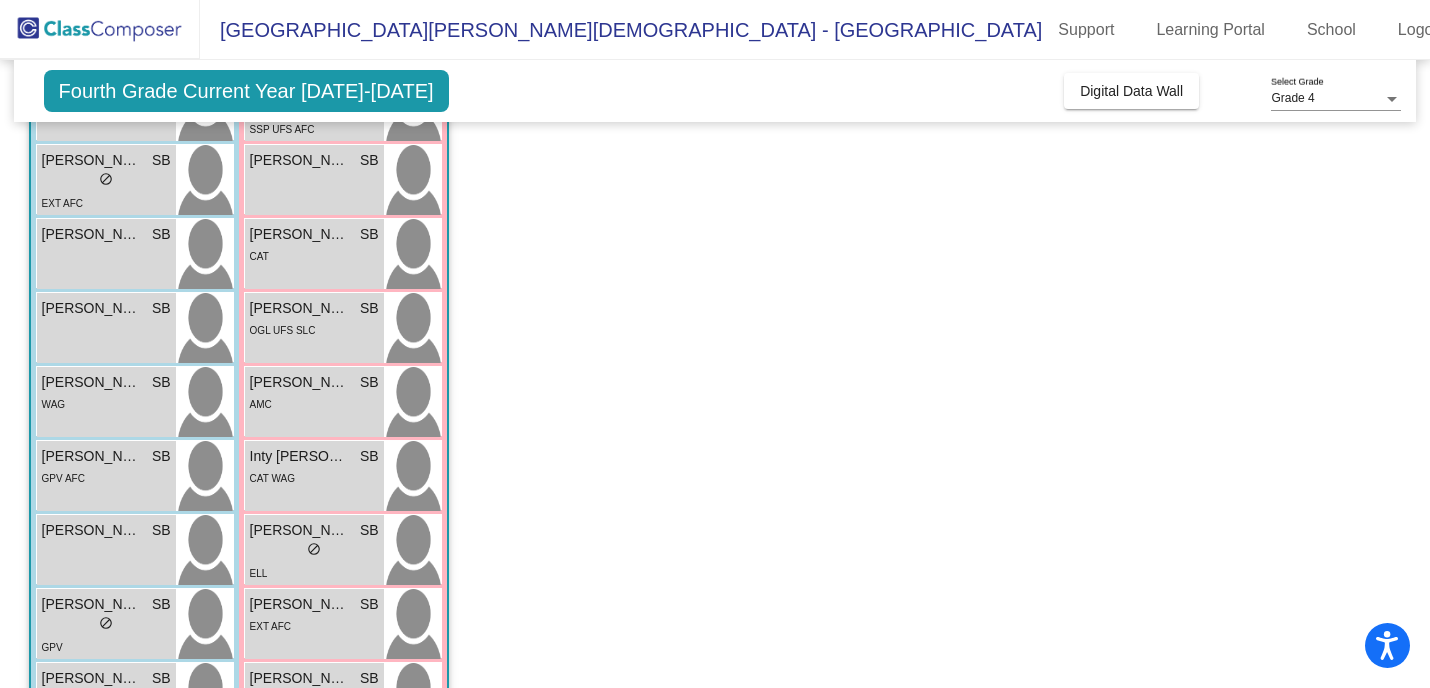 scroll, scrollTop: 255, scrollLeft: 0, axis: vertical 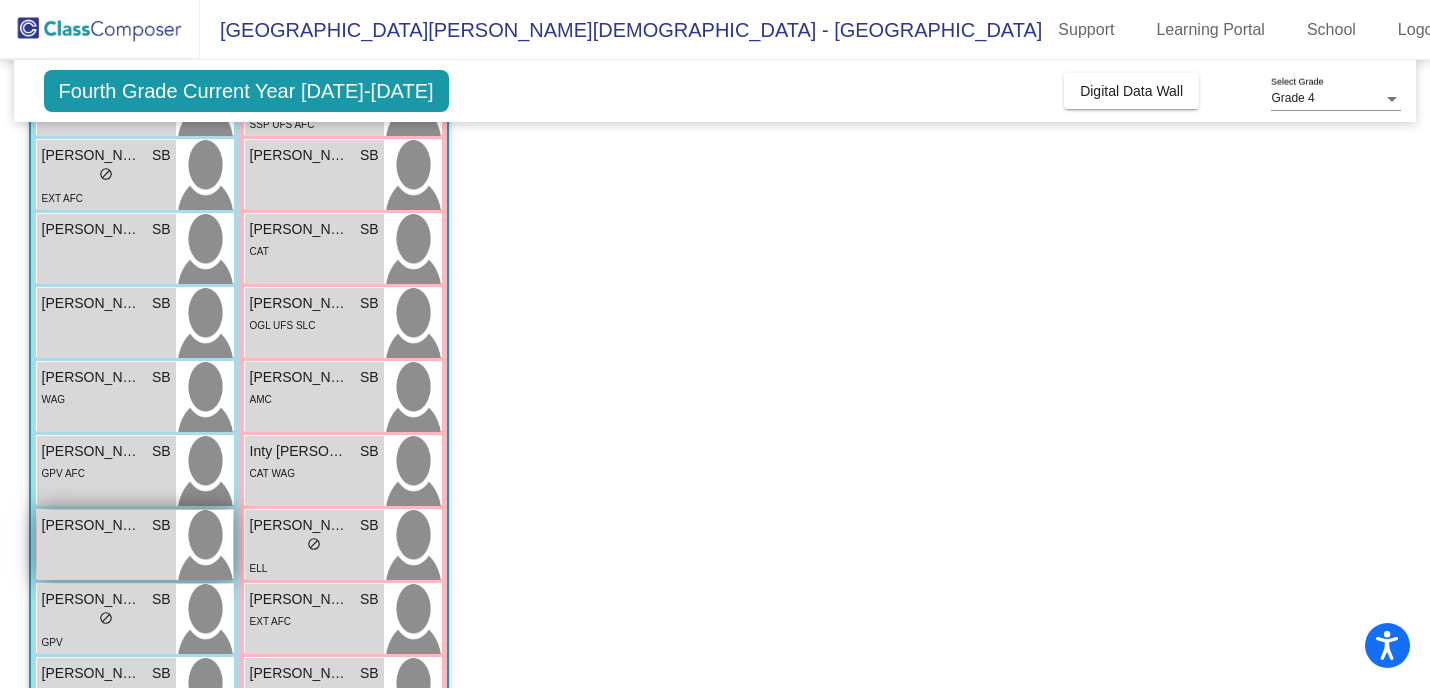 click on "[PERSON_NAME] SB lock do_not_disturb_alt" at bounding box center (106, 545) 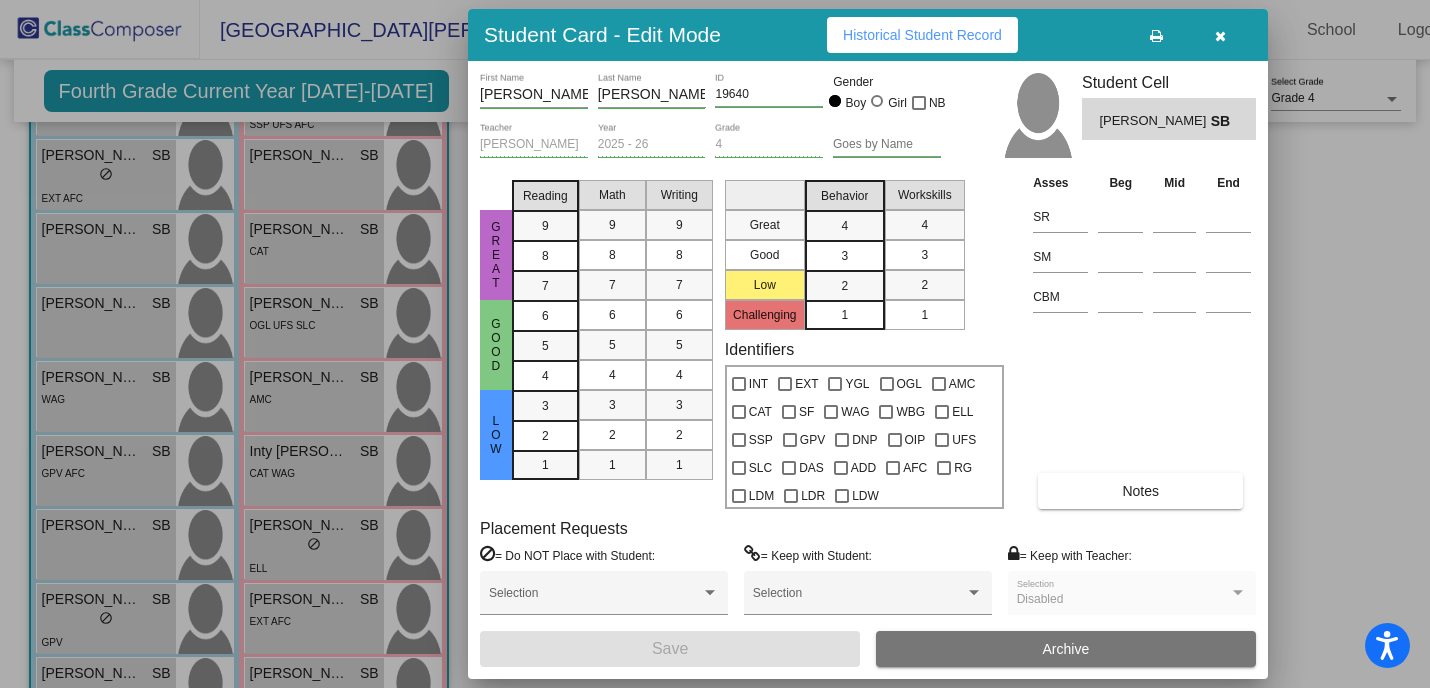 click on "Historical Student Record" at bounding box center (922, 35) 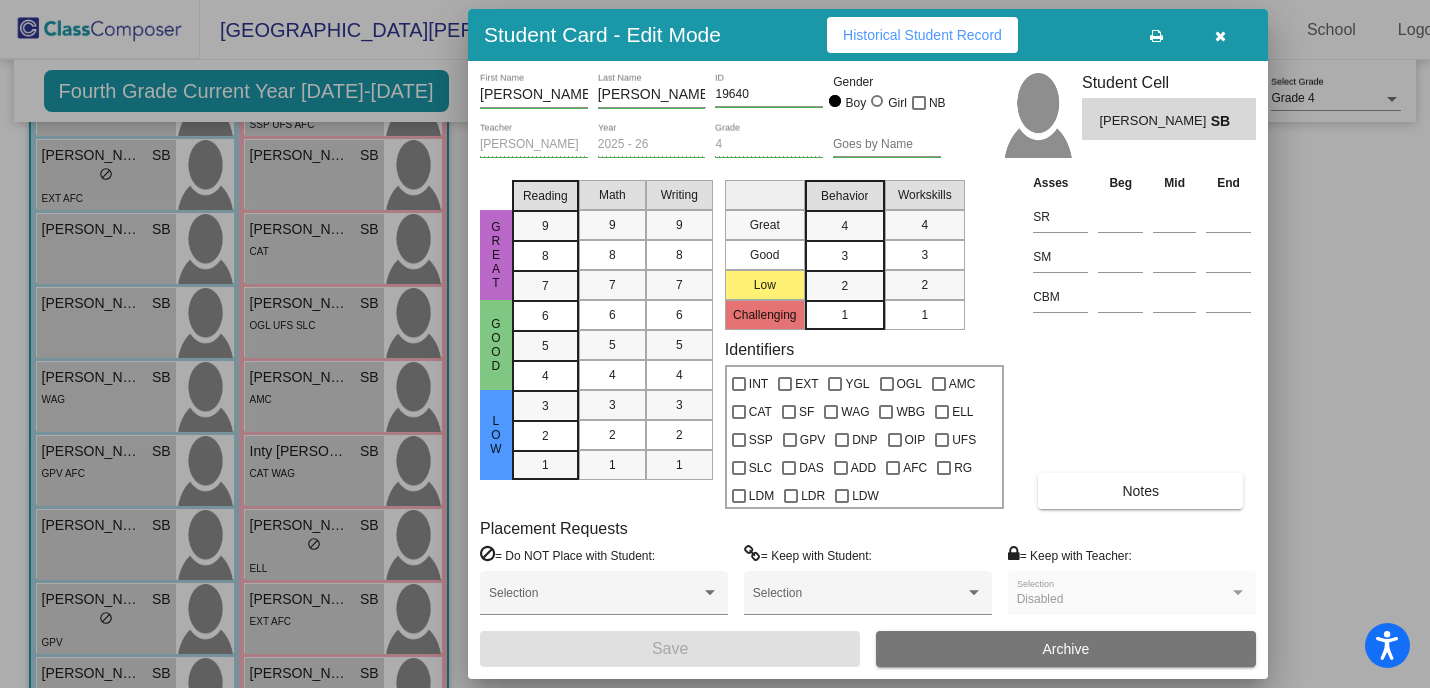 click at bounding box center [1220, 36] 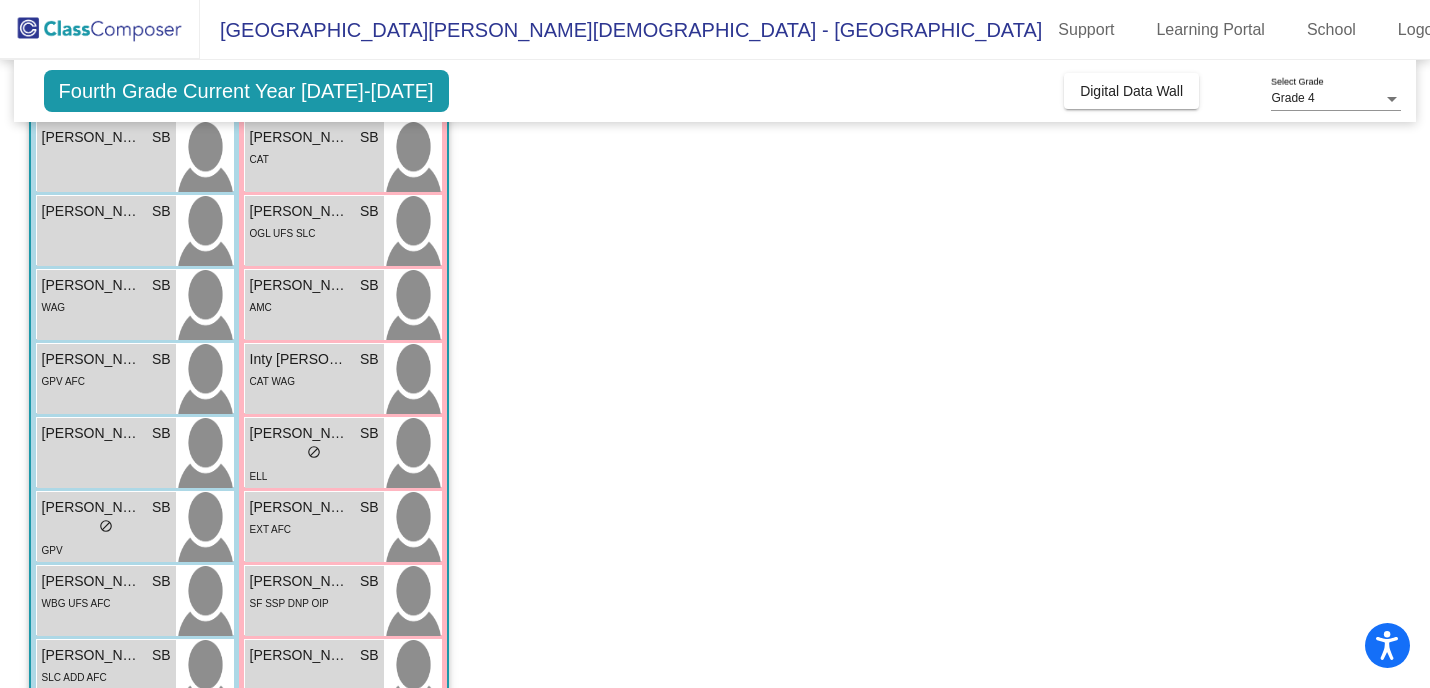 scroll, scrollTop: 351, scrollLeft: 0, axis: vertical 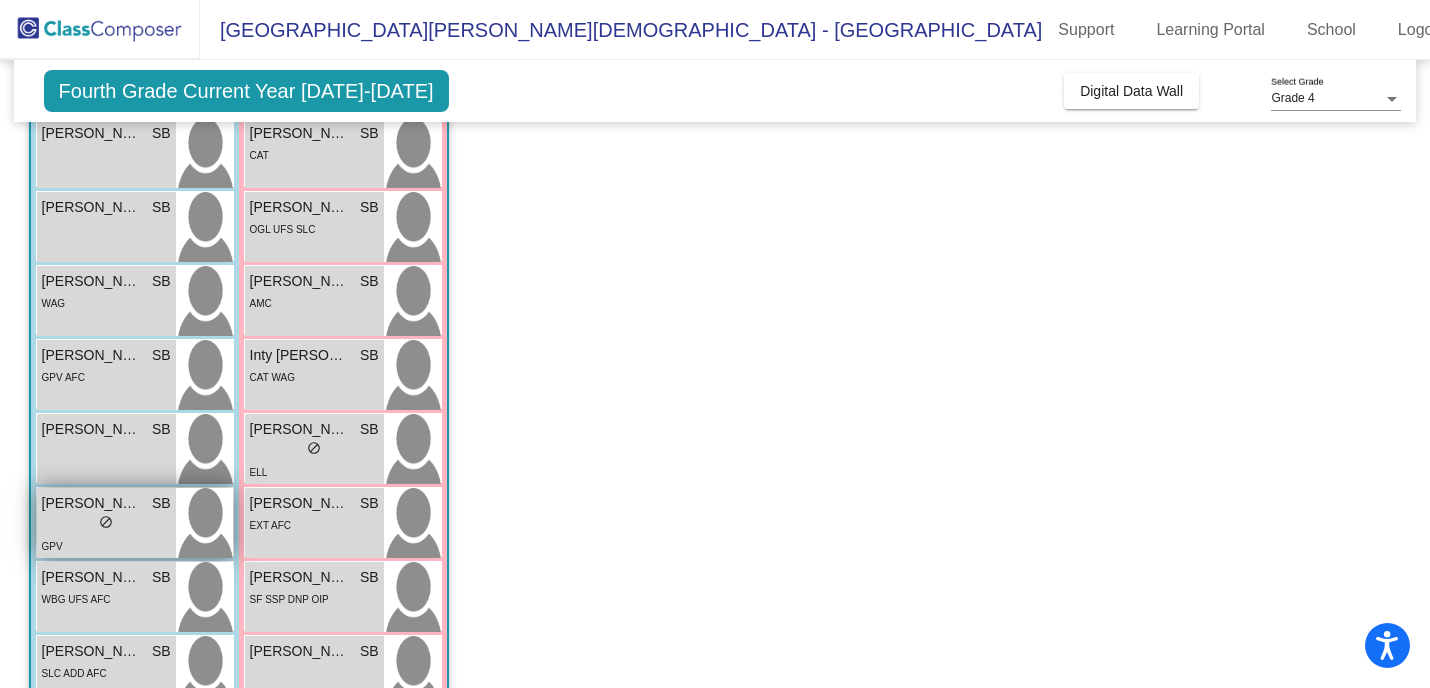 click on "GPV" at bounding box center (106, 545) 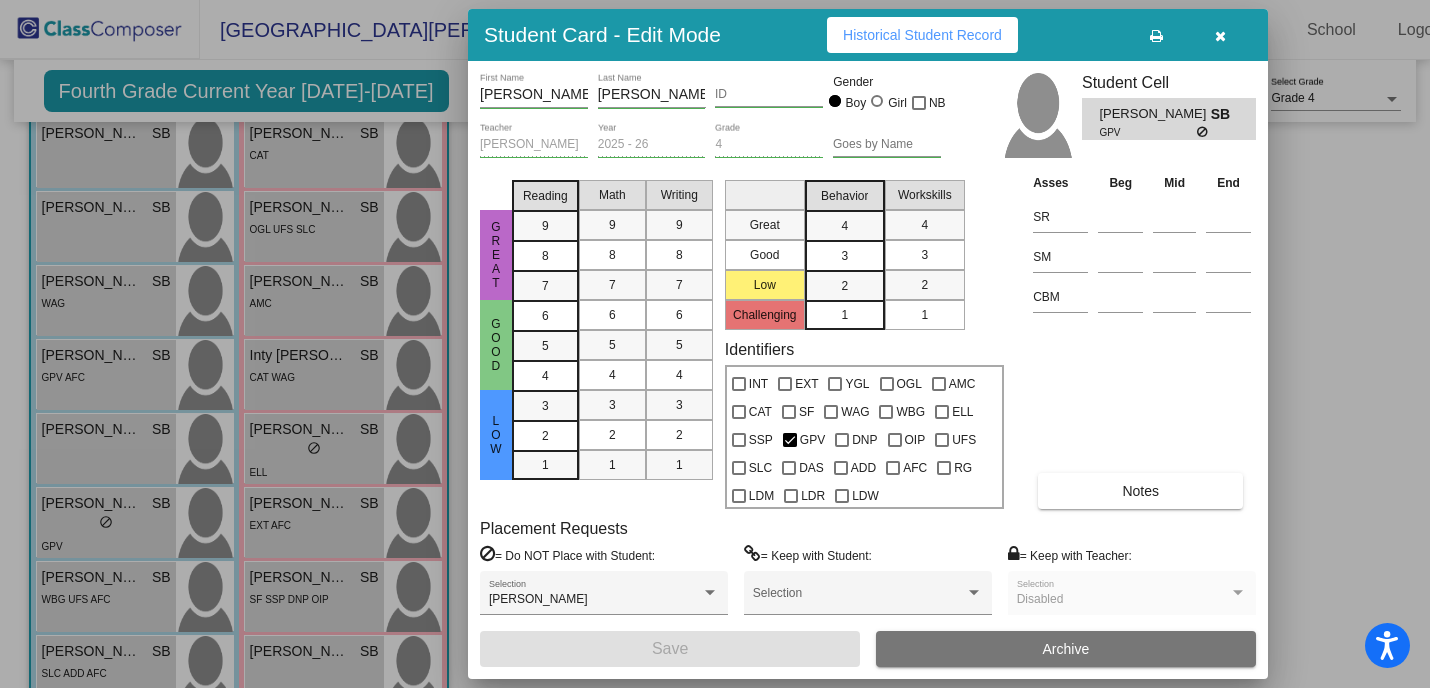 click on "Historical Student Record" at bounding box center (922, 35) 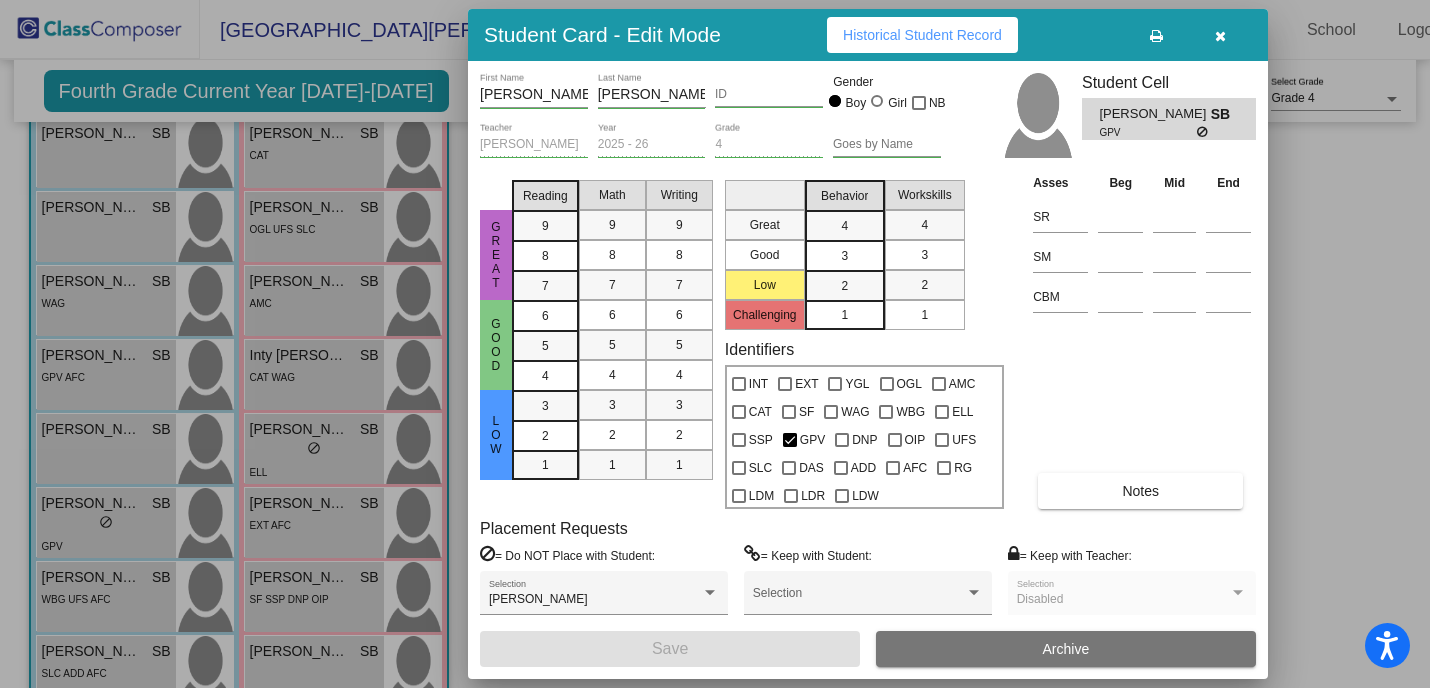 click at bounding box center (1220, 36) 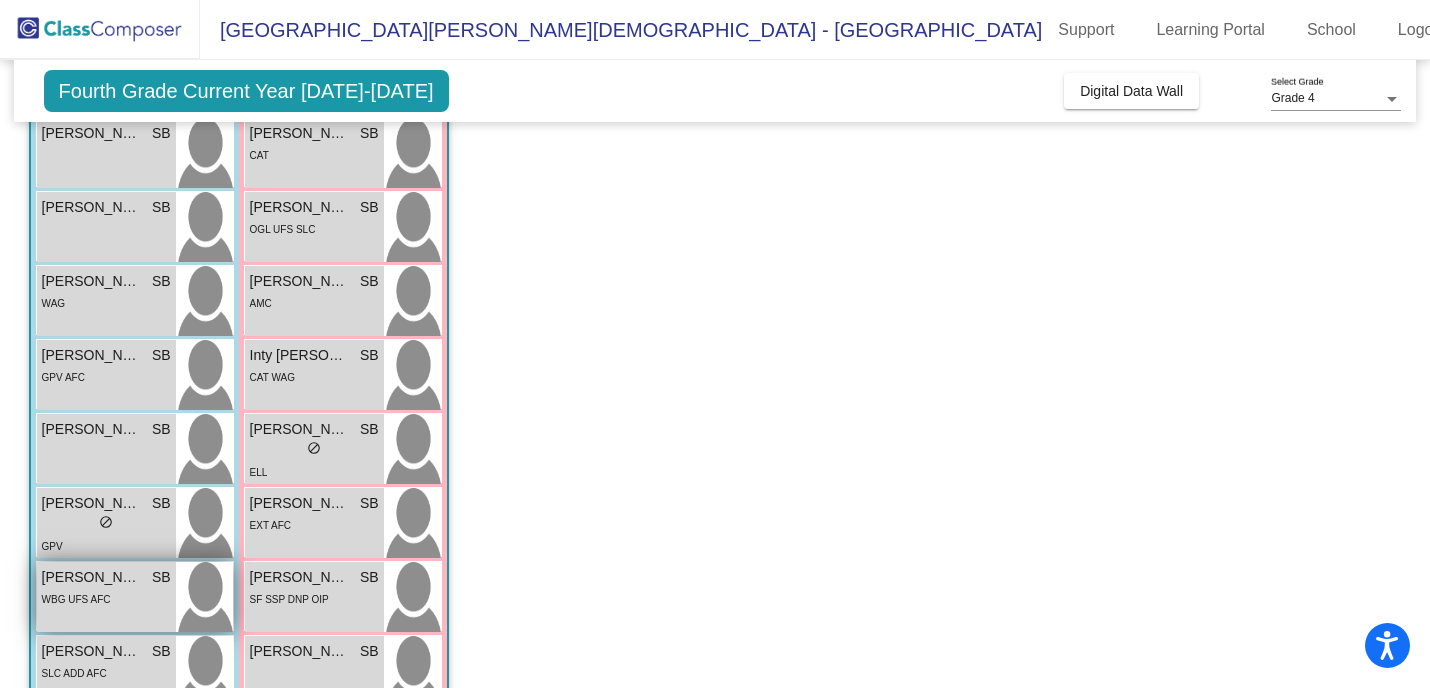 click on "WBG UFS AFC" at bounding box center (76, 598) 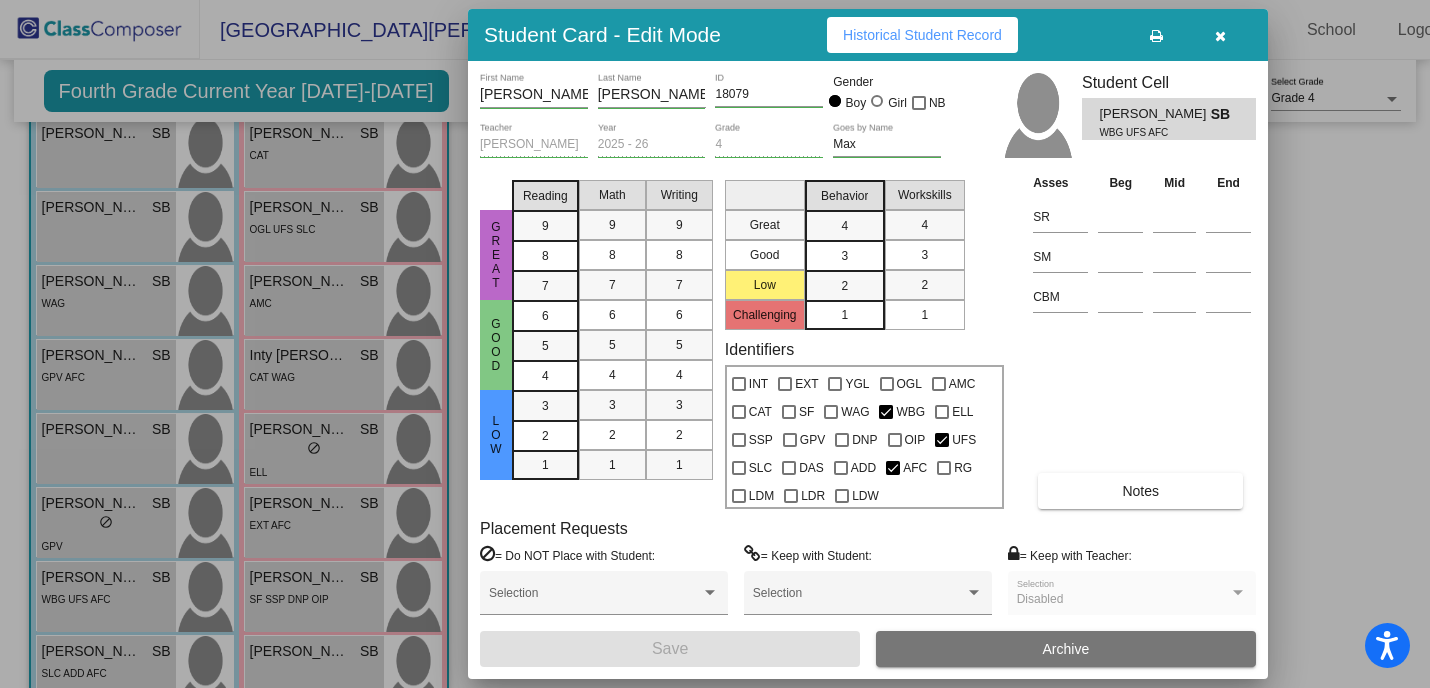 click on "Historical Student Record" at bounding box center [922, 35] 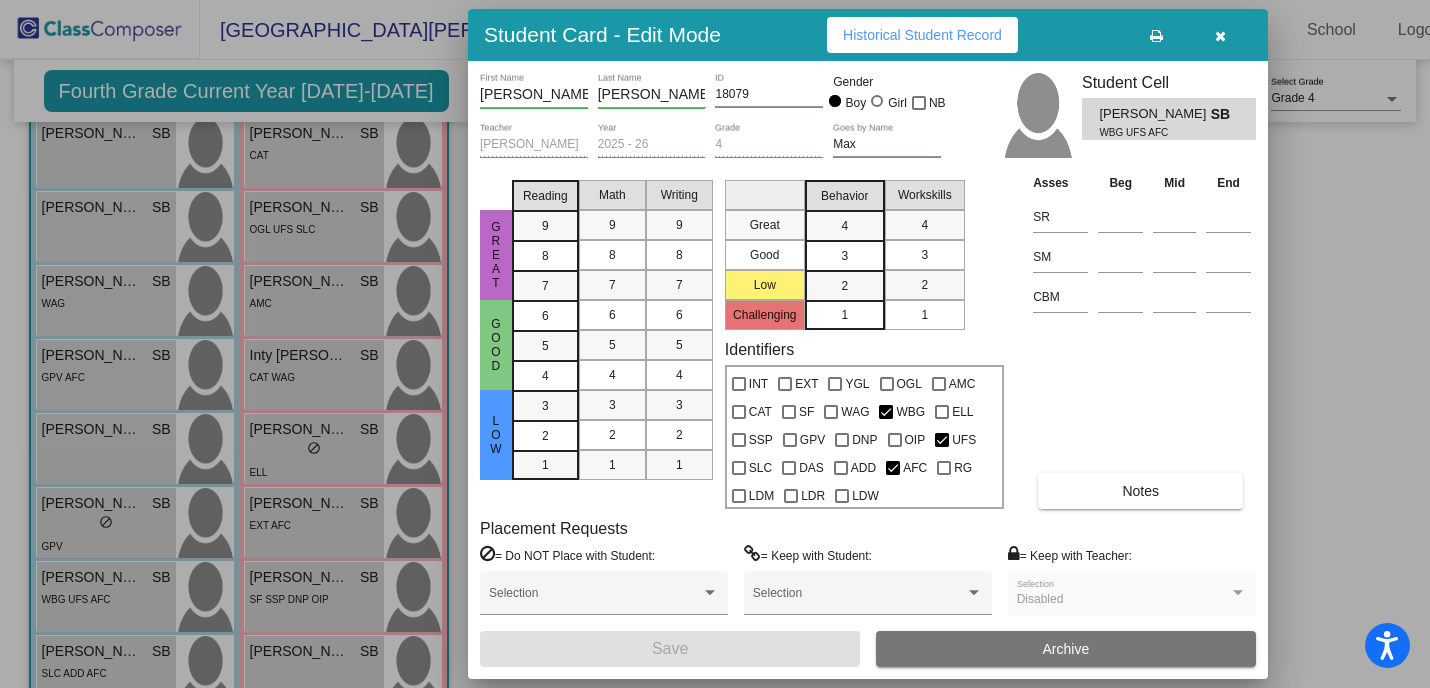 click at bounding box center [1220, 36] 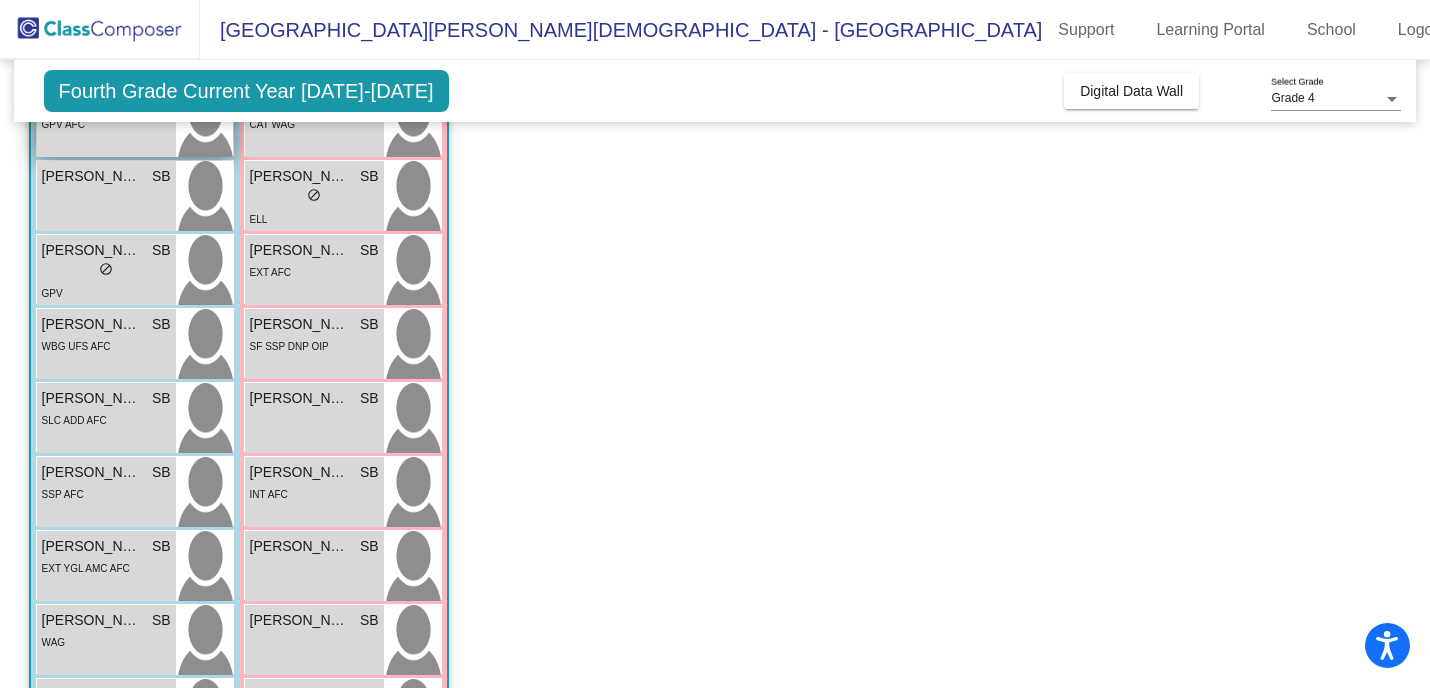 scroll, scrollTop: 607, scrollLeft: 0, axis: vertical 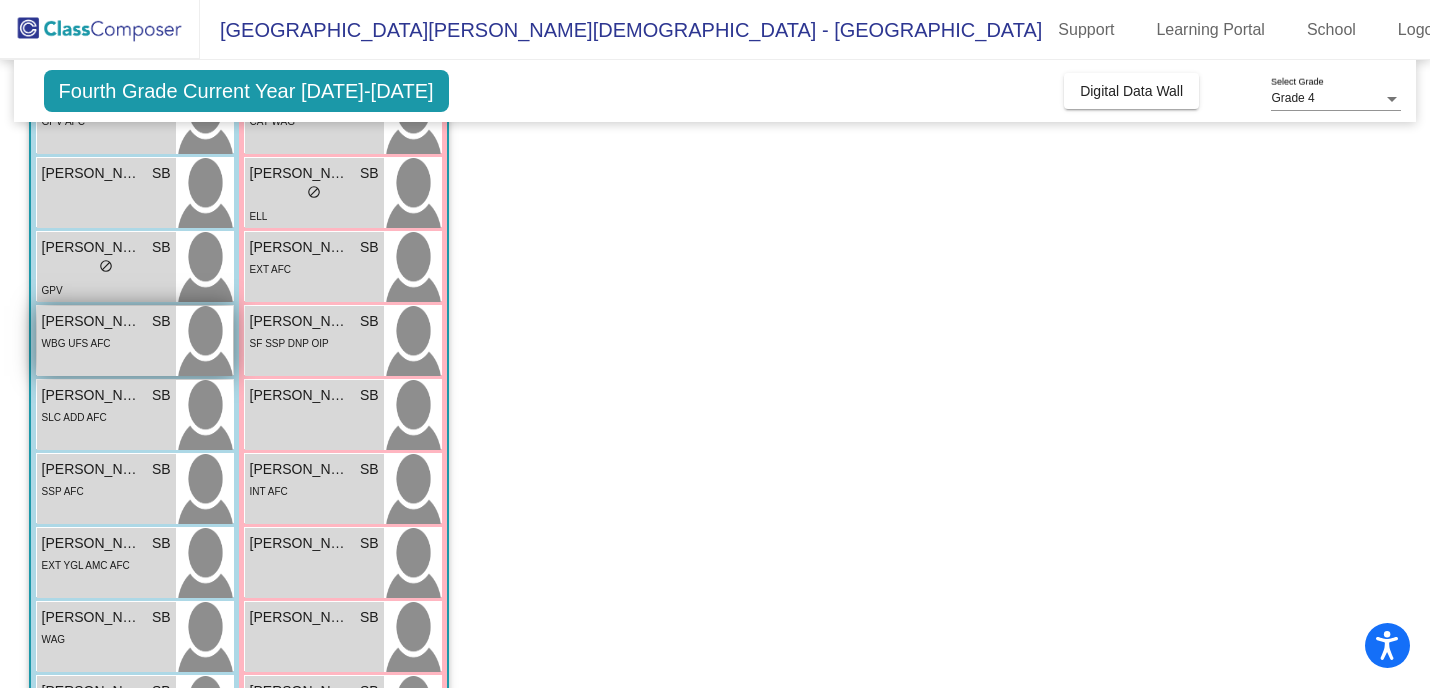 click on "WBG UFS AFC" at bounding box center [106, 342] 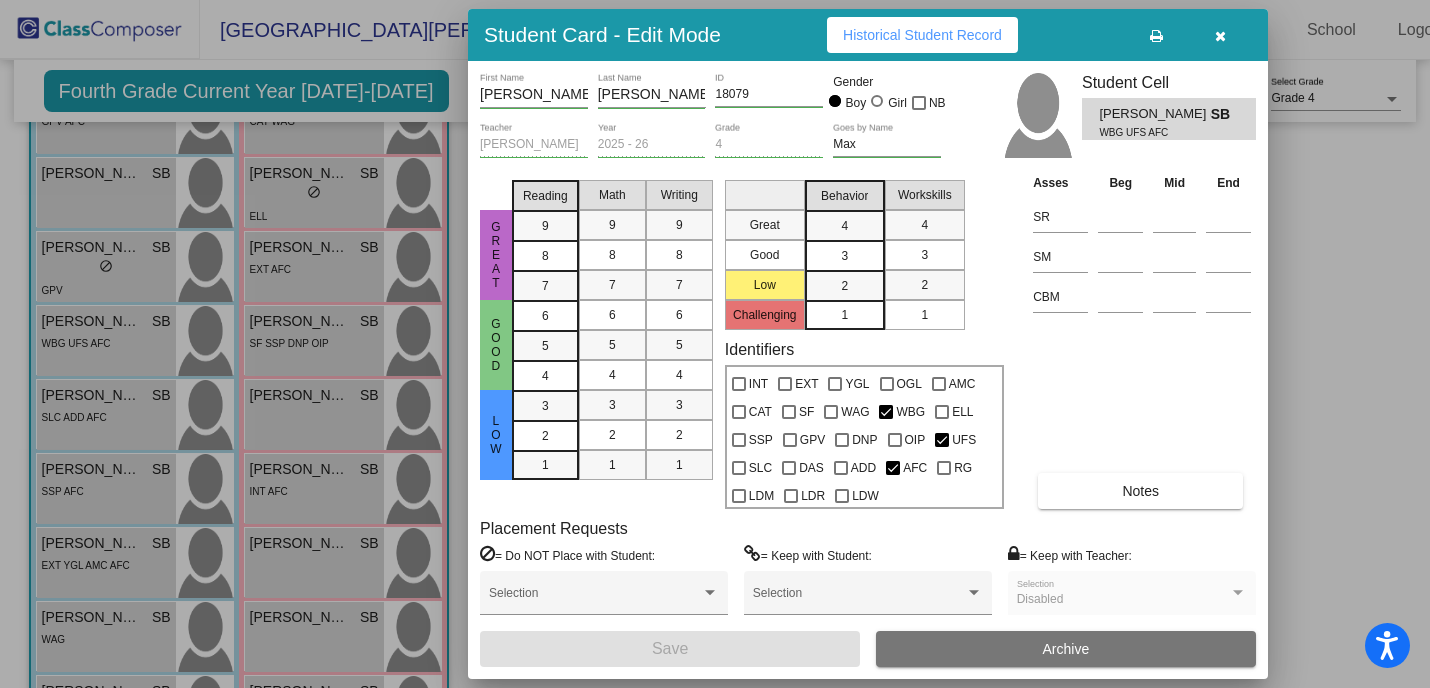 click on "Historical Student Record" at bounding box center [922, 35] 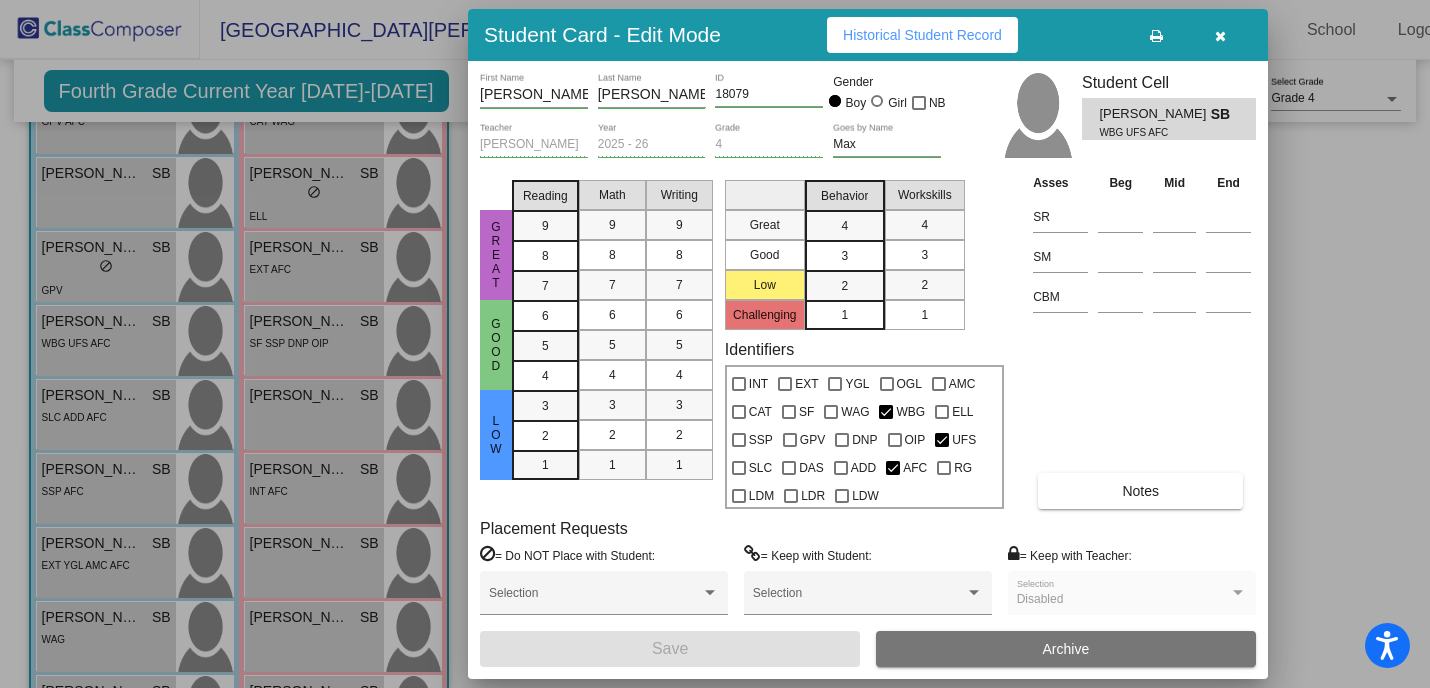 click at bounding box center [1220, 36] 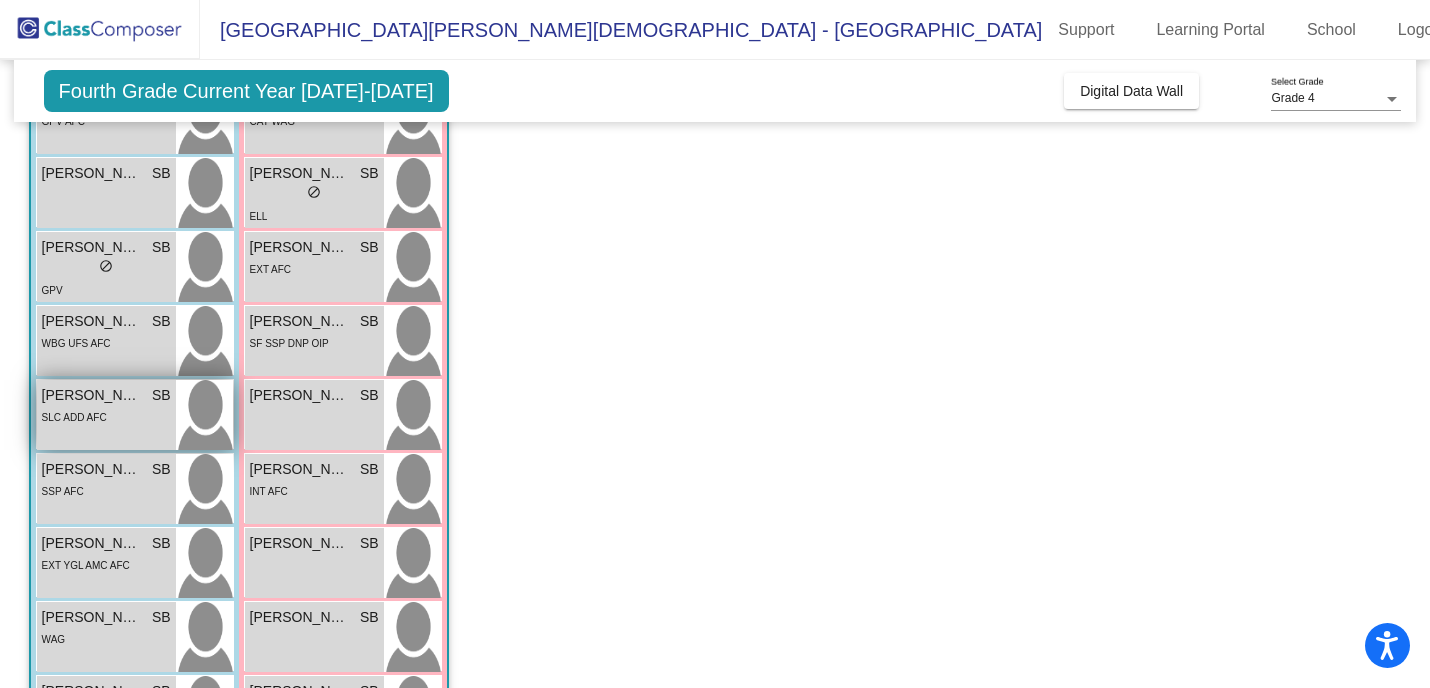 click on "SLC ADD AFC" at bounding box center [74, 417] 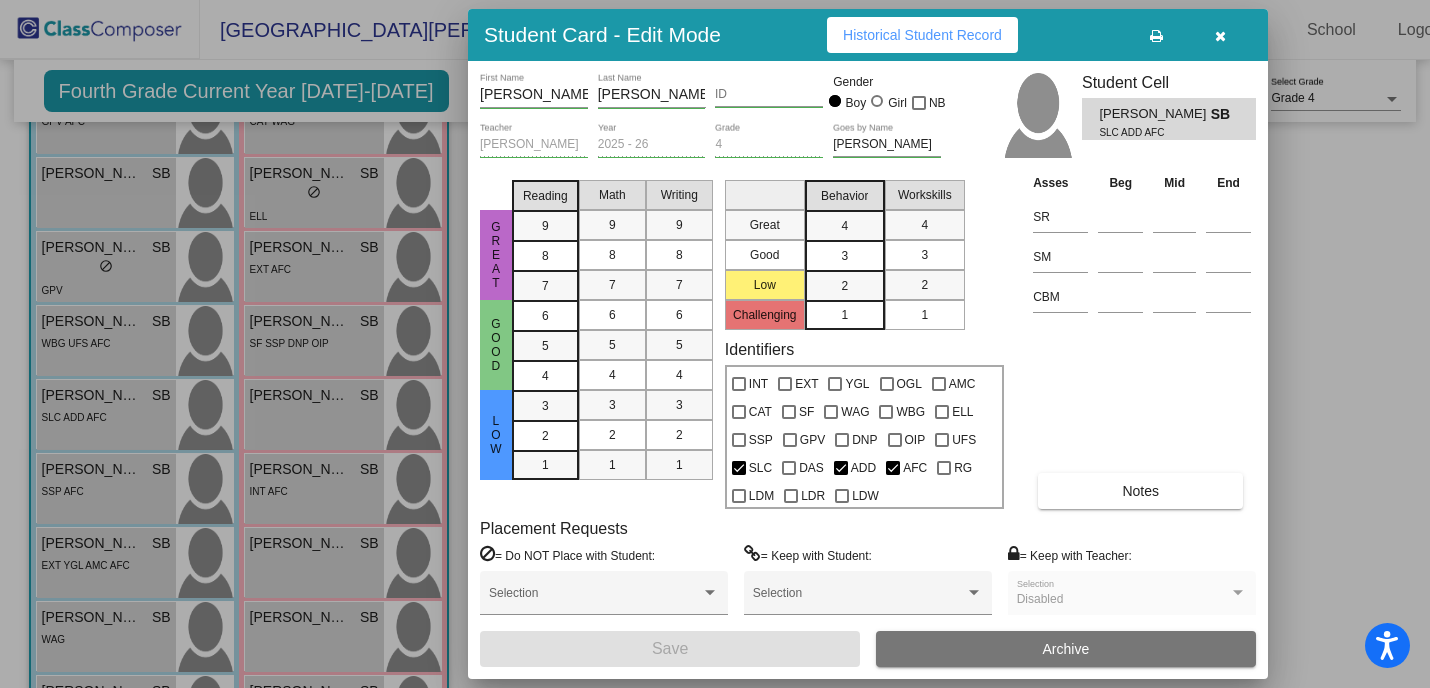 click on "Historical Student Record" at bounding box center [922, 35] 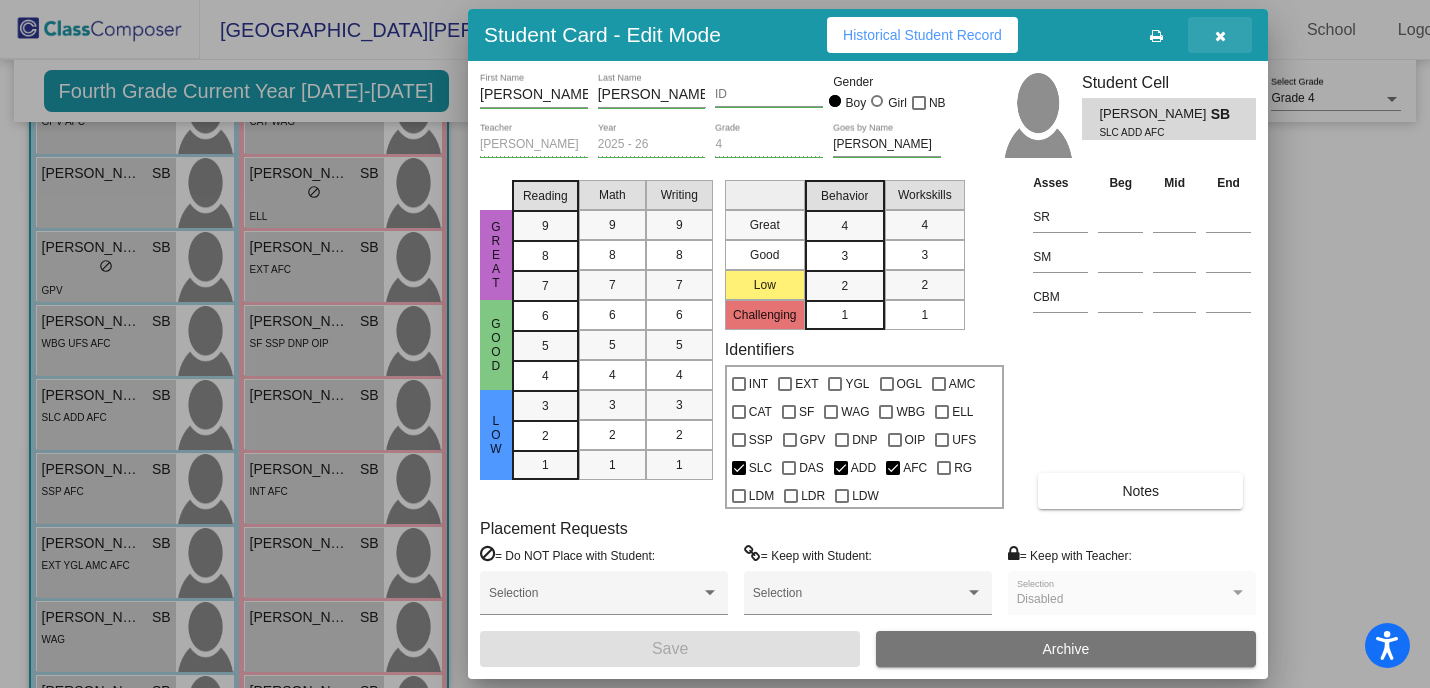 click at bounding box center (1220, 35) 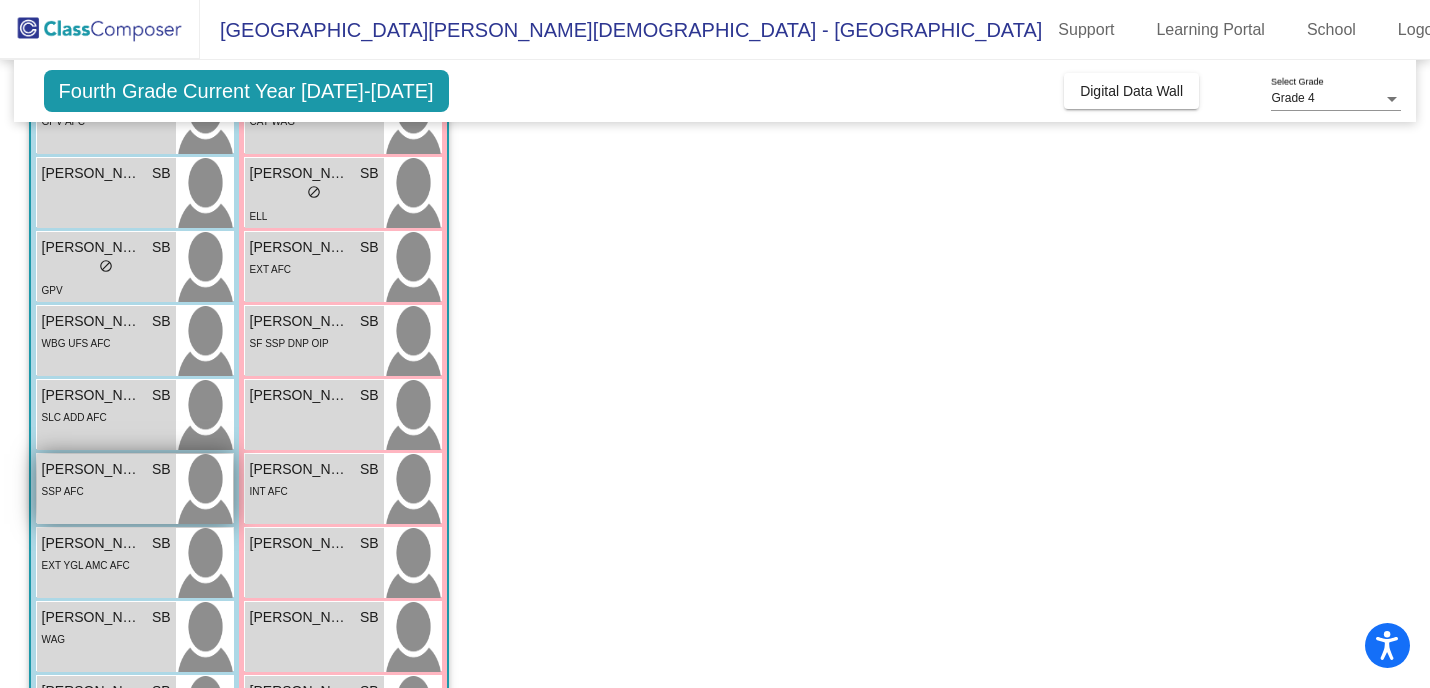 click on "SSP AFC" at bounding box center [106, 490] 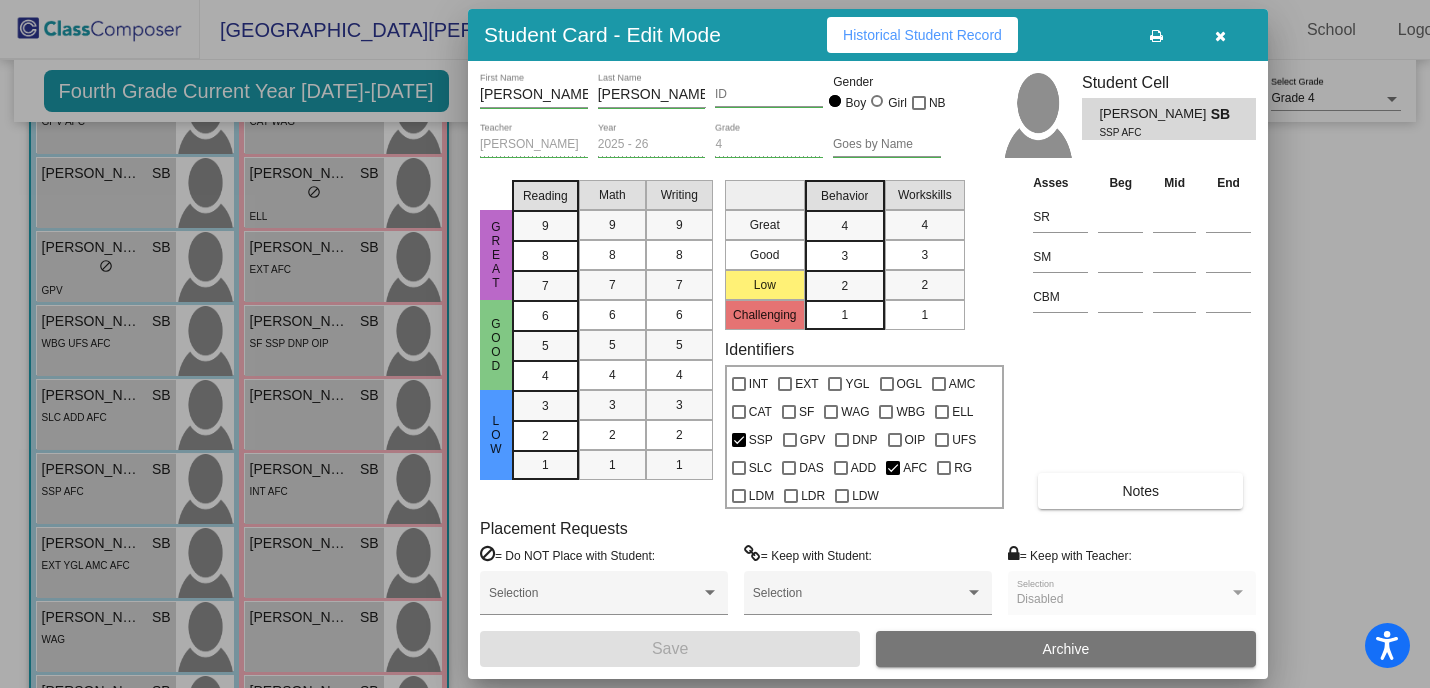 click on "Historical Student Record" at bounding box center [922, 35] 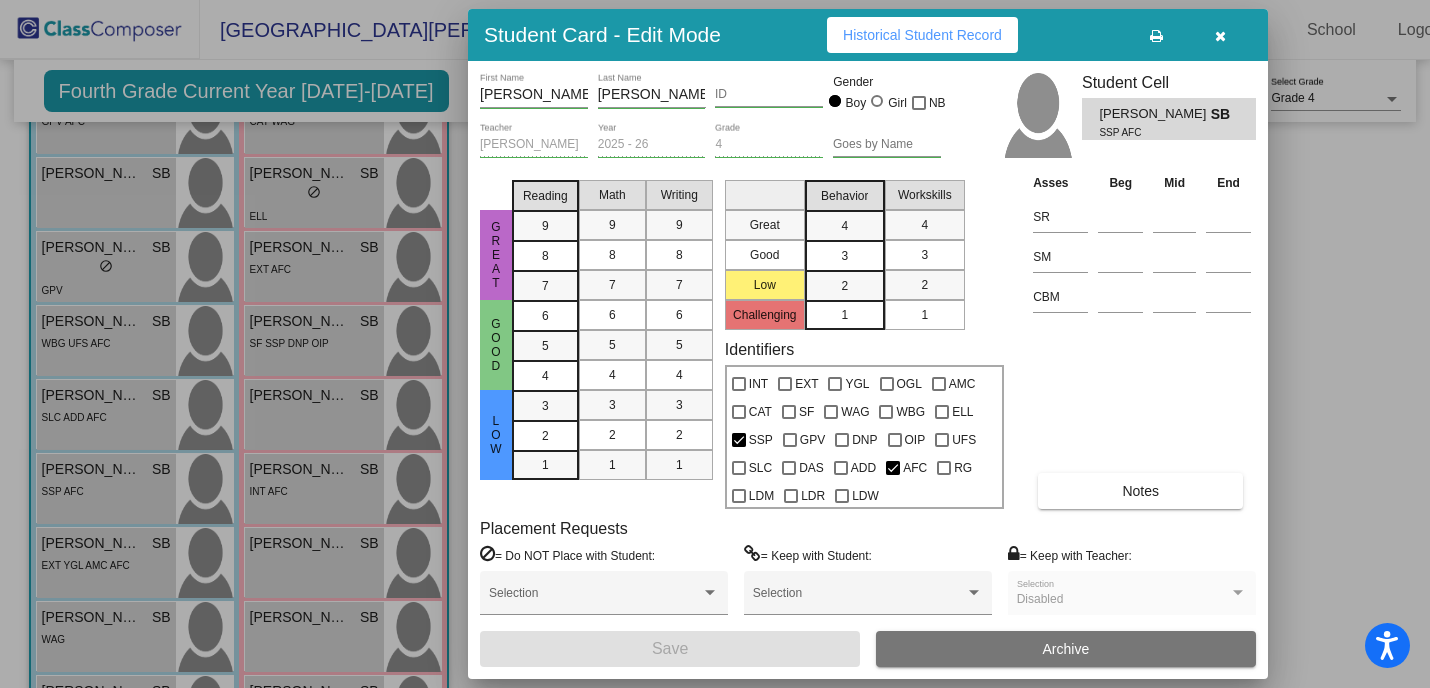 click at bounding box center [1220, 36] 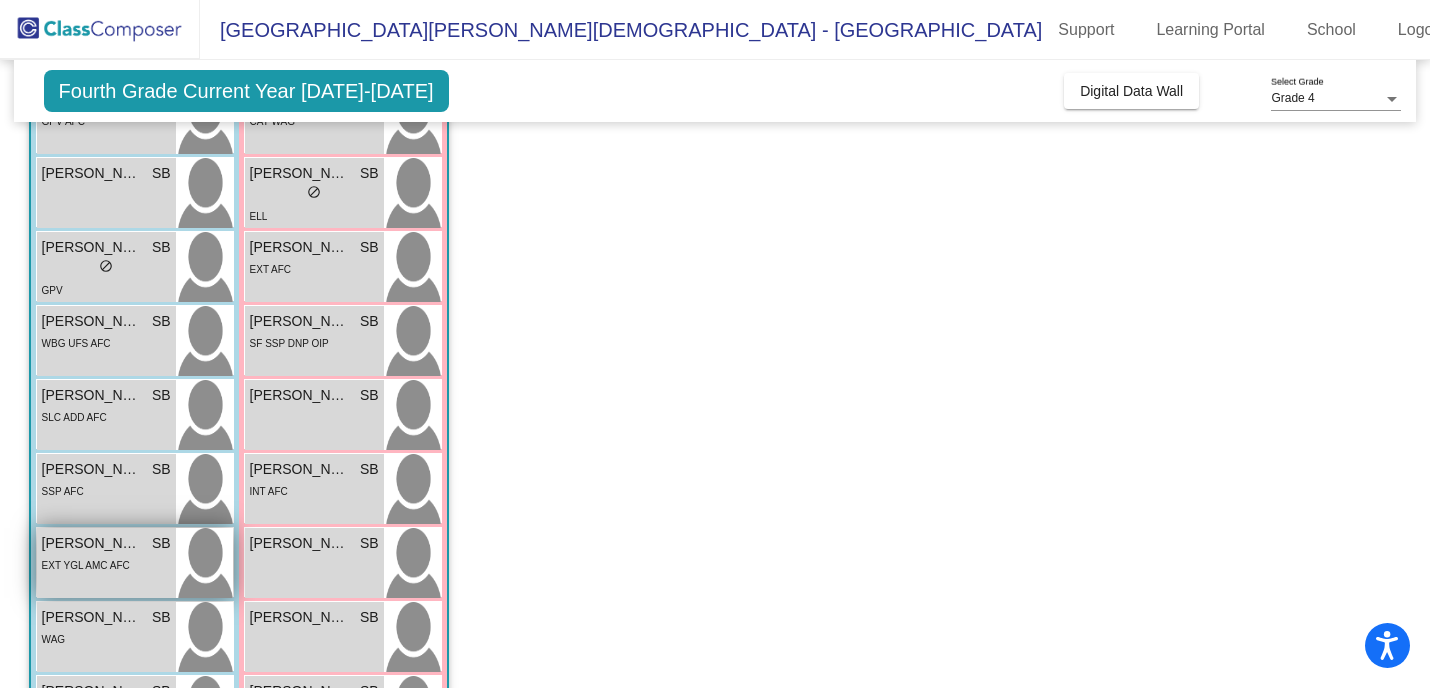 click on "EXT YGL AMC AFC" at bounding box center (86, 565) 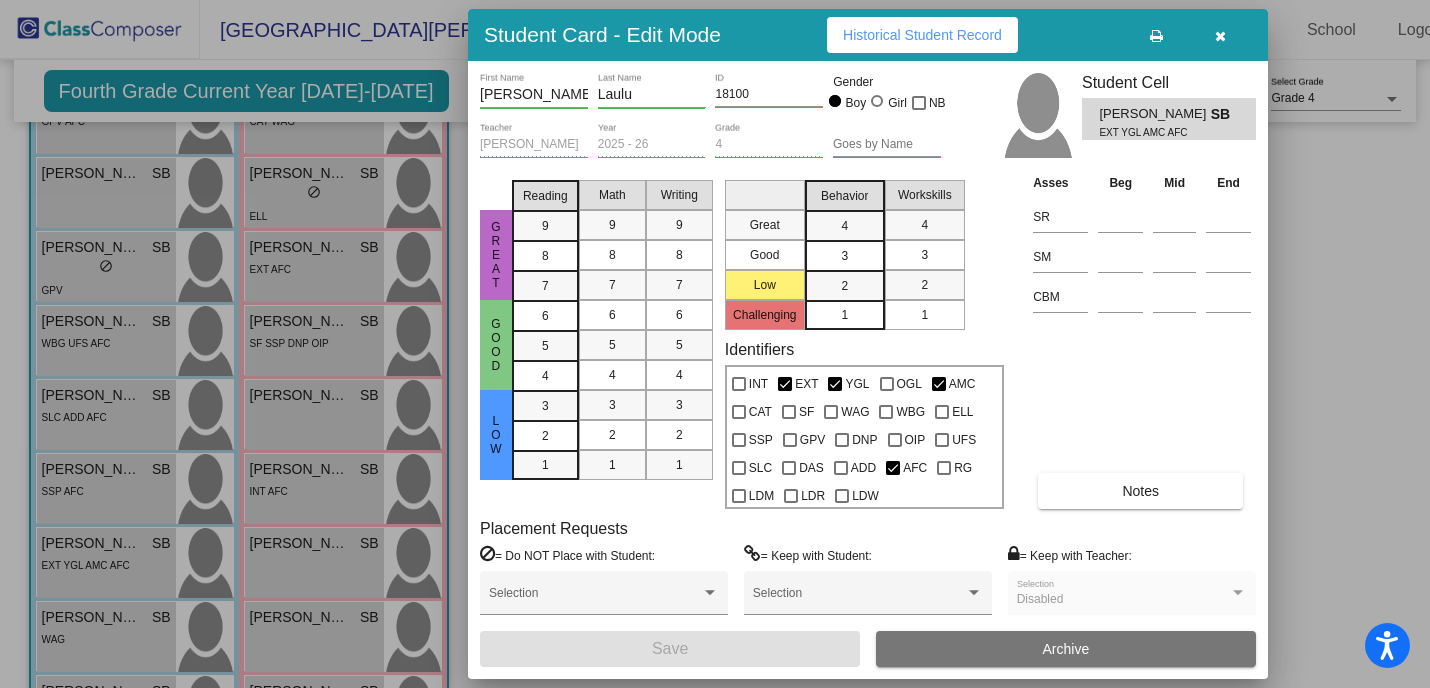 click on "Historical Student Record" at bounding box center [922, 35] 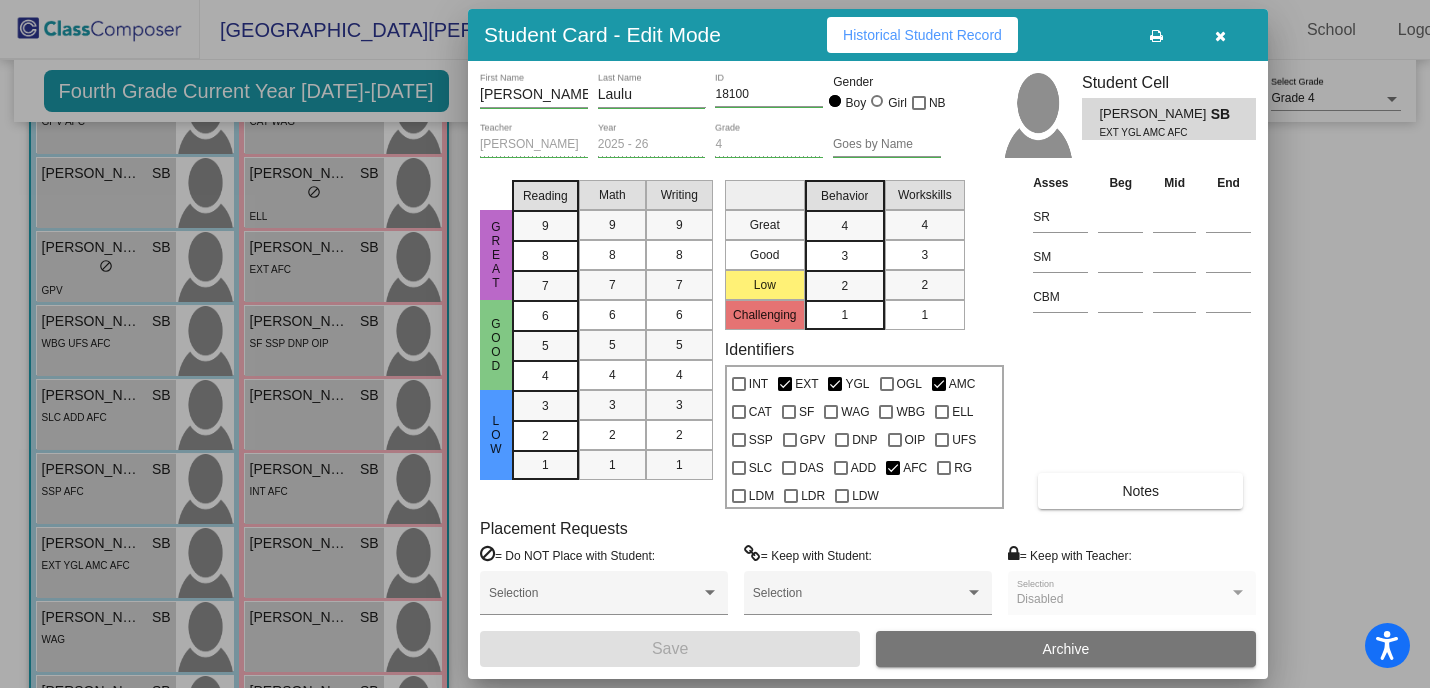 click at bounding box center (1220, 36) 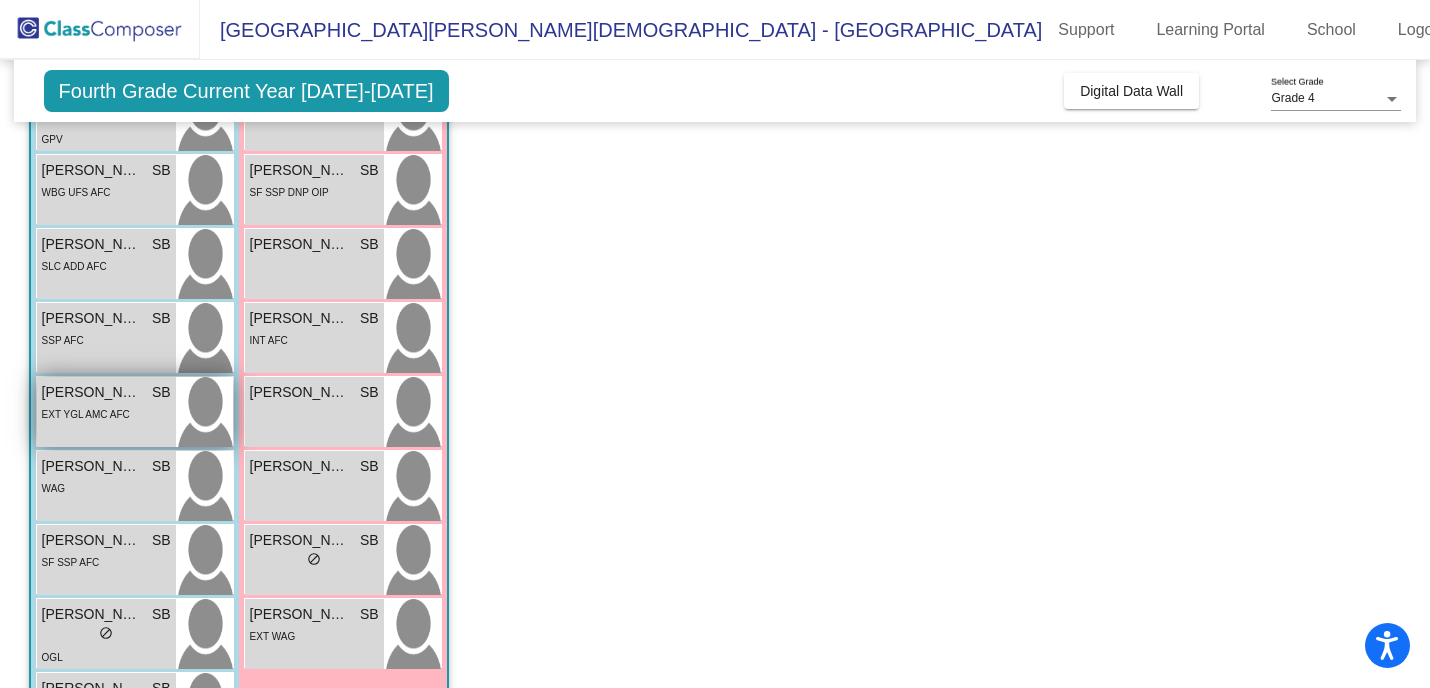 scroll, scrollTop: 763, scrollLeft: 0, axis: vertical 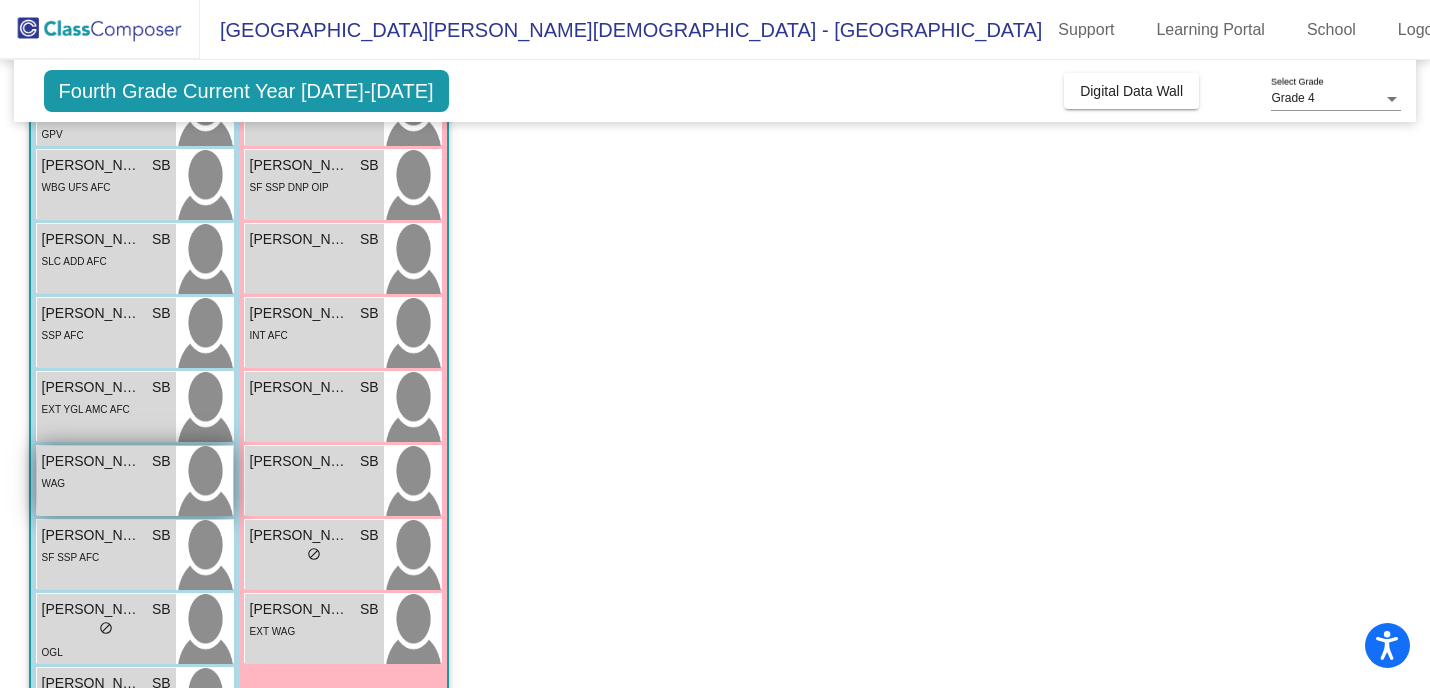click on "WAG" at bounding box center (106, 482) 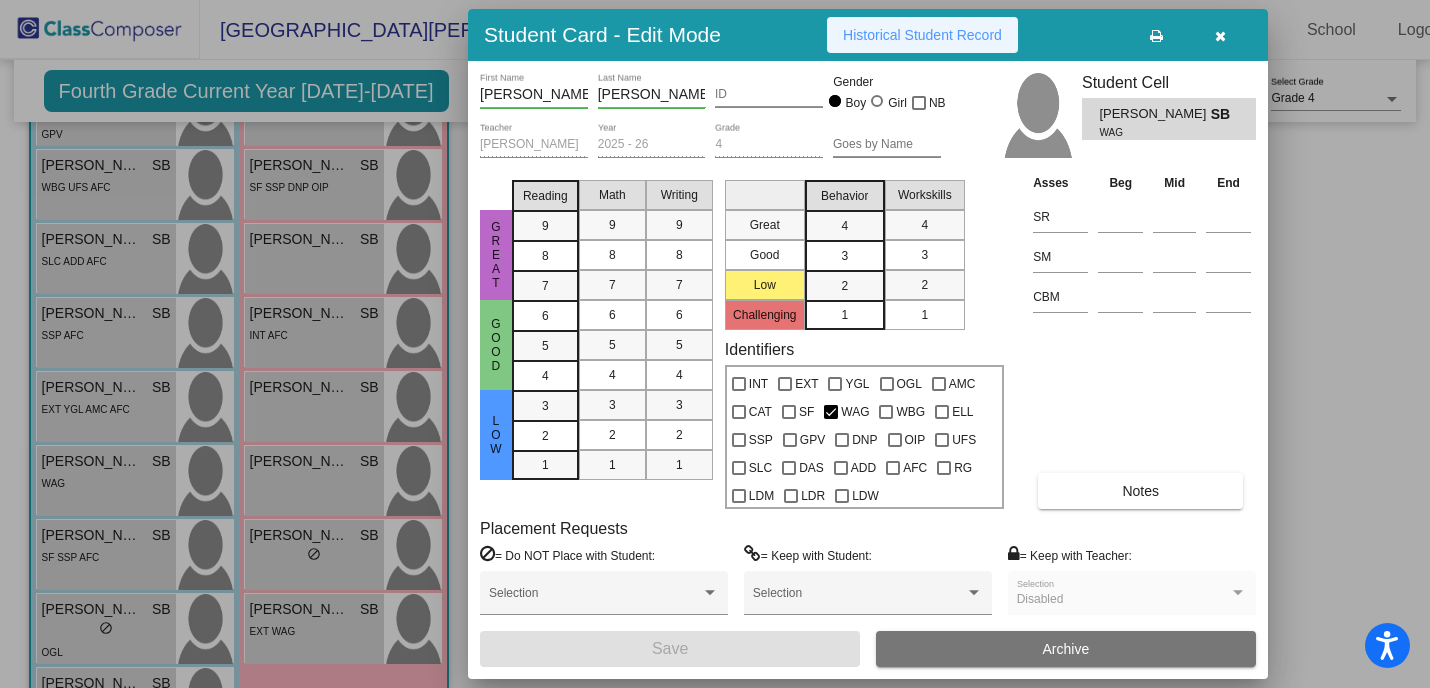 click on "Historical Student Record" at bounding box center (922, 35) 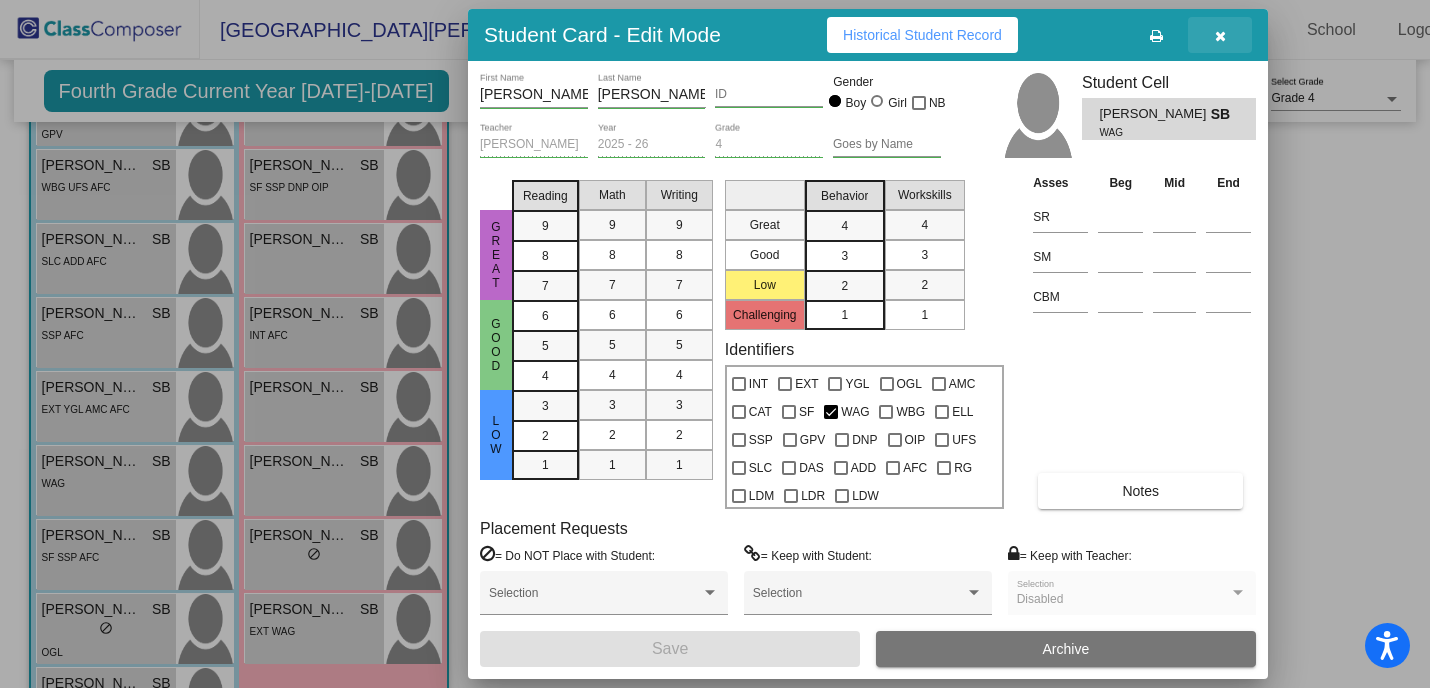 click at bounding box center [1220, 36] 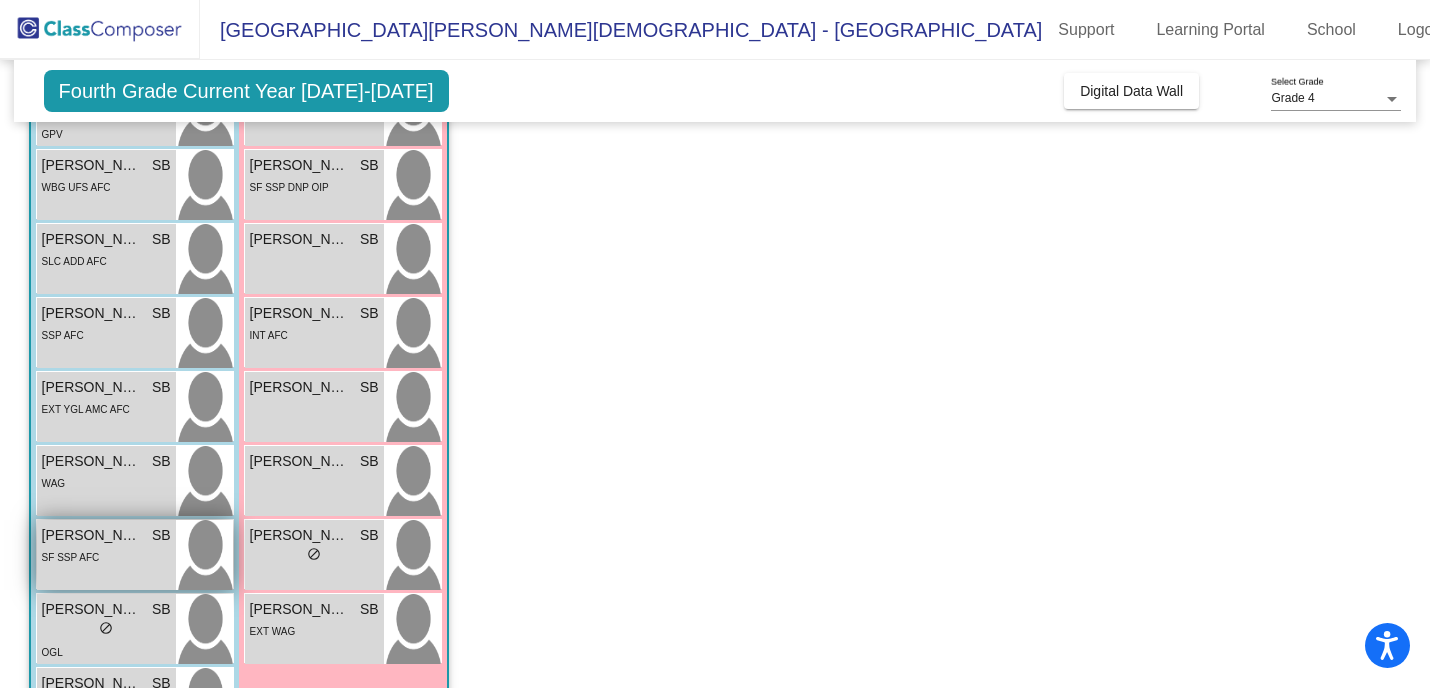 click on "SF SSP AFC" at bounding box center [71, 557] 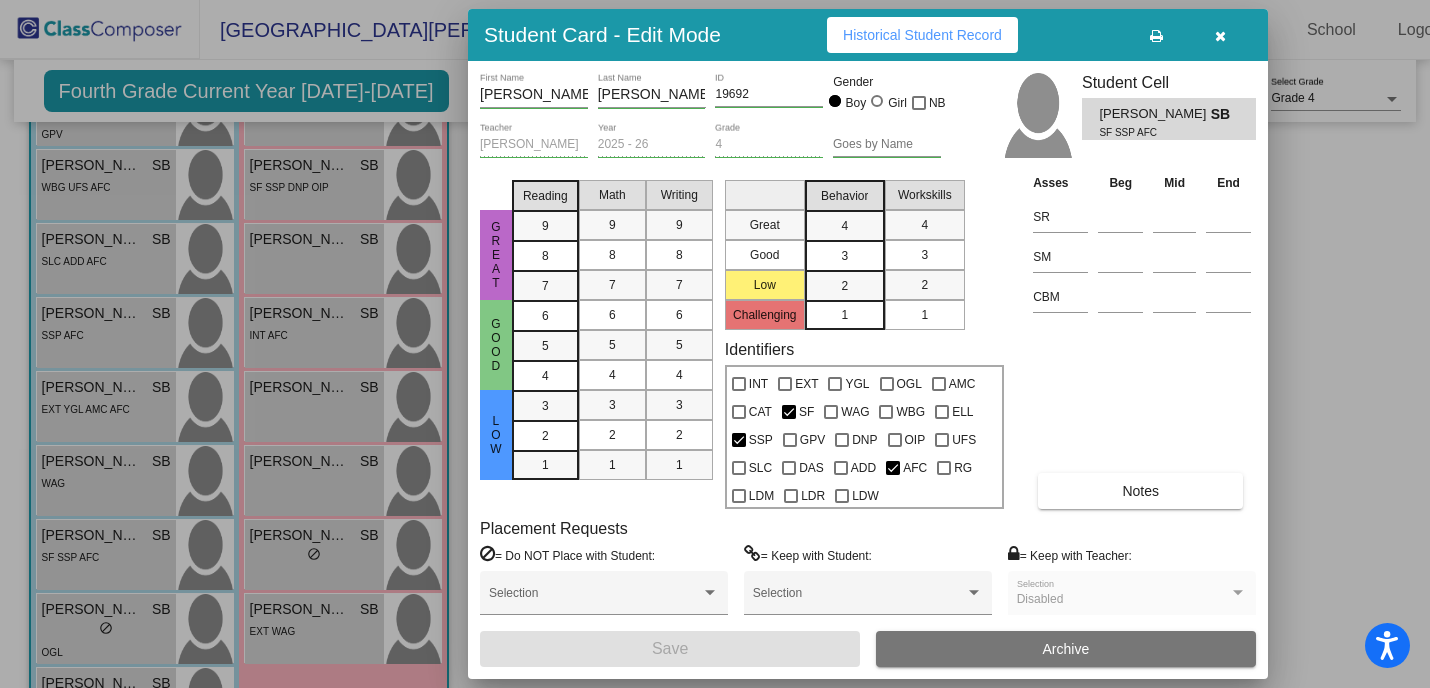 click on "Historical Student Record" at bounding box center [922, 35] 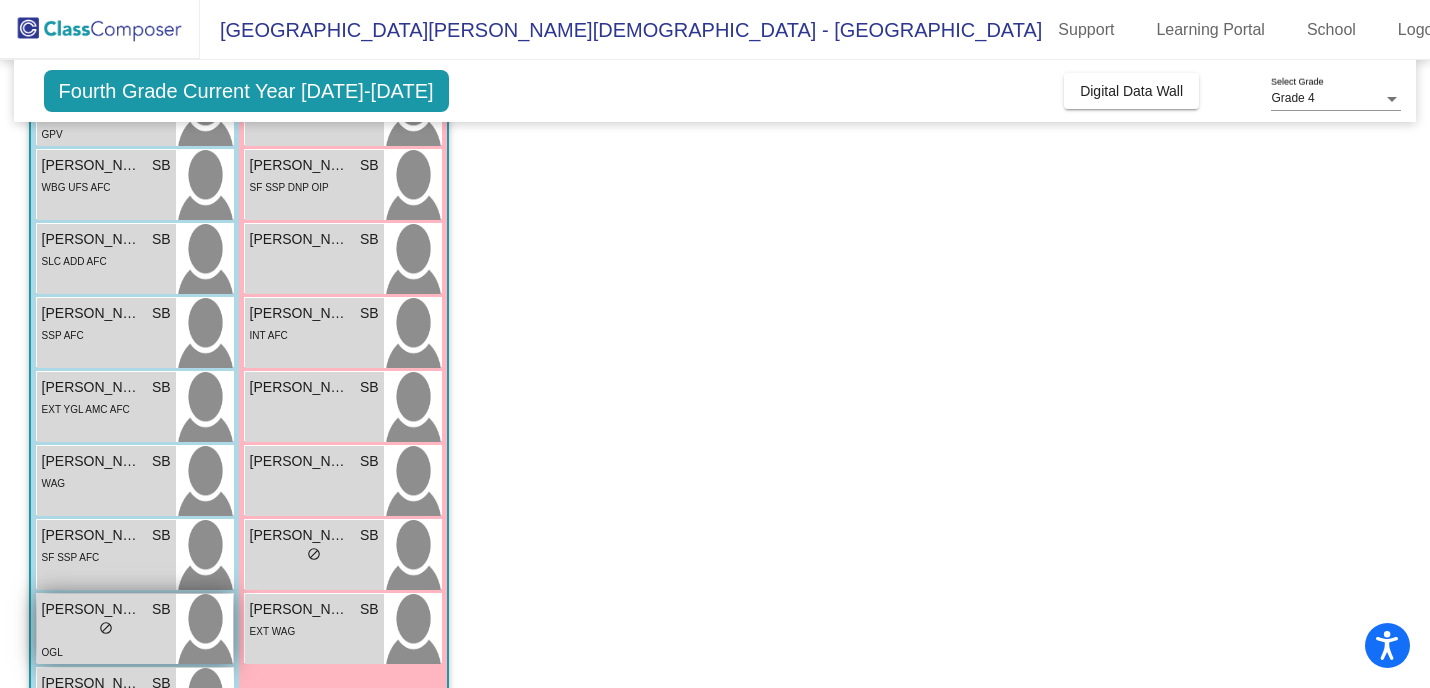 click on "lock do_not_disturb_alt" at bounding box center [106, 630] 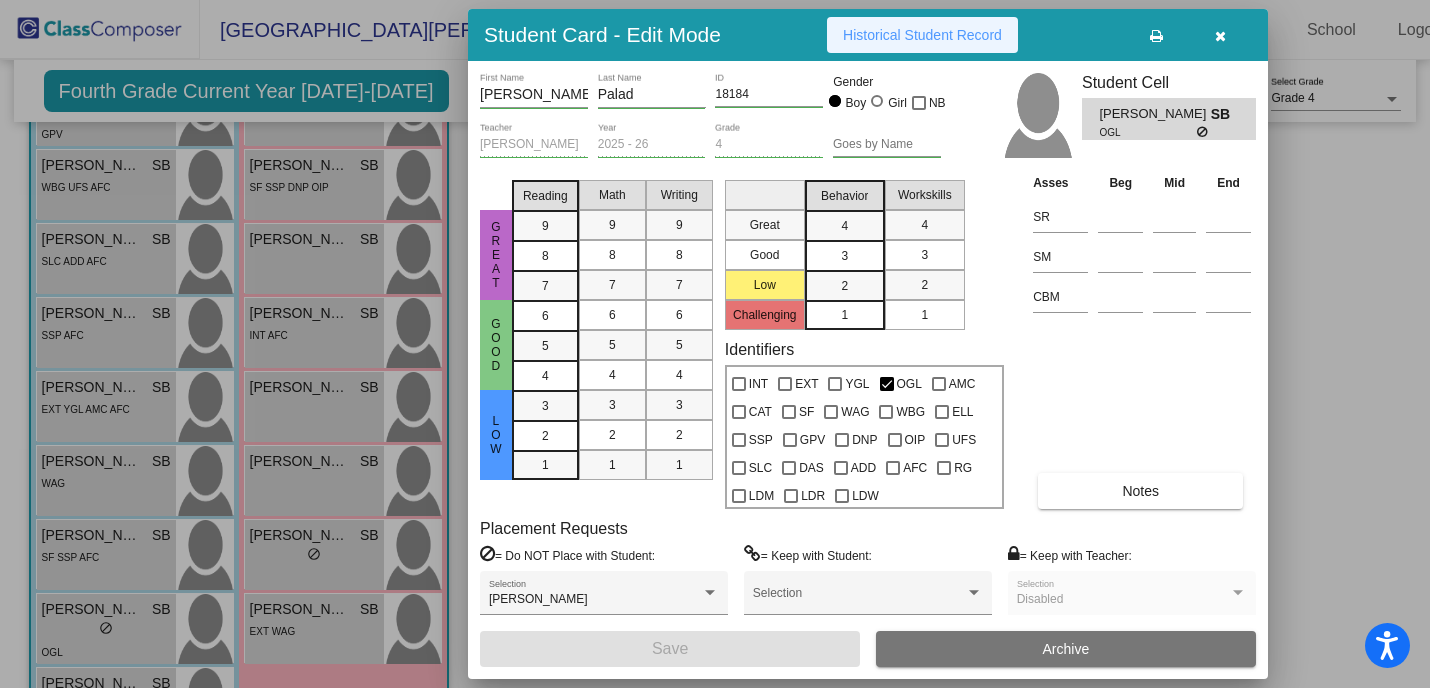 click on "Historical Student Record" at bounding box center (922, 35) 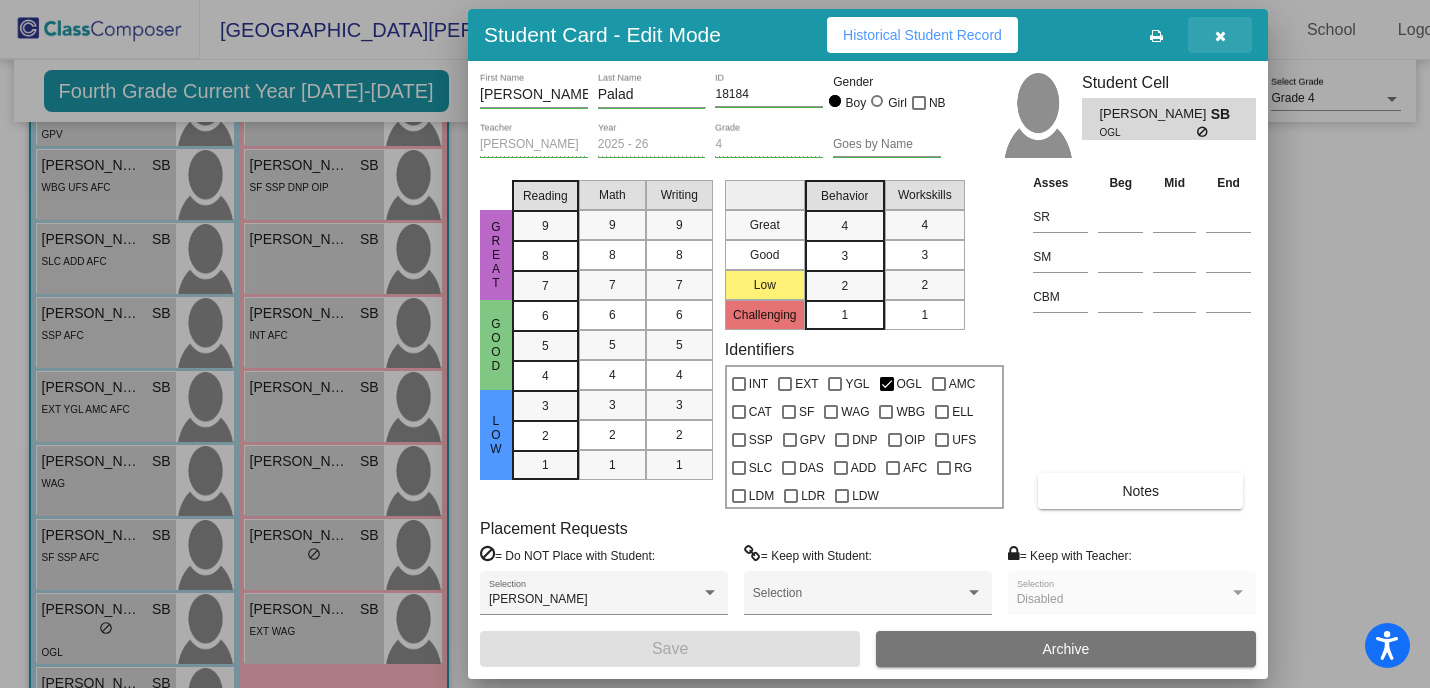 click at bounding box center [1220, 35] 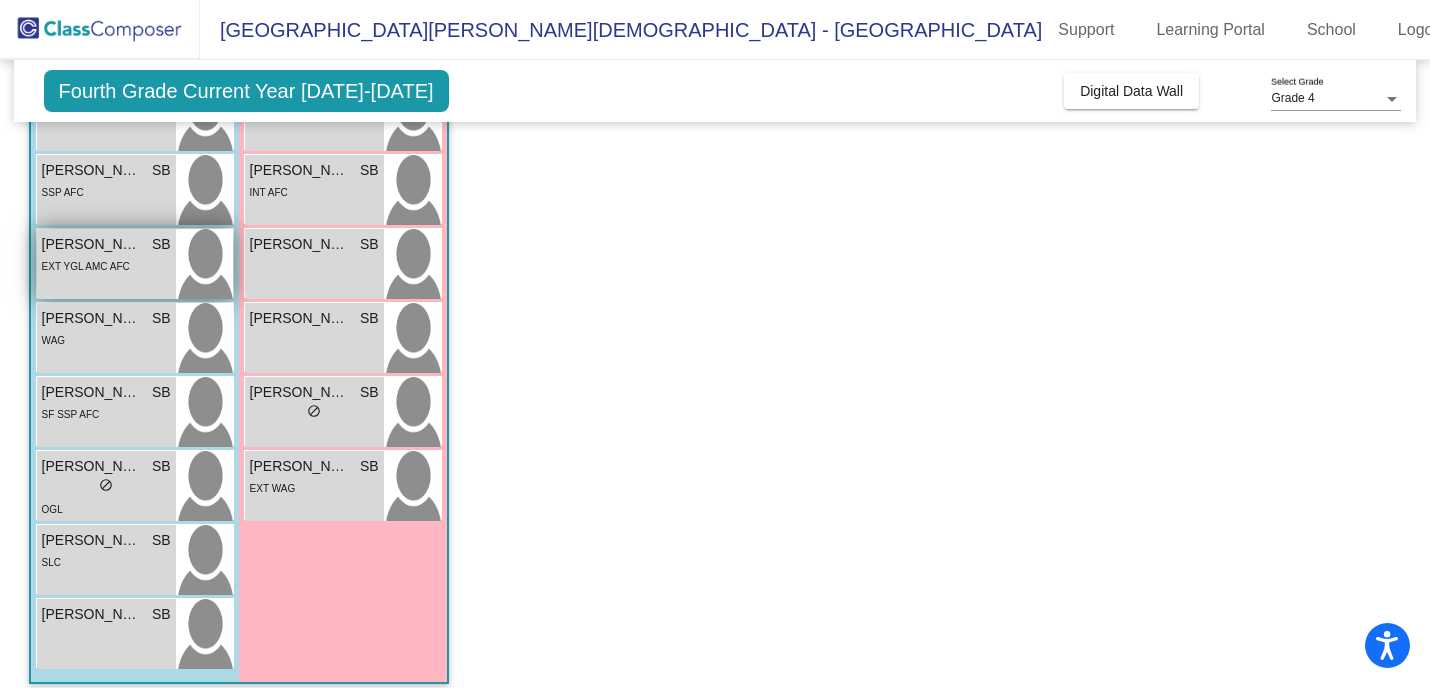 scroll, scrollTop: 922, scrollLeft: 0, axis: vertical 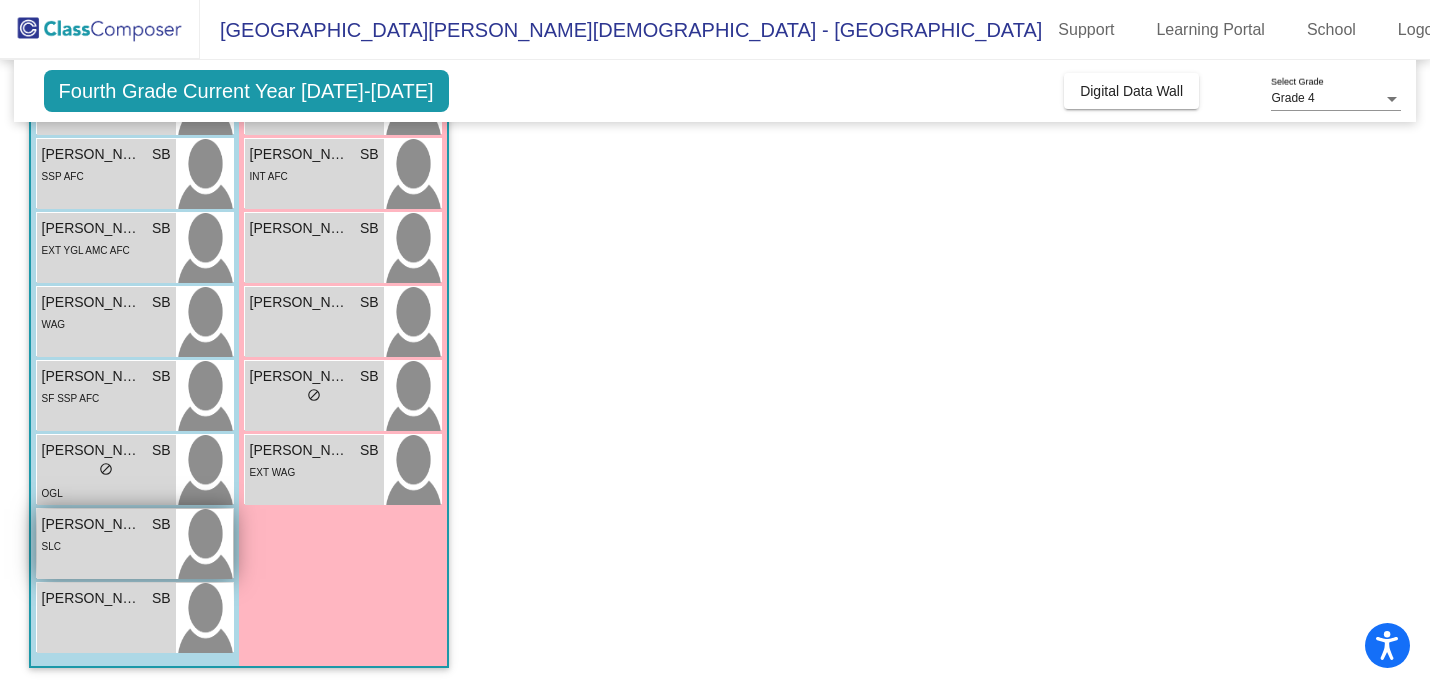 click on "SLC" at bounding box center [106, 545] 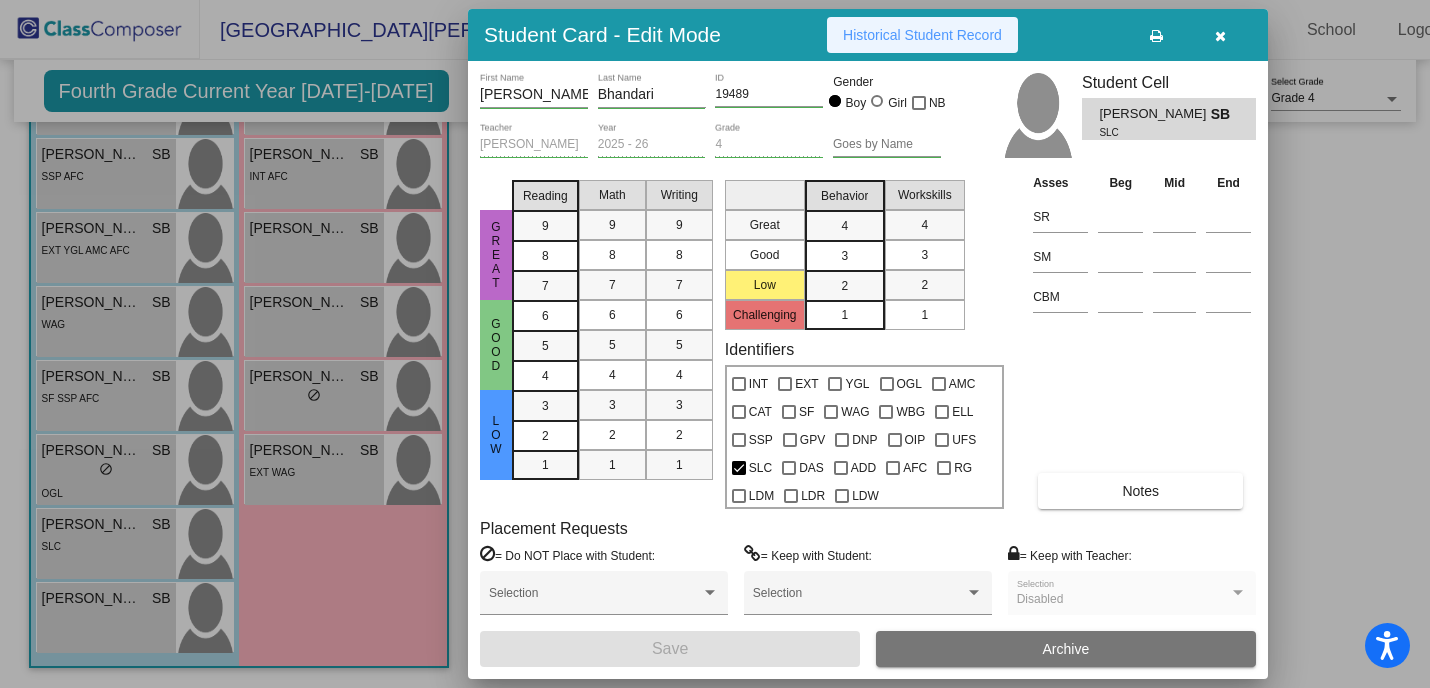 click on "Historical Student Record" at bounding box center (922, 35) 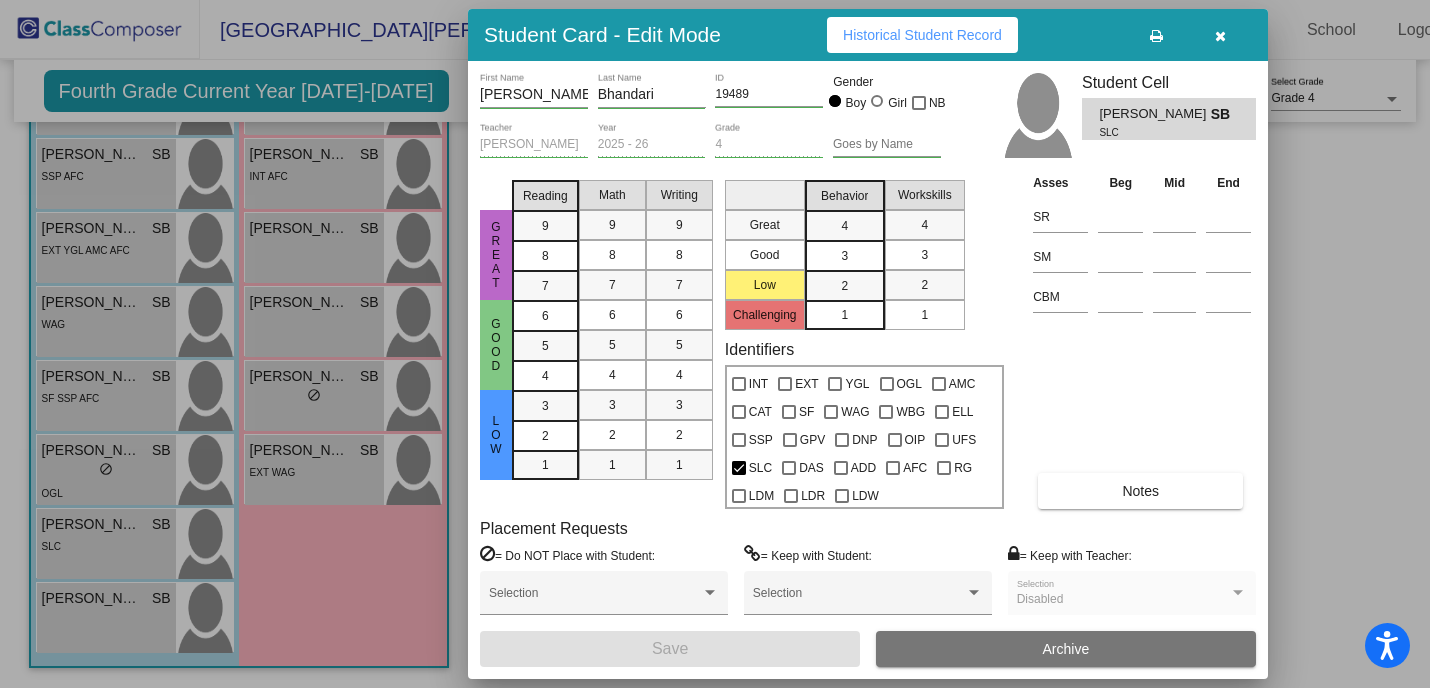 click at bounding box center (1220, 36) 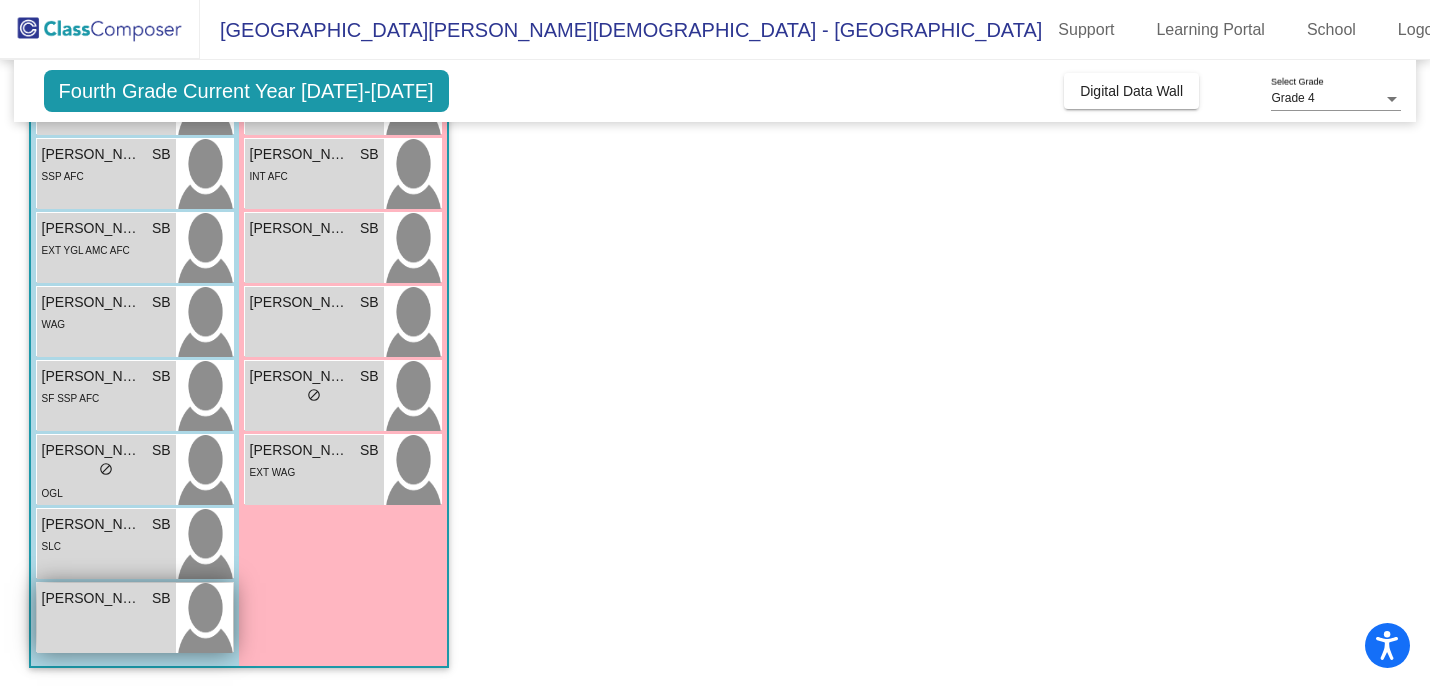 click on "[PERSON_NAME] SB lock do_not_disturb_alt" at bounding box center (106, 618) 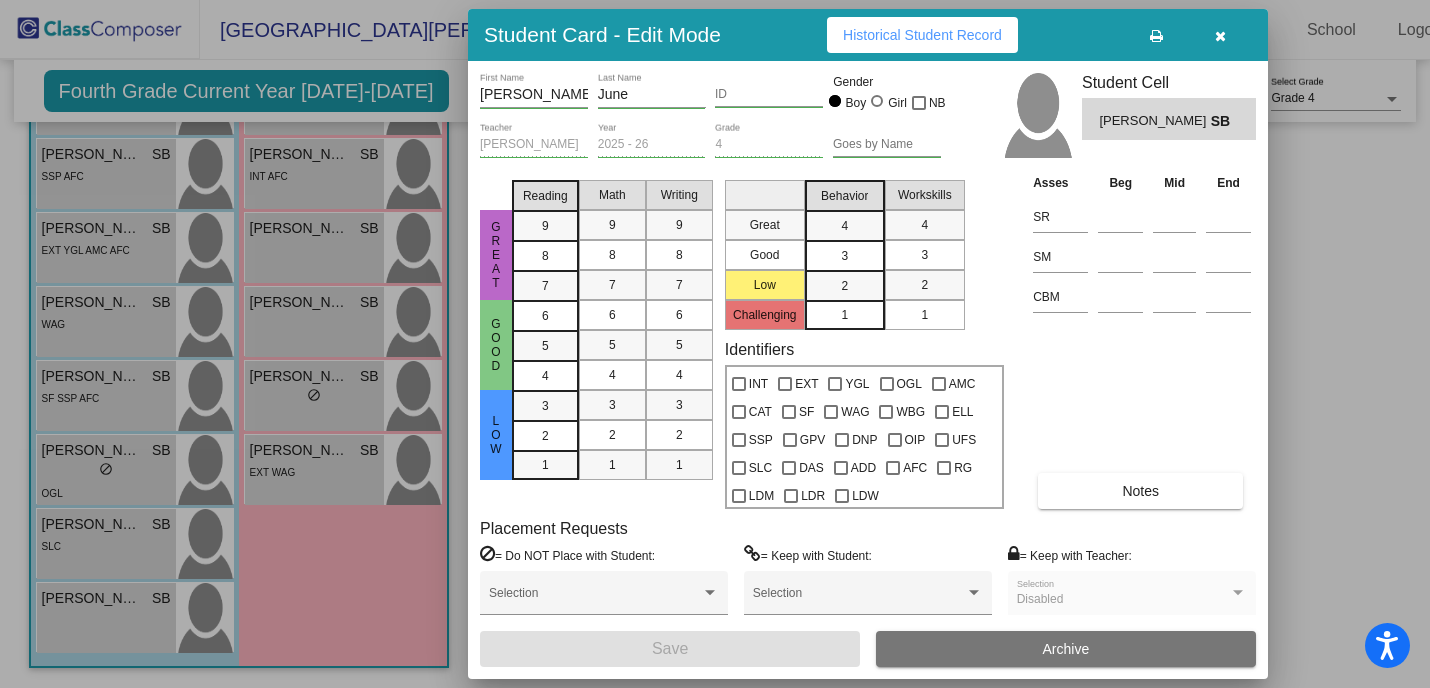 click on "Historical Student Record" at bounding box center (922, 35) 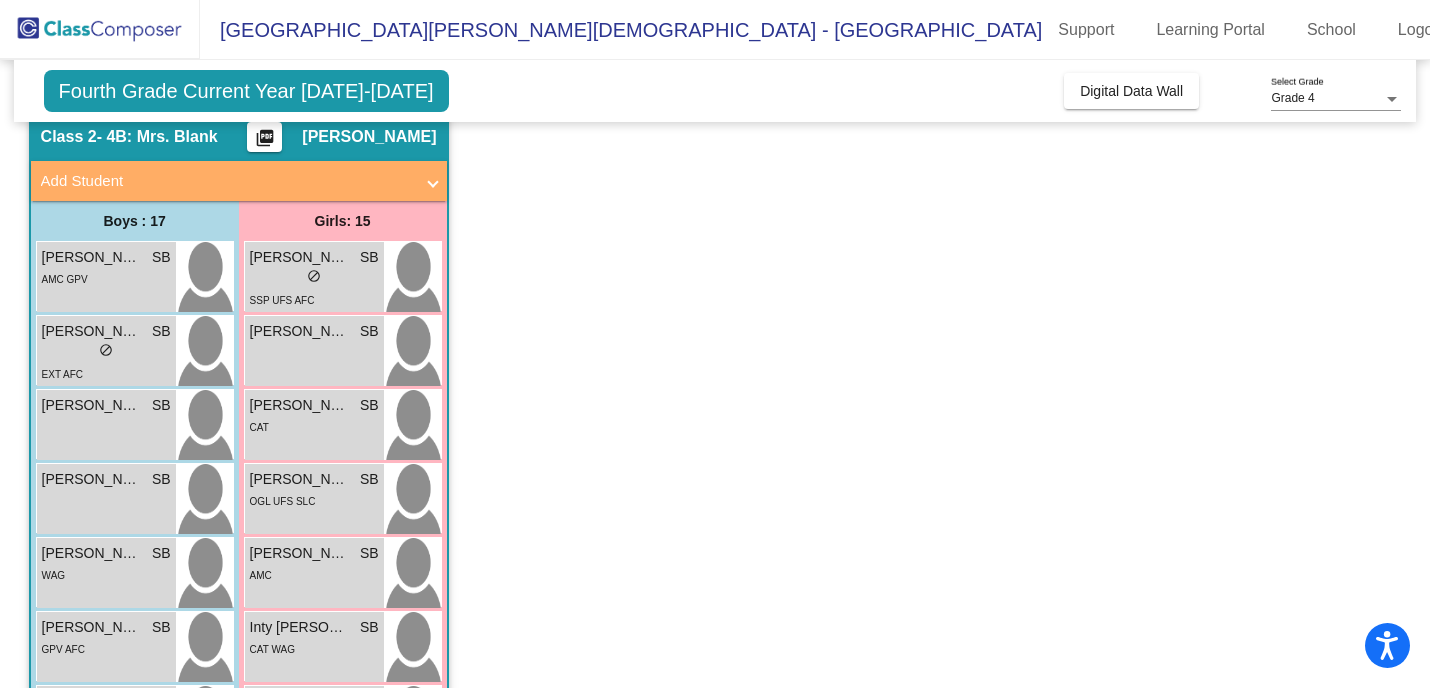scroll, scrollTop: 0, scrollLeft: 0, axis: both 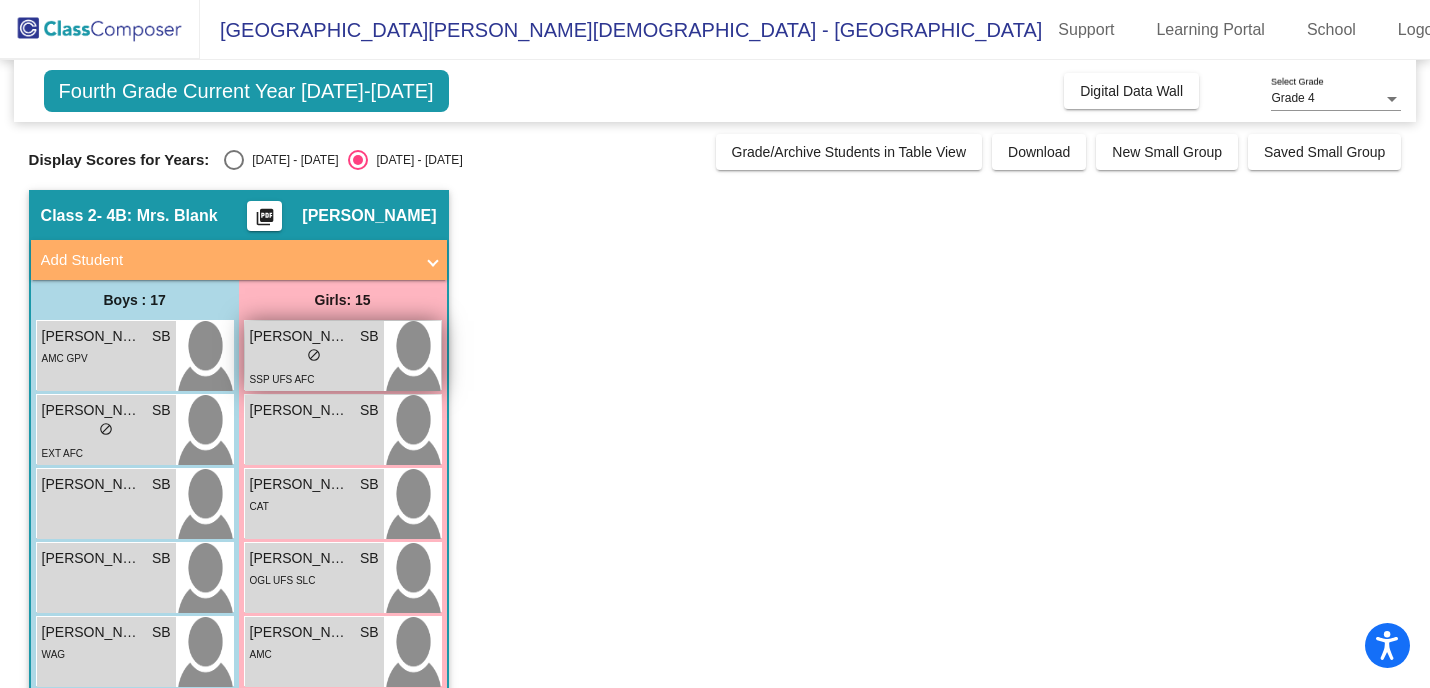 click on "[PERSON_NAME]" at bounding box center [300, 336] 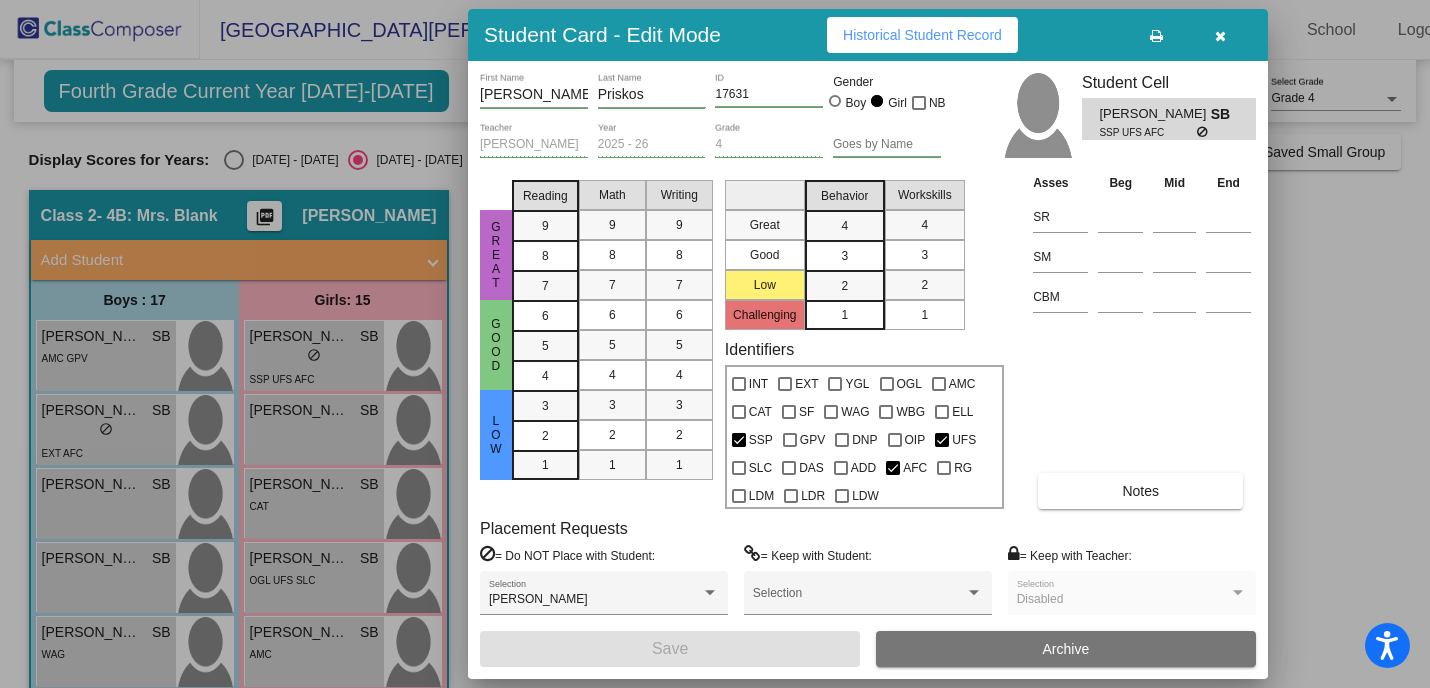 click on "Historical Student Record" at bounding box center [922, 35] 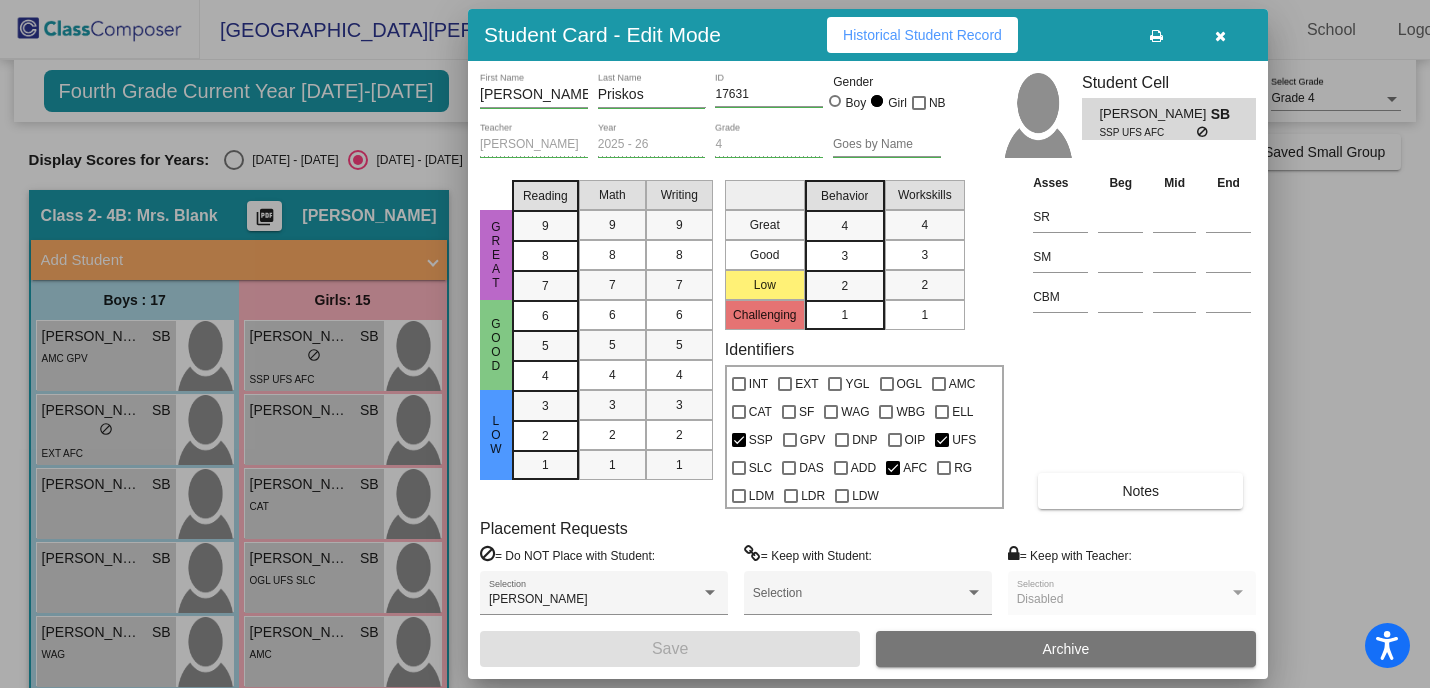 scroll, scrollTop: 0, scrollLeft: 0, axis: both 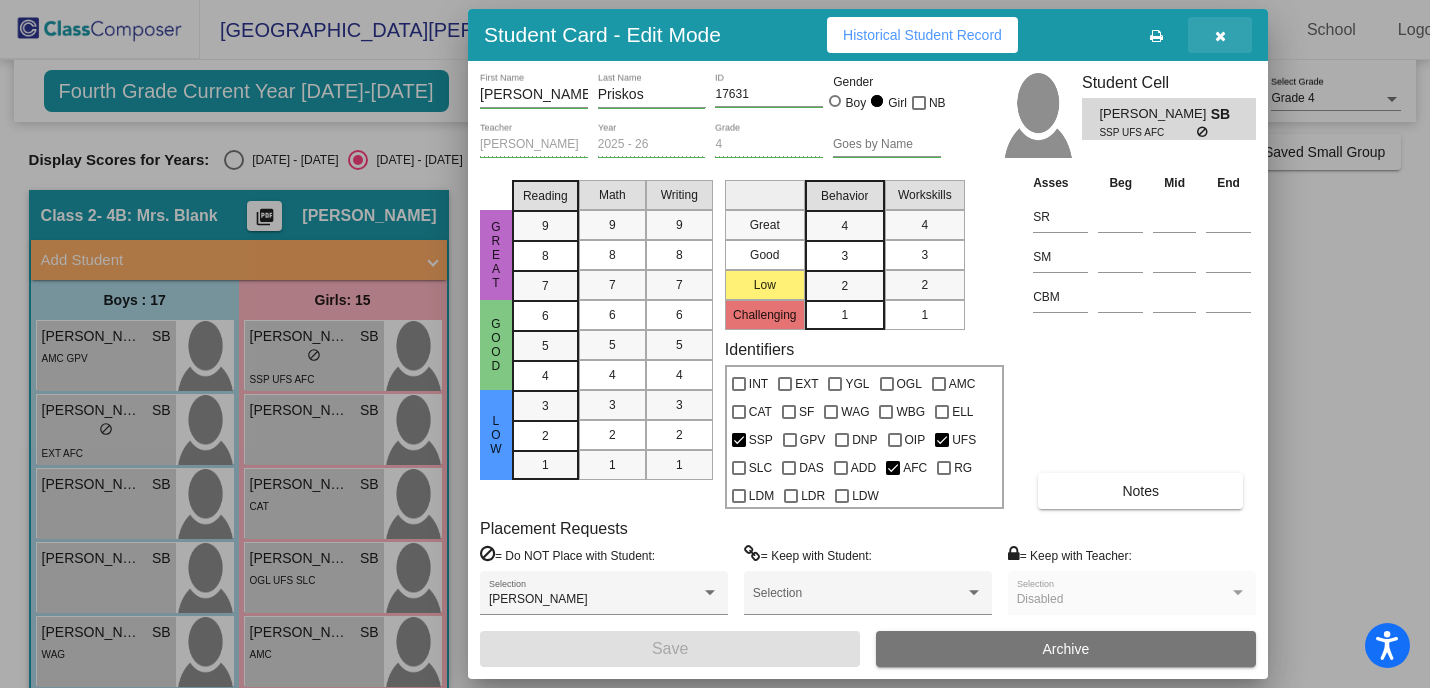 click at bounding box center [1220, 36] 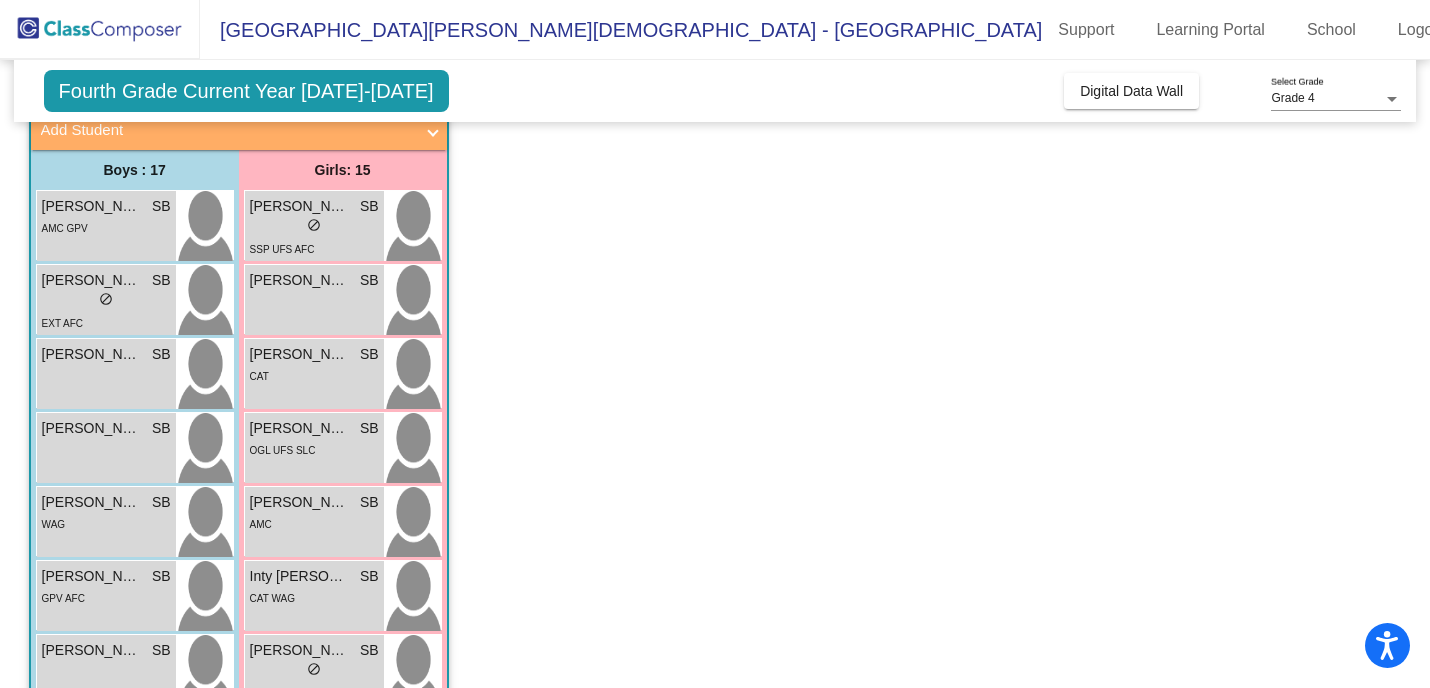 scroll, scrollTop: 0, scrollLeft: 0, axis: both 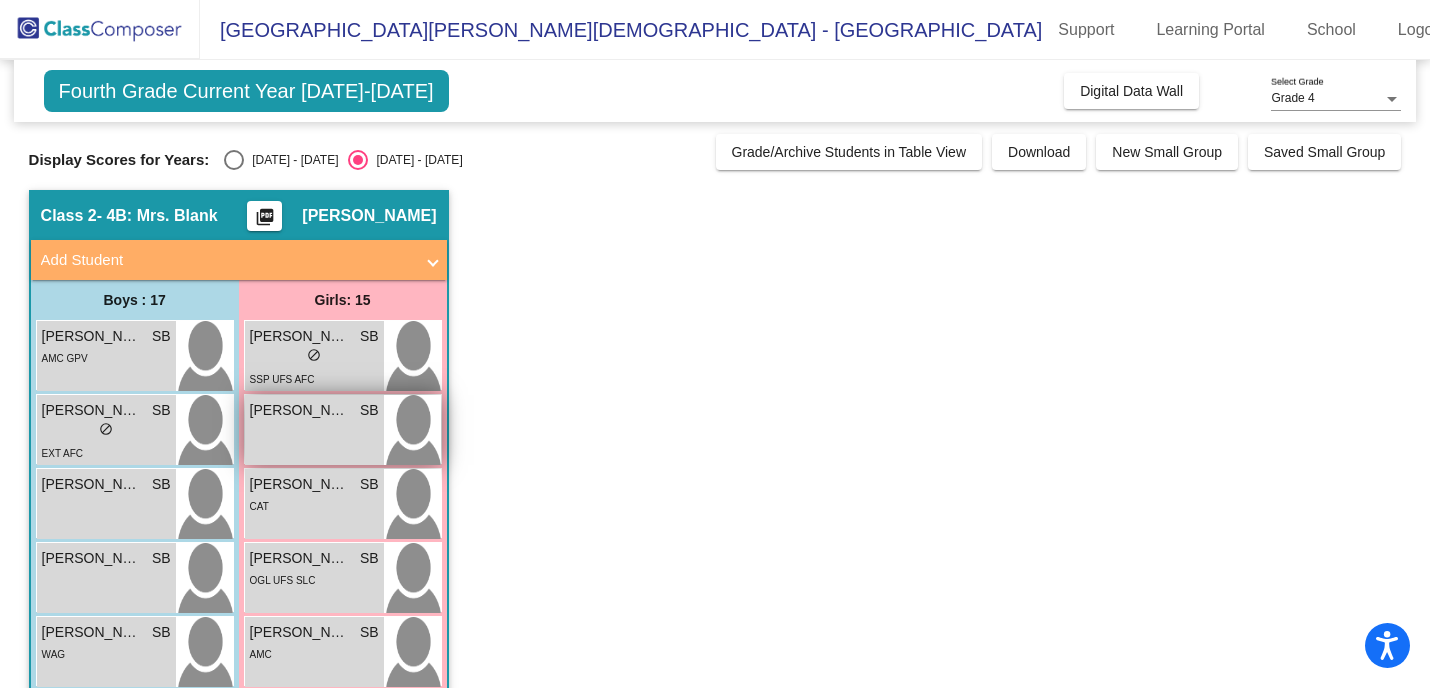 click on "[PERSON_NAME] SB lock do_not_disturb_alt" at bounding box center (314, 430) 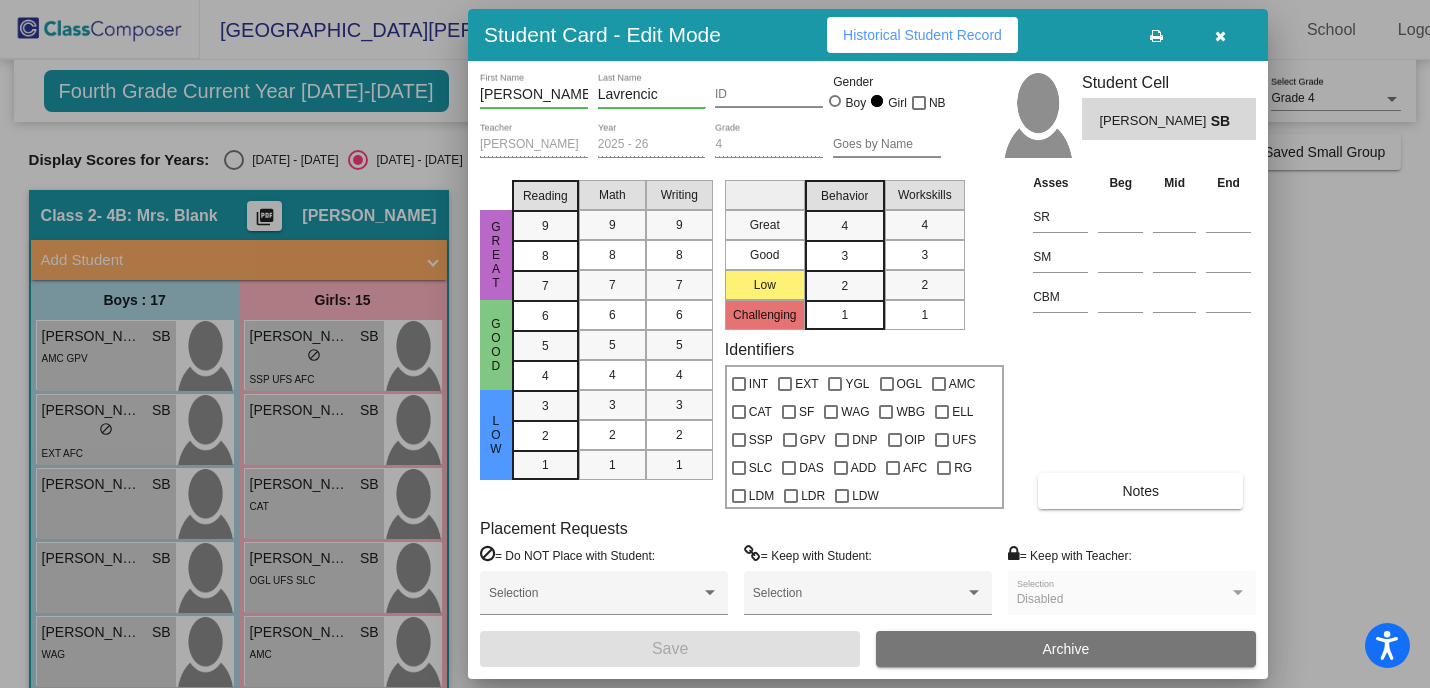 click on "Historical Student Record" at bounding box center (922, 35) 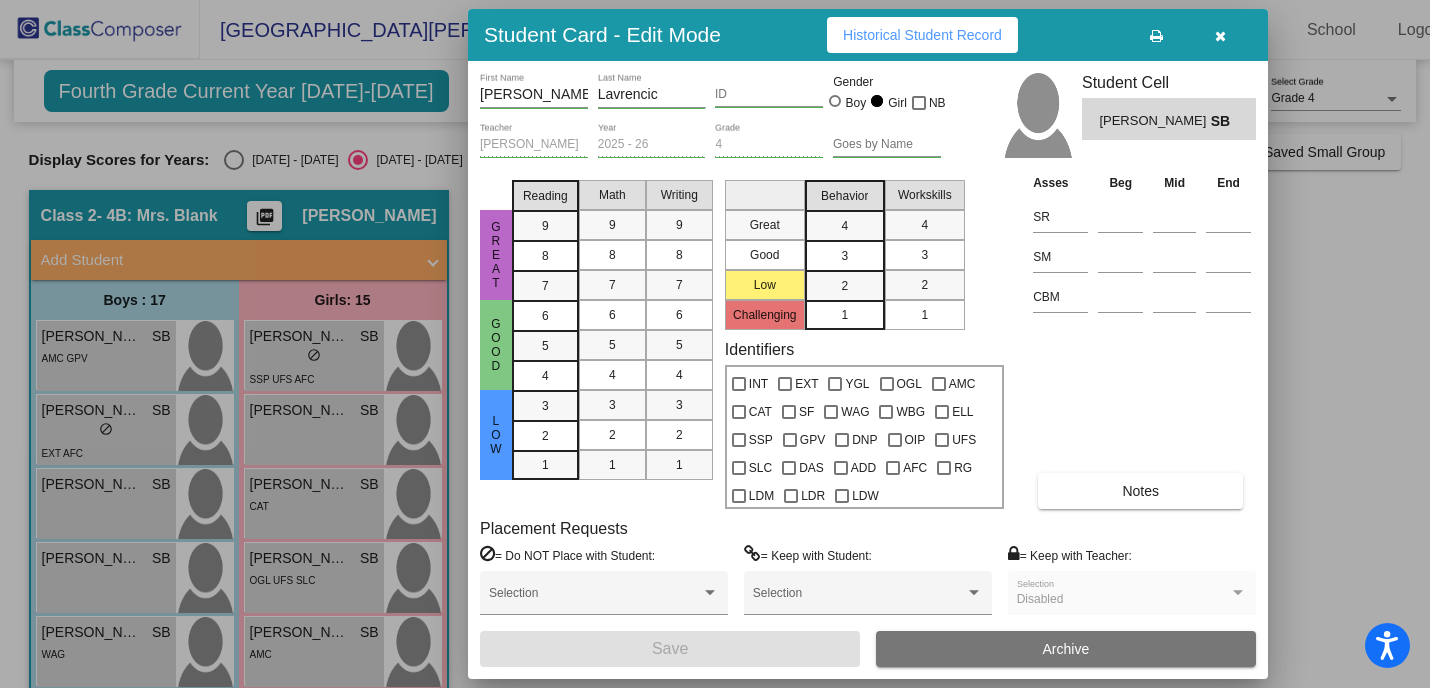 click at bounding box center (1220, 36) 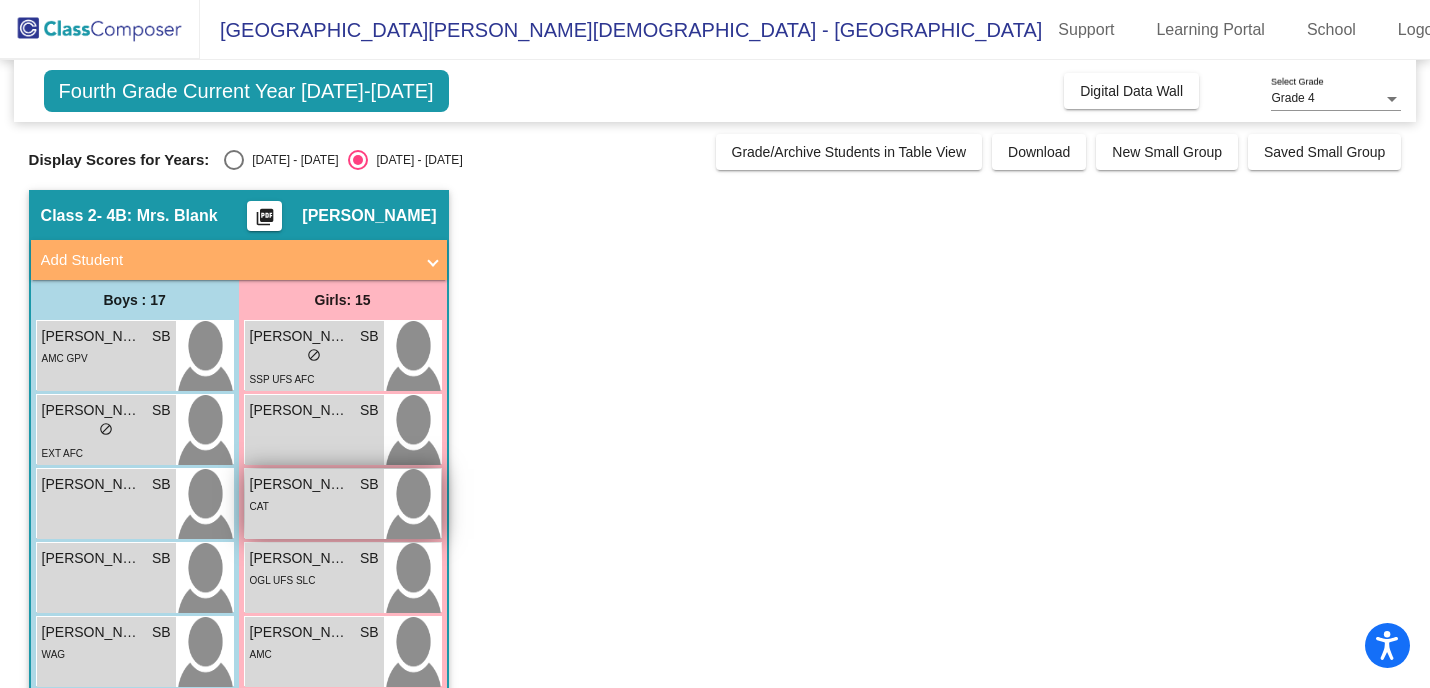click on "CAT" at bounding box center [314, 505] 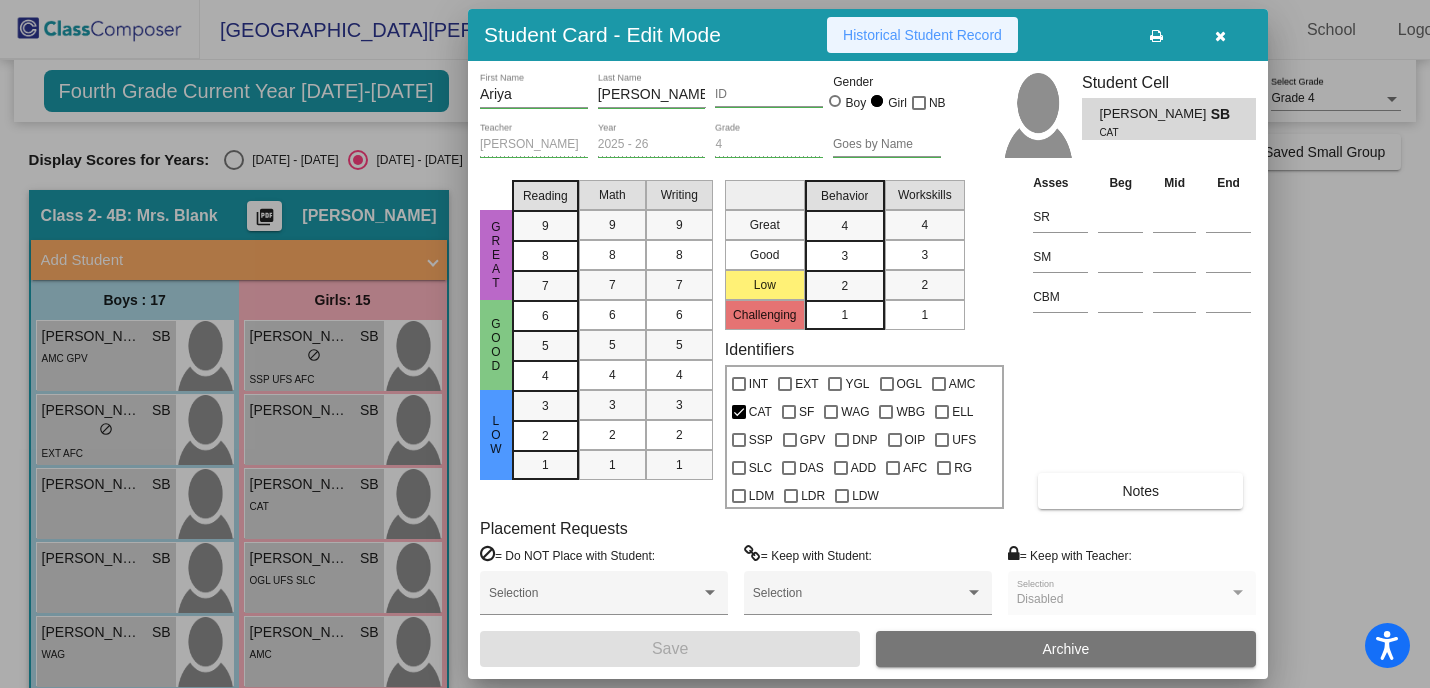 click on "Historical Student Record" at bounding box center (922, 35) 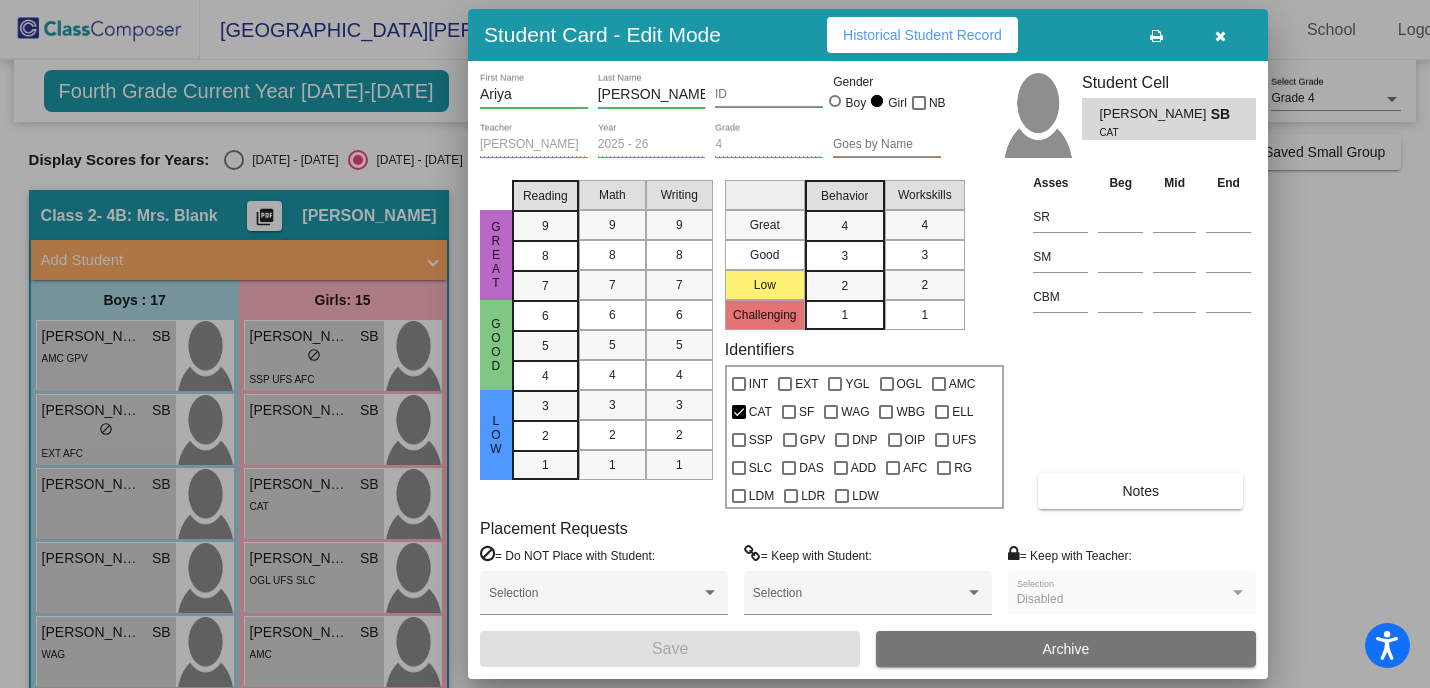 click at bounding box center (1220, 36) 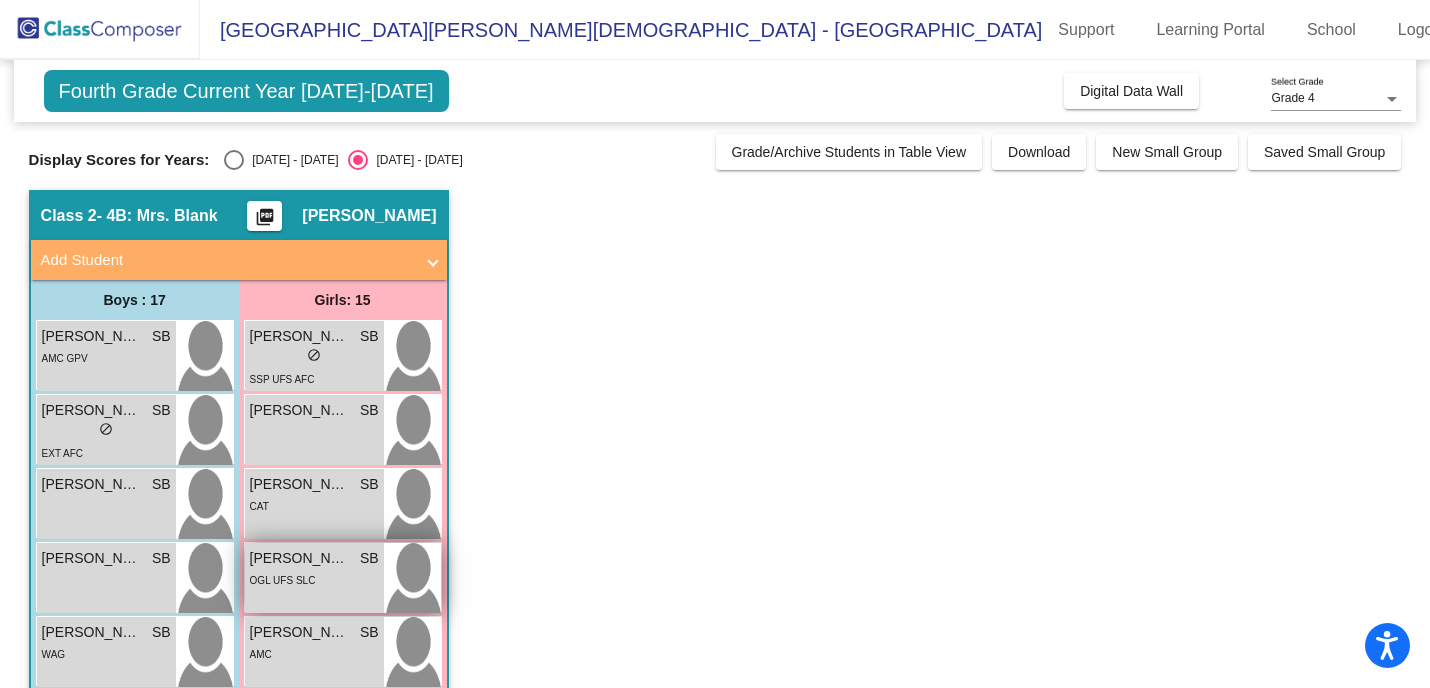 click on "OGL UFS SLC" at bounding box center [283, 579] 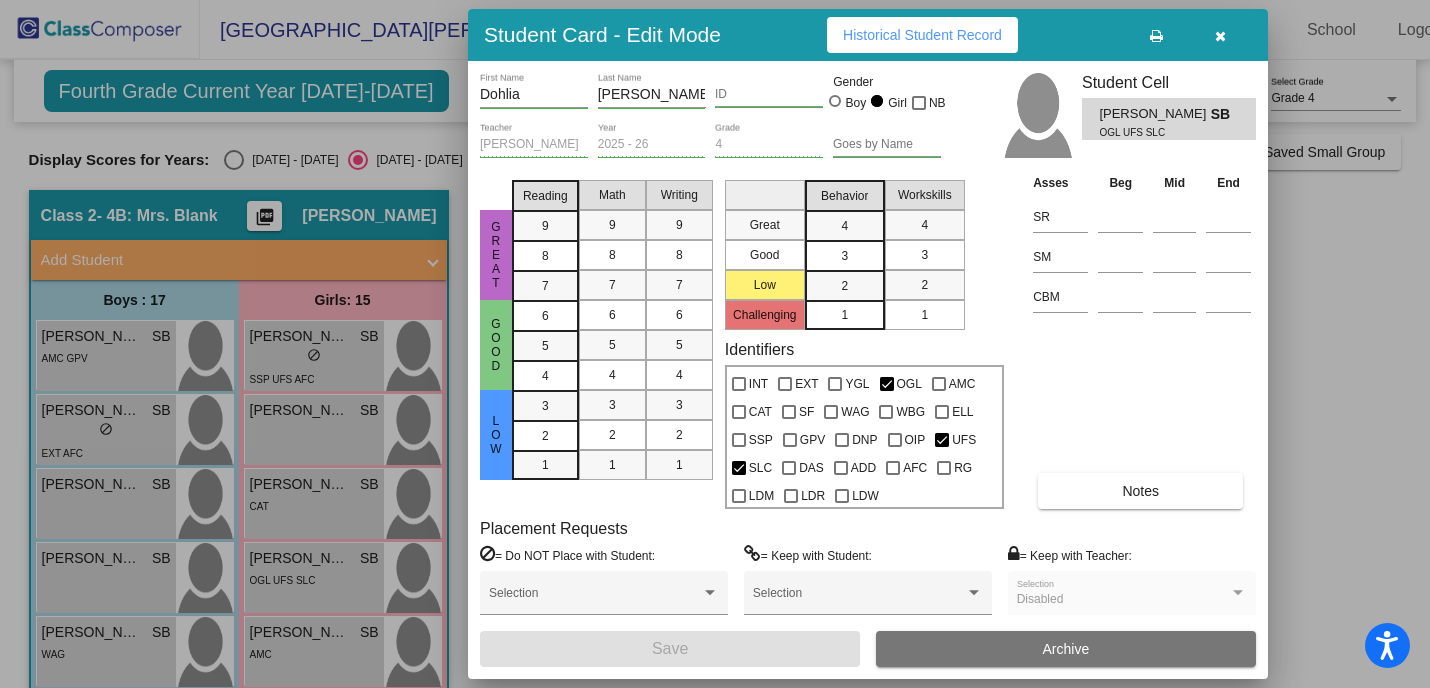 click on "Historical Student Record" at bounding box center (922, 35) 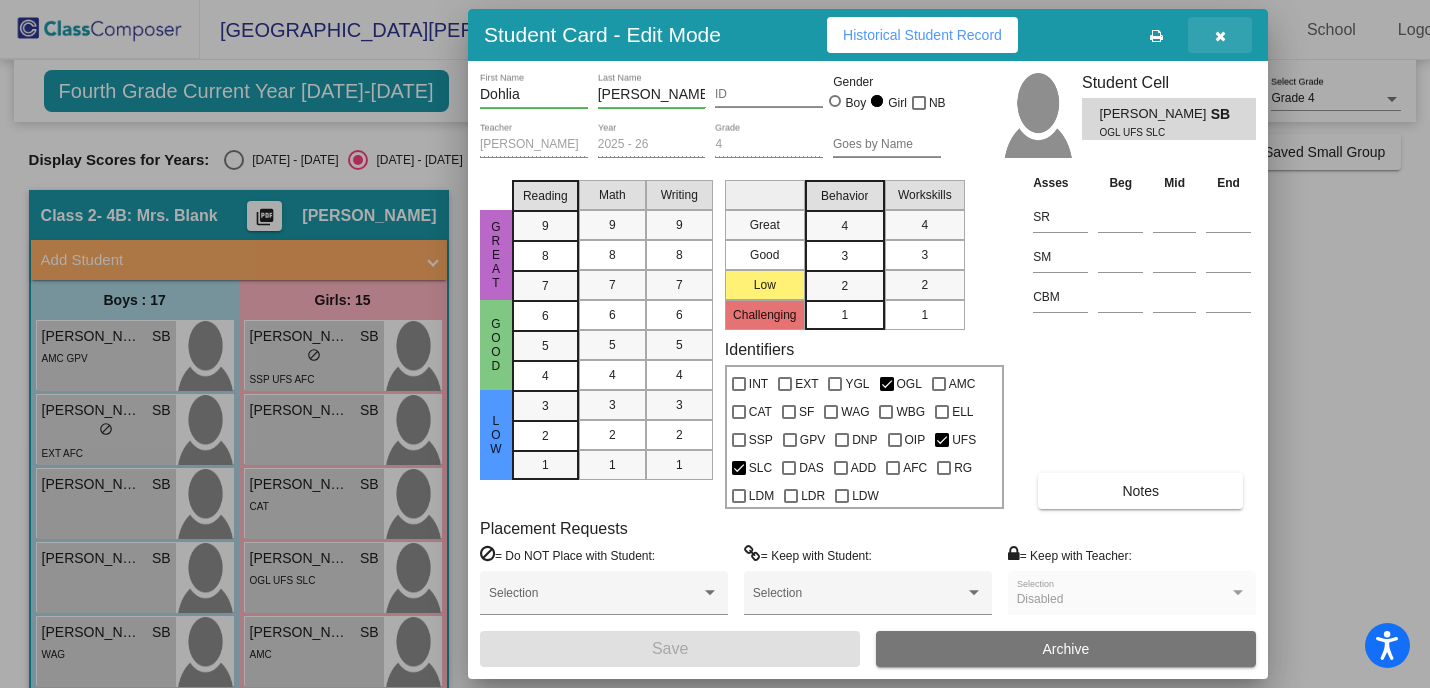 click at bounding box center (1220, 36) 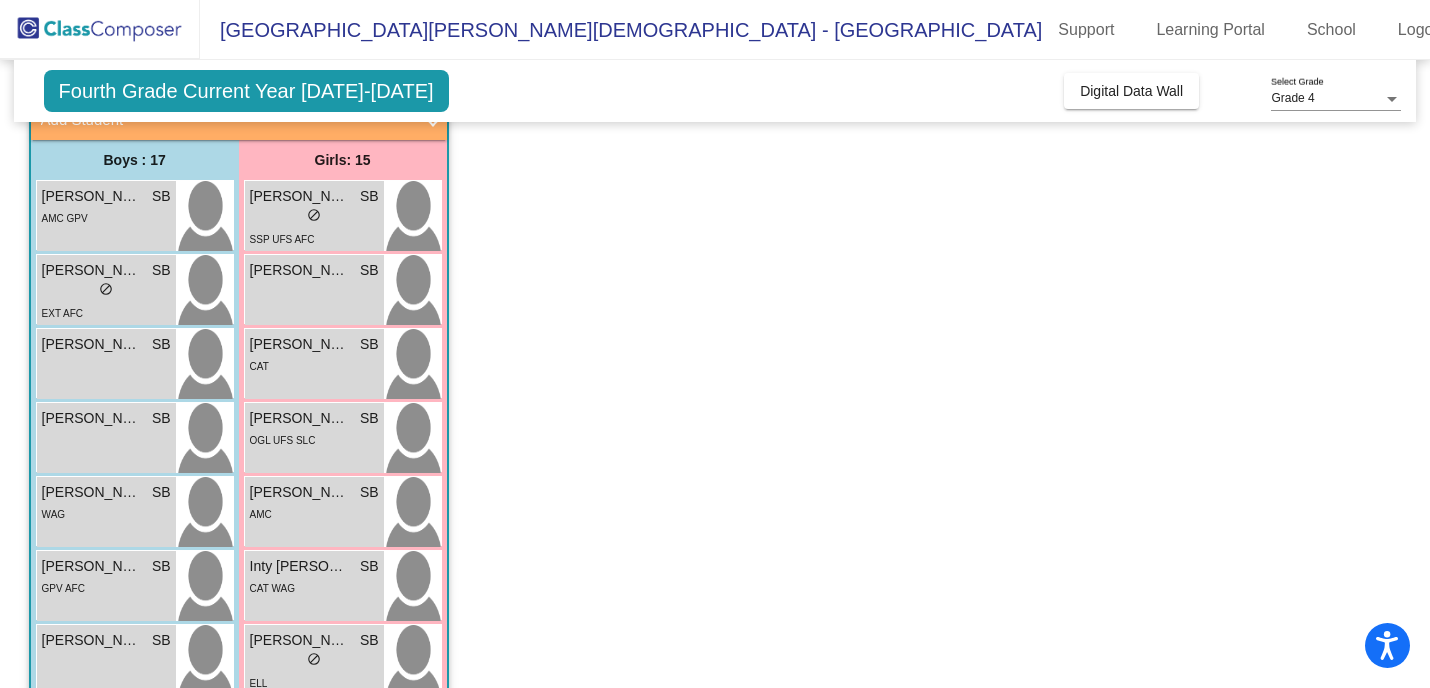 scroll, scrollTop: 141, scrollLeft: 0, axis: vertical 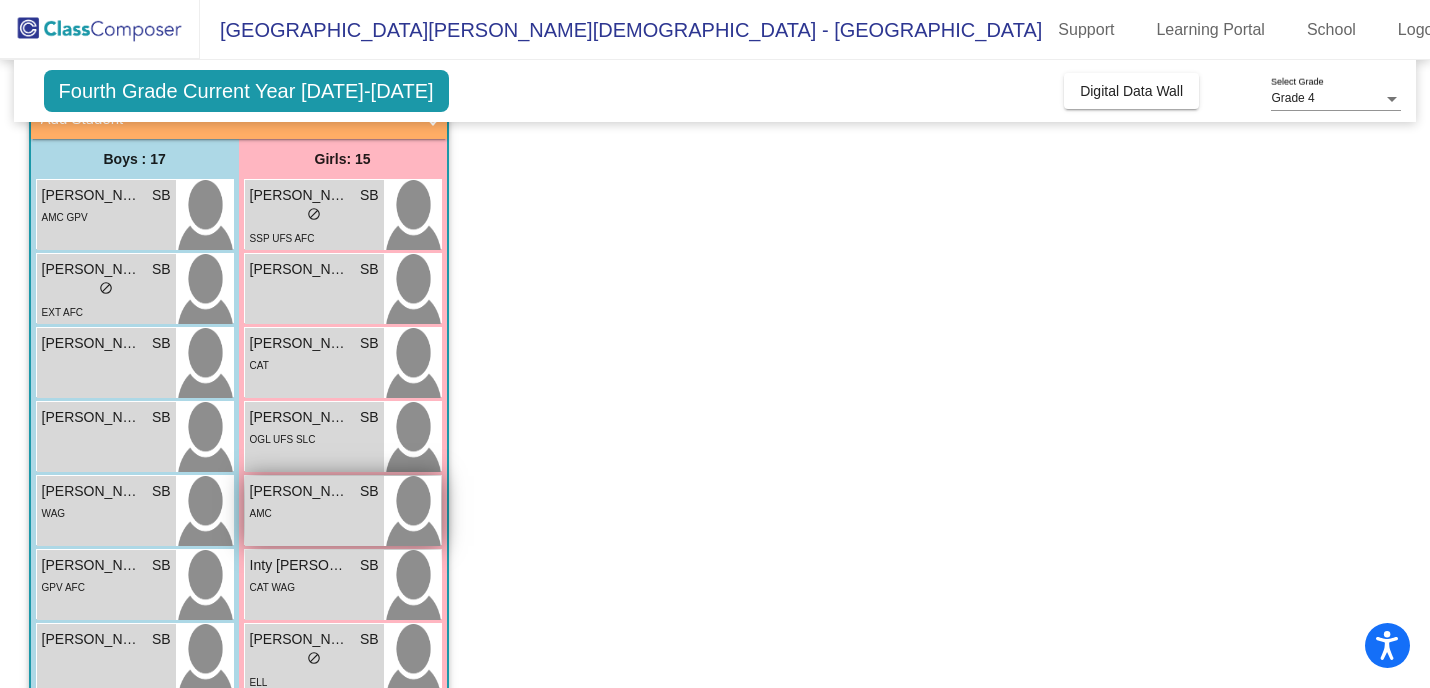 click on "[PERSON_NAME] SB lock do_not_disturb_alt AMC" at bounding box center [314, 511] 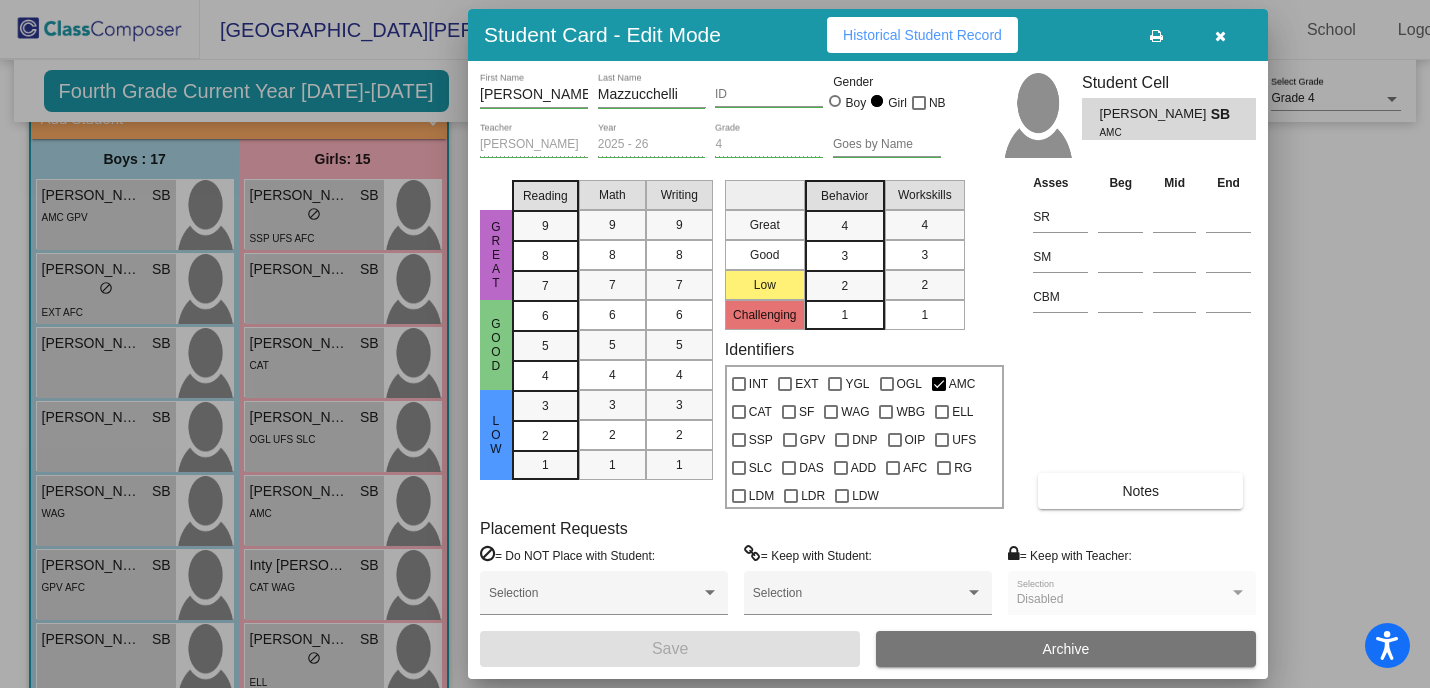 click on "Historical Student Record" at bounding box center (922, 35) 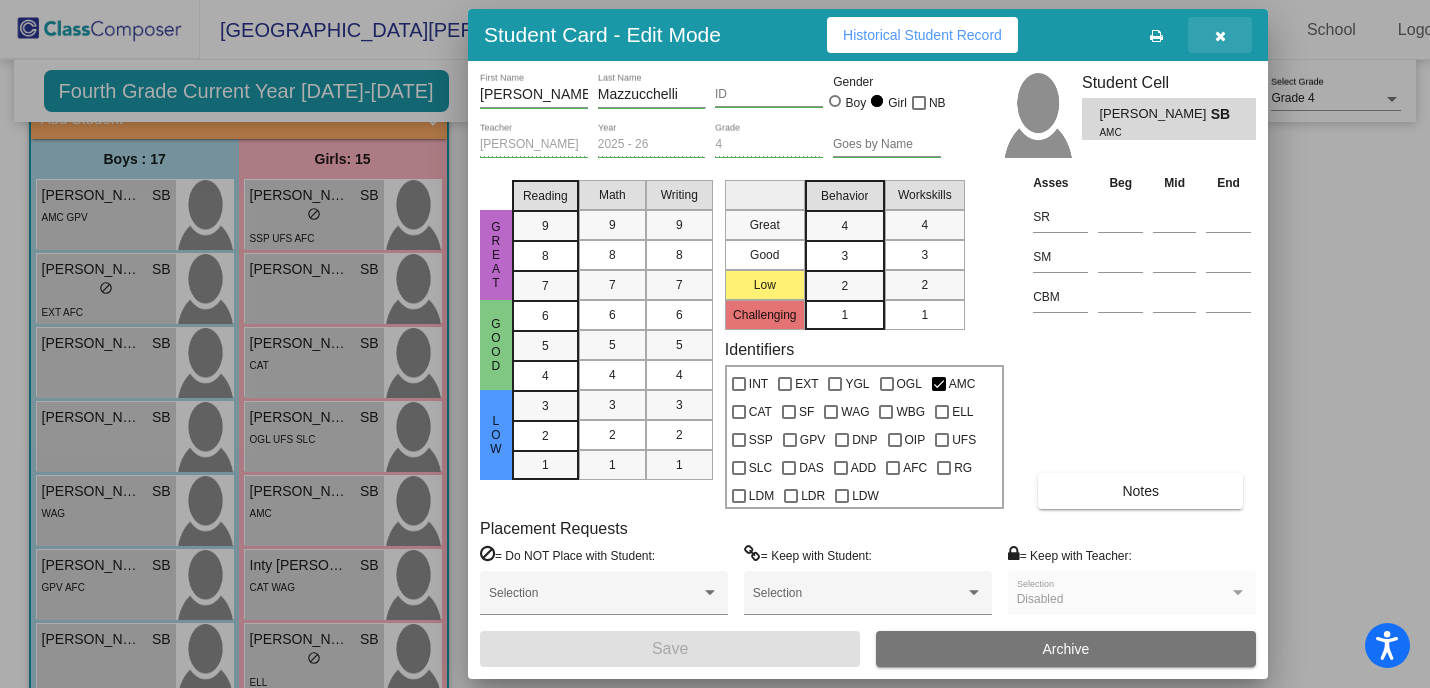 click at bounding box center [1220, 35] 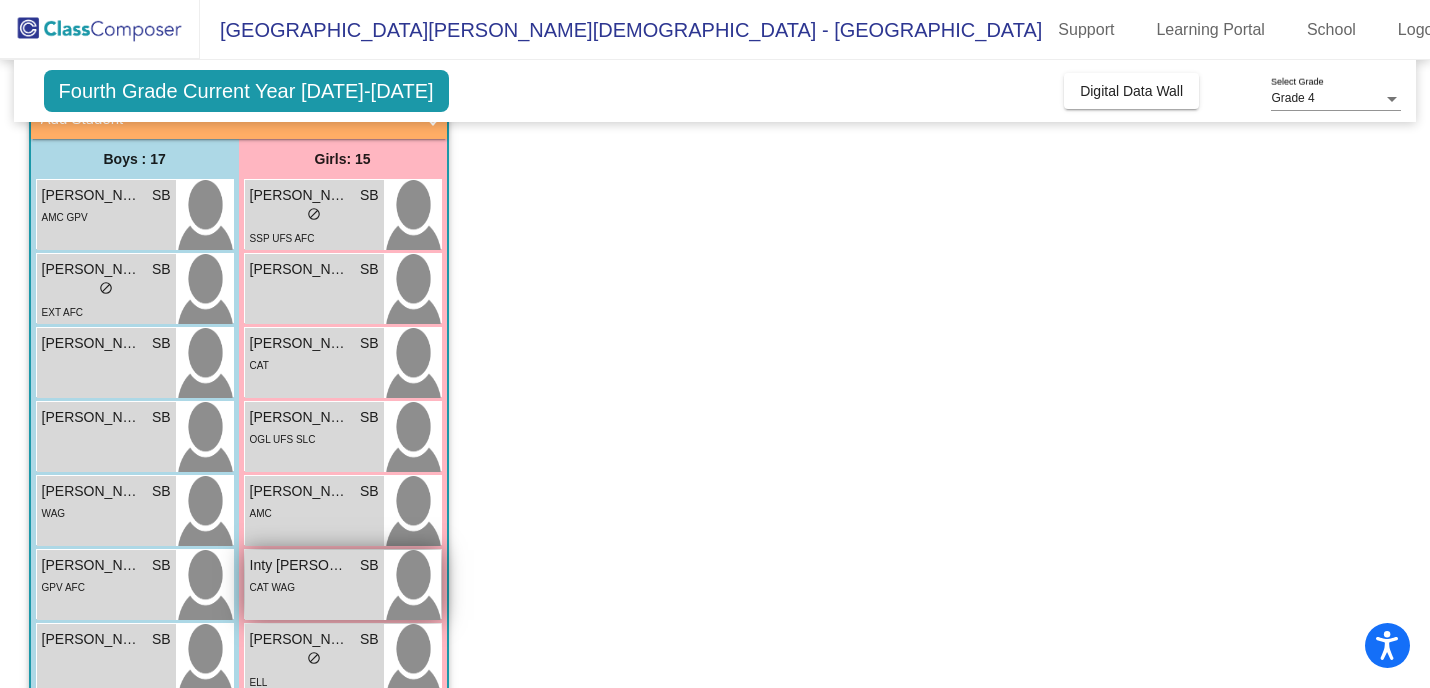 click on "CAT WAG" at bounding box center [272, 586] 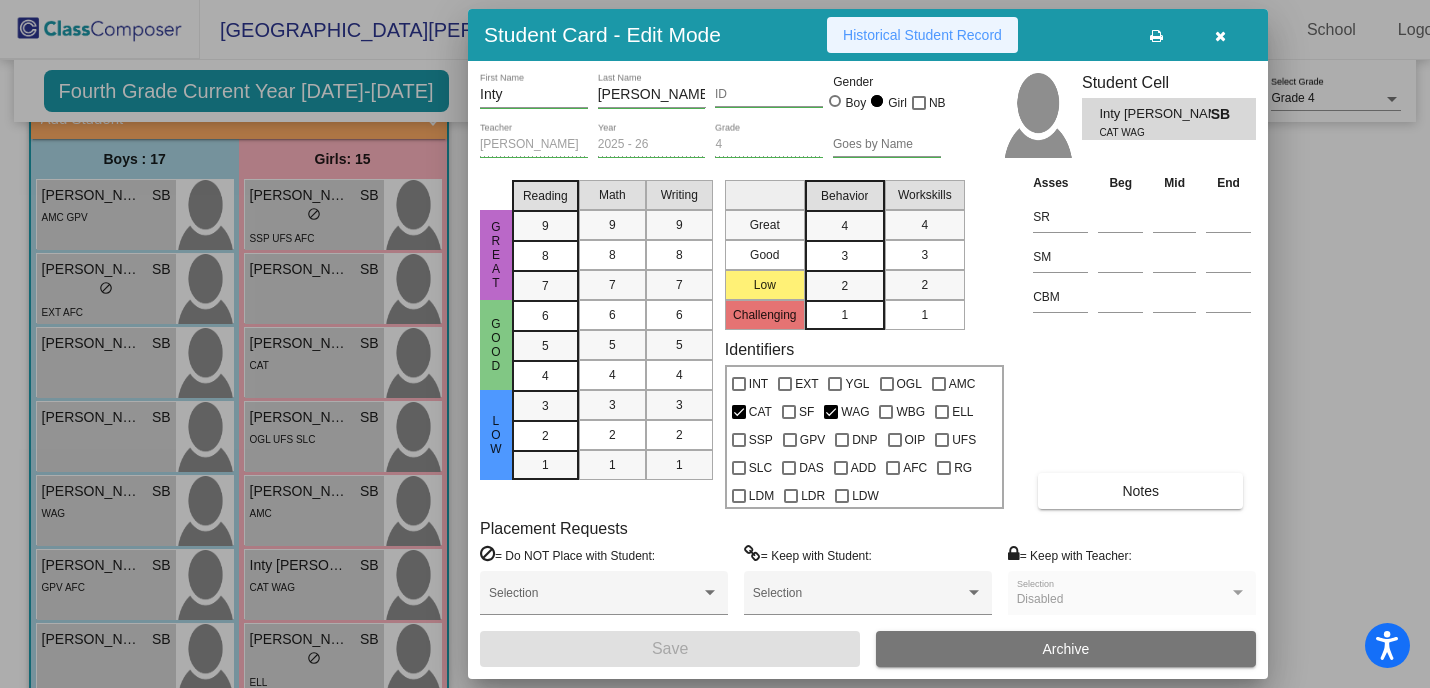 click on "Historical Student Record" at bounding box center (922, 35) 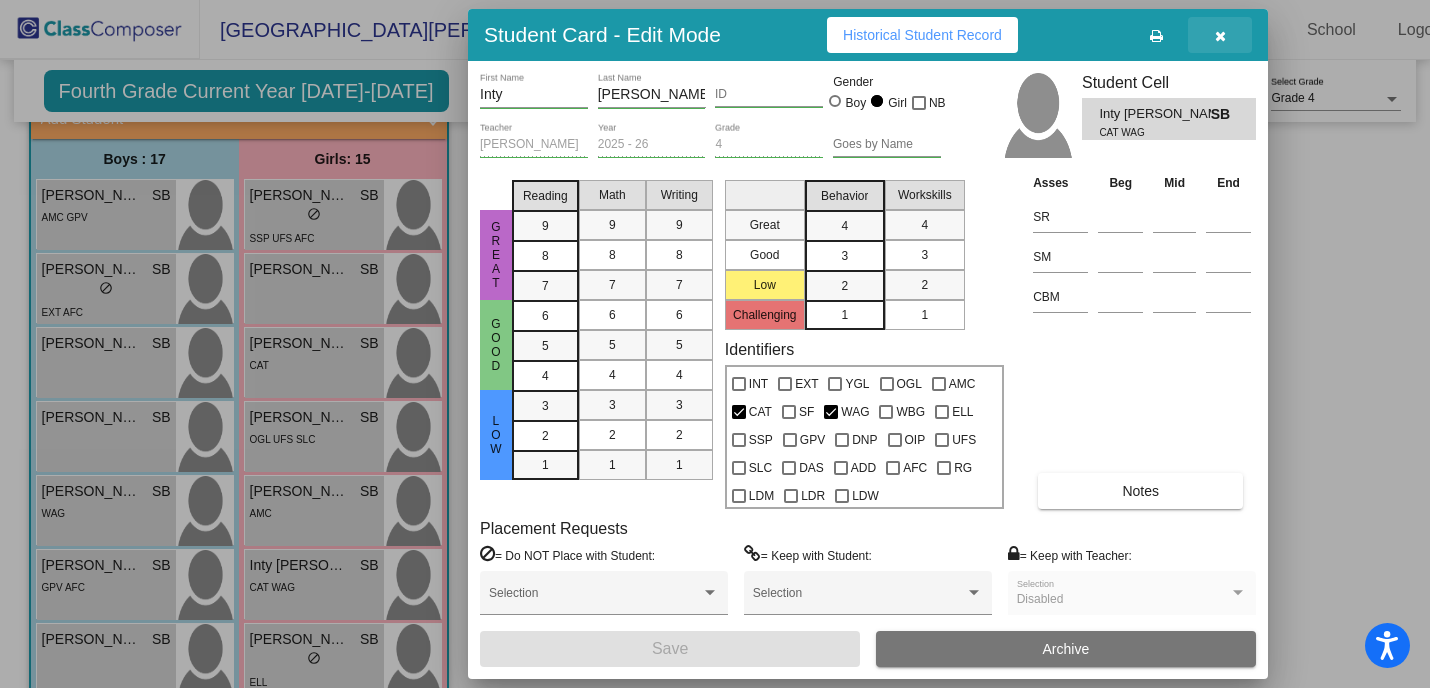 click at bounding box center (1220, 35) 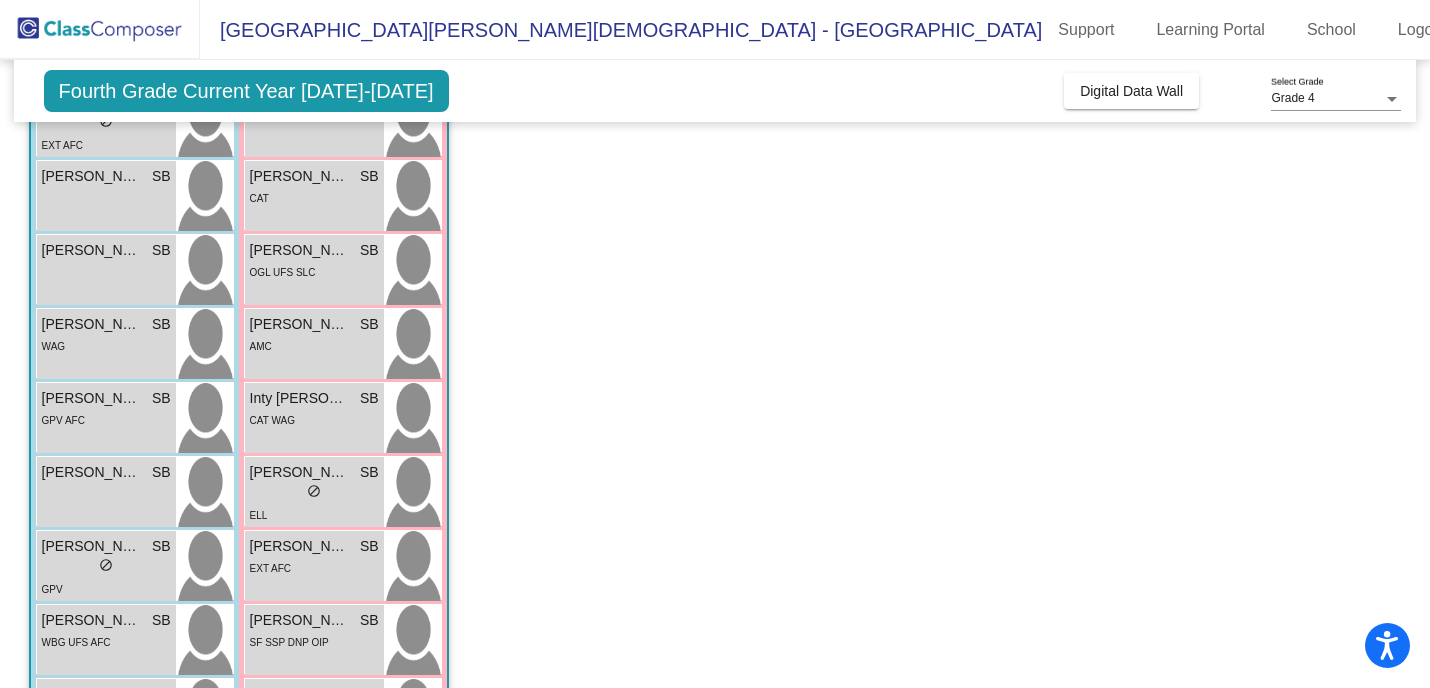 scroll, scrollTop: 310, scrollLeft: 0, axis: vertical 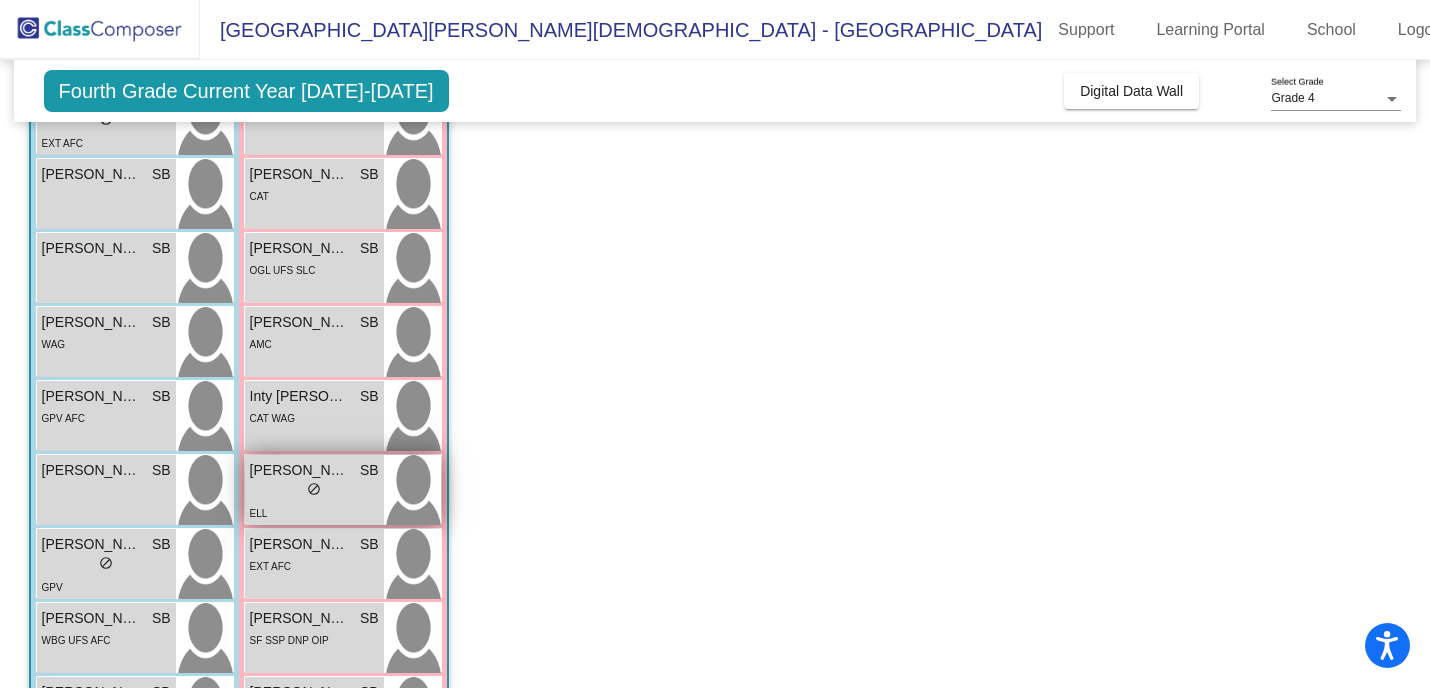 click on "[PERSON_NAME]" at bounding box center (300, 470) 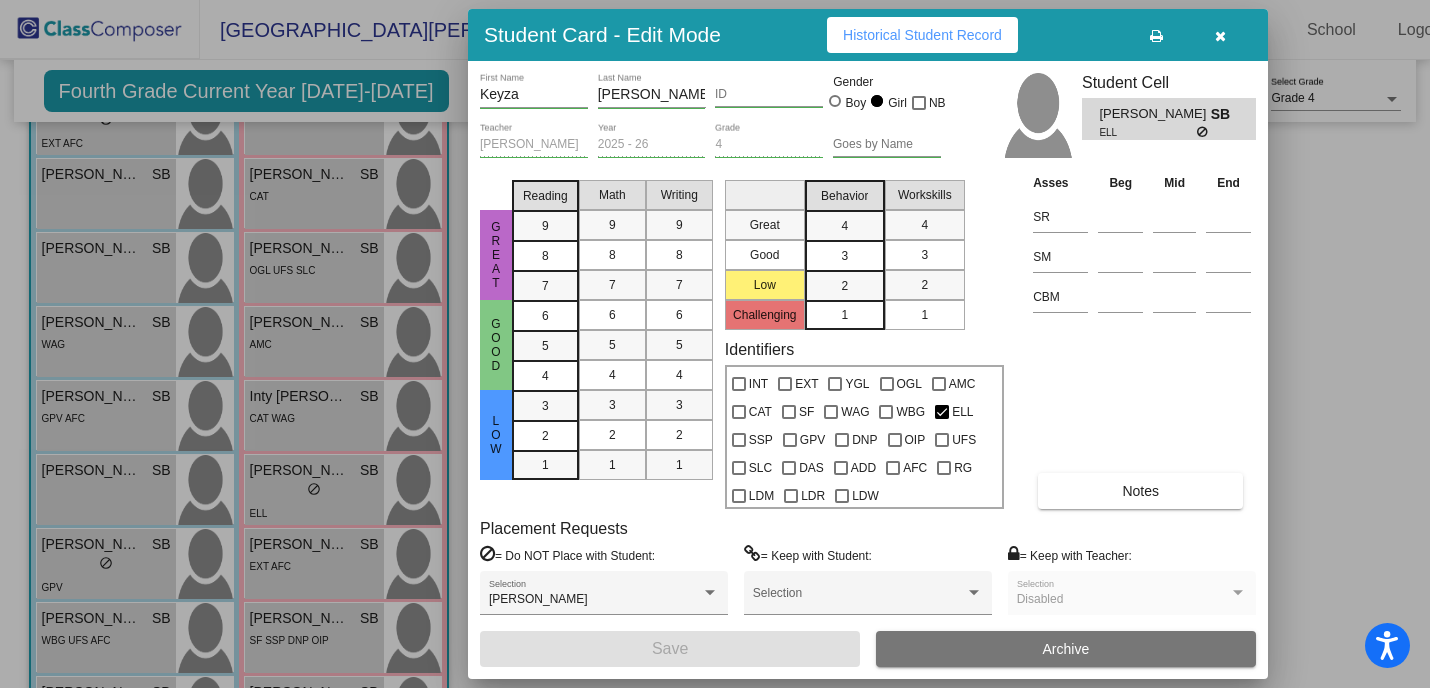 click on "Historical Student Record" at bounding box center [922, 35] 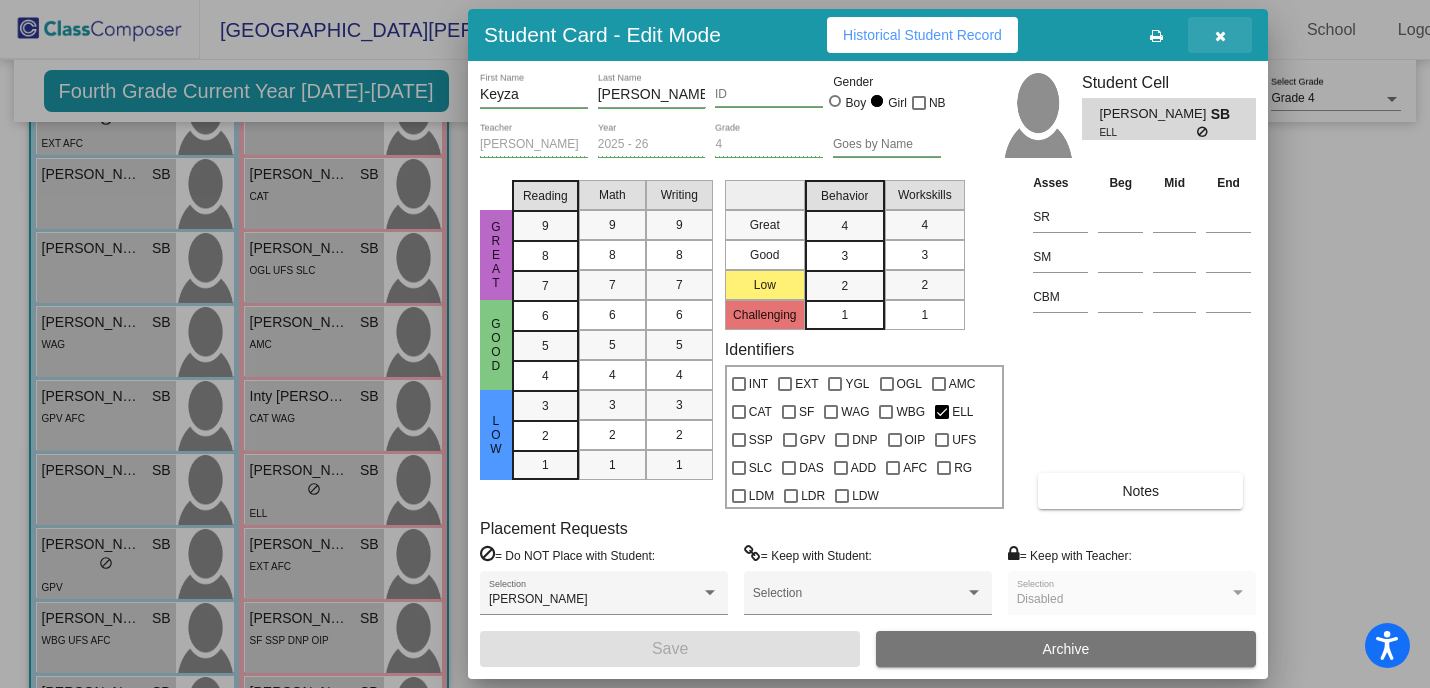 click at bounding box center [1220, 36] 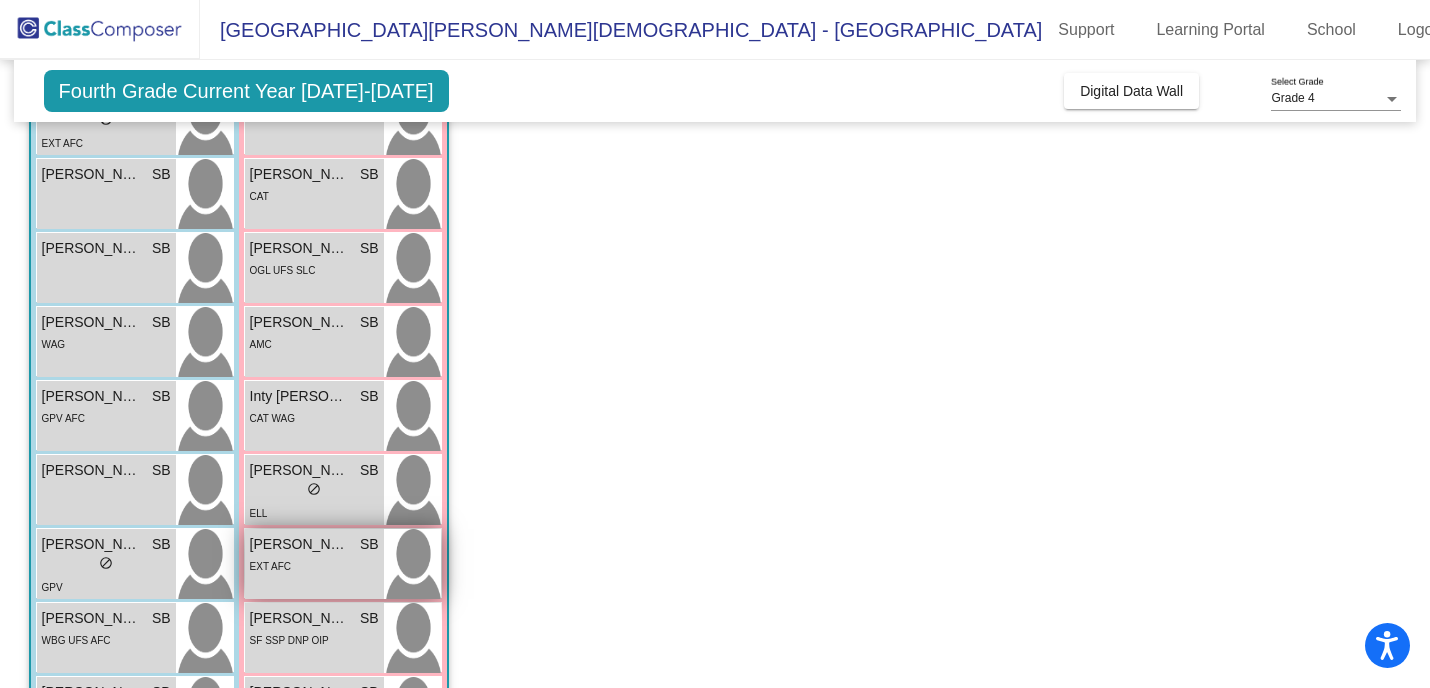 click on "EXT AFC" at bounding box center (314, 565) 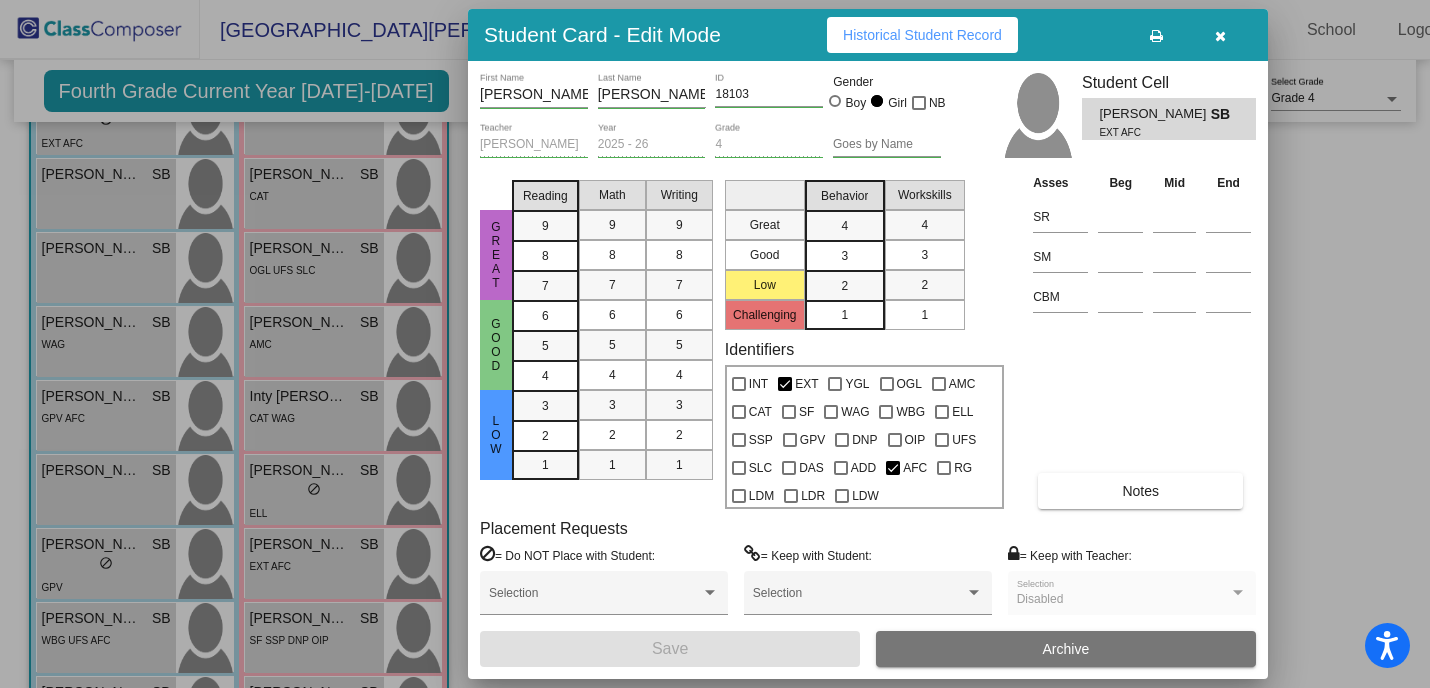 click on "Historical Student Record" at bounding box center [922, 35] 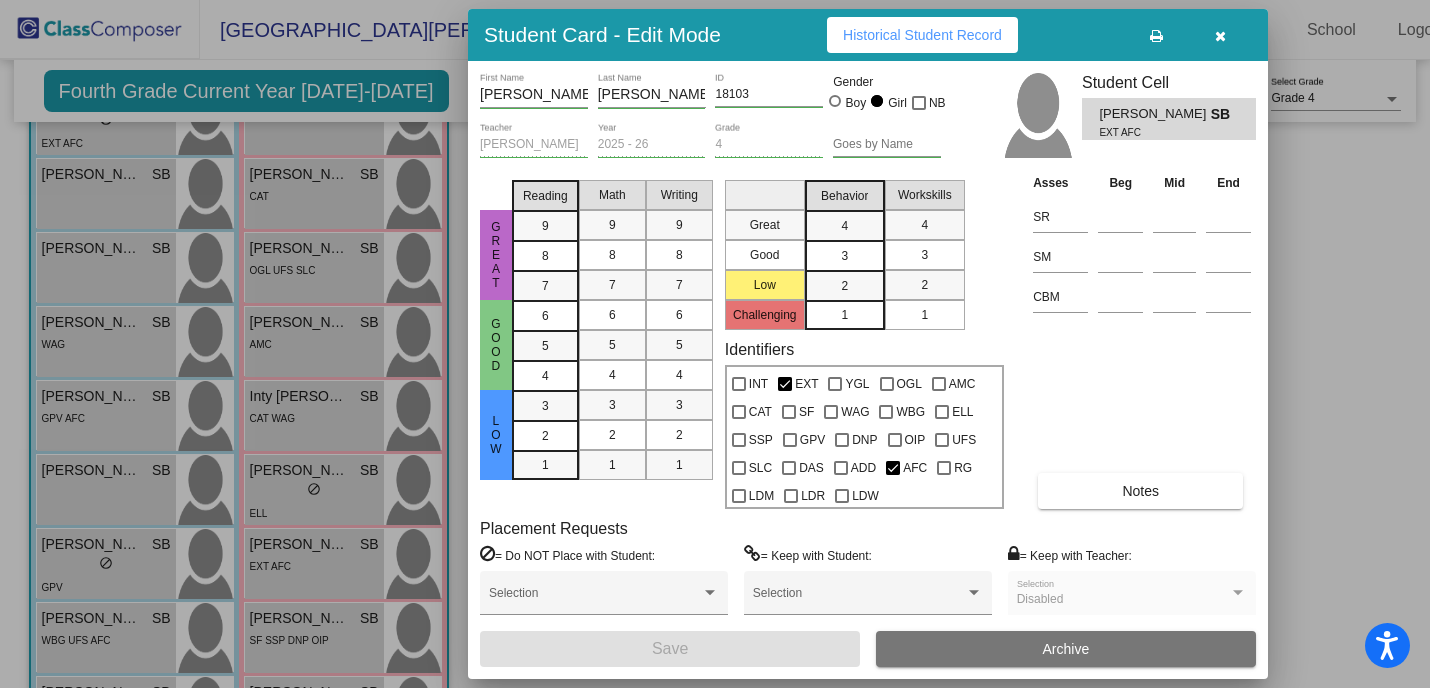 click at bounding box center [1220, 35] 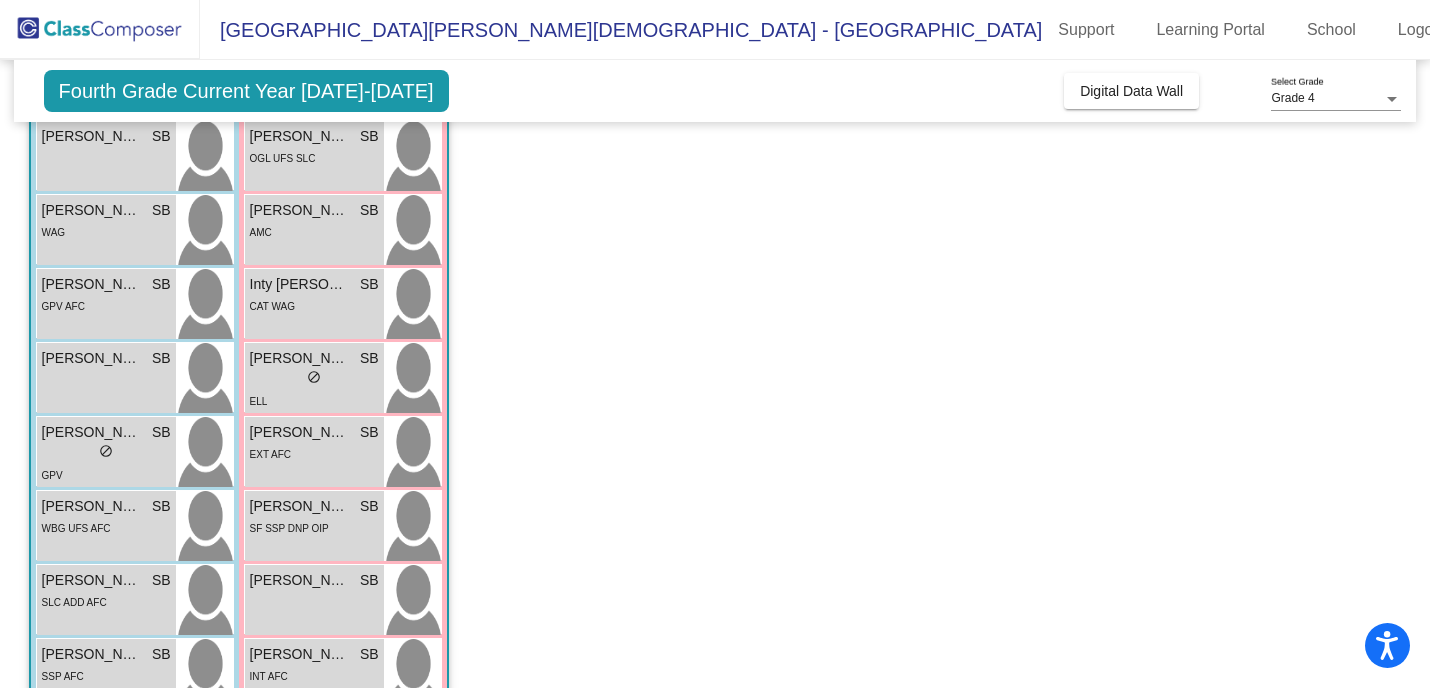 scroll, scrollTop: 423, scrollLeft: 0, axis: vertical 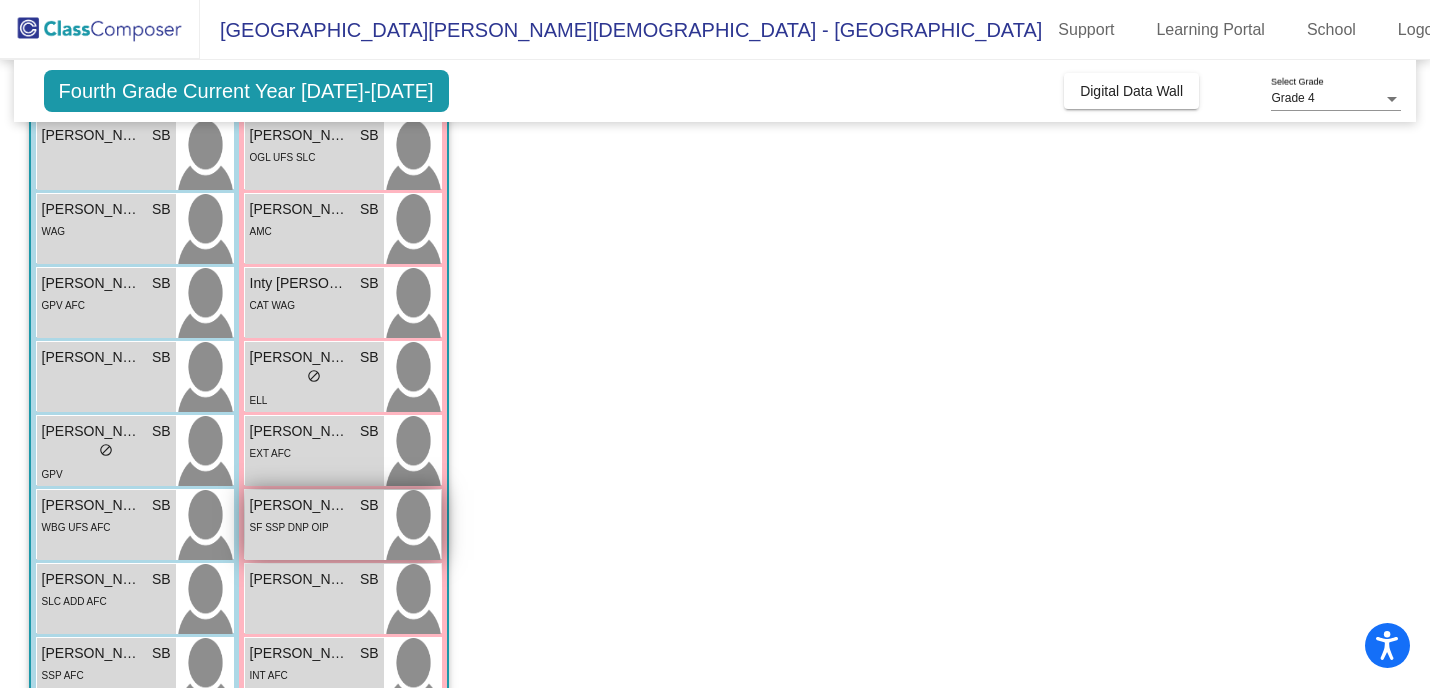 click on "SF SSP DNP OIP" at bounding box center [289, 526] 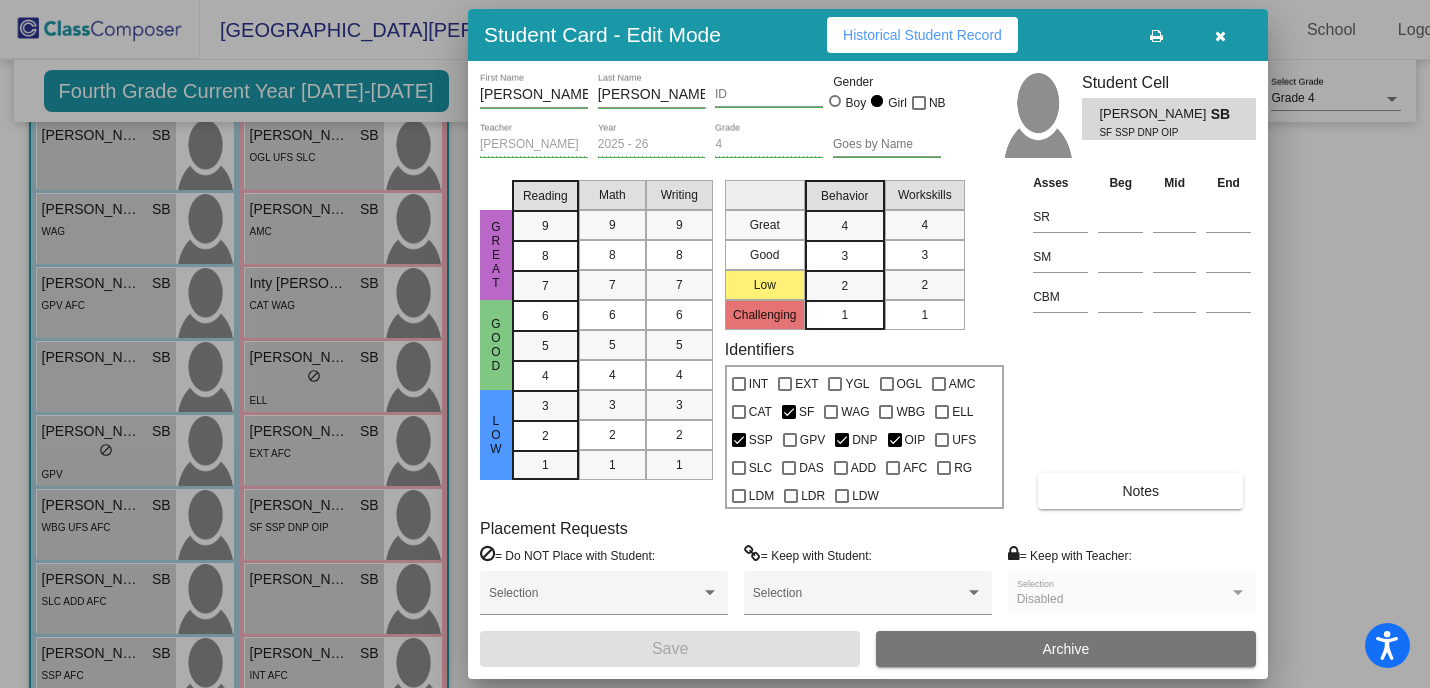 click on "Historical Student Record" at bounding box center (922, 35) 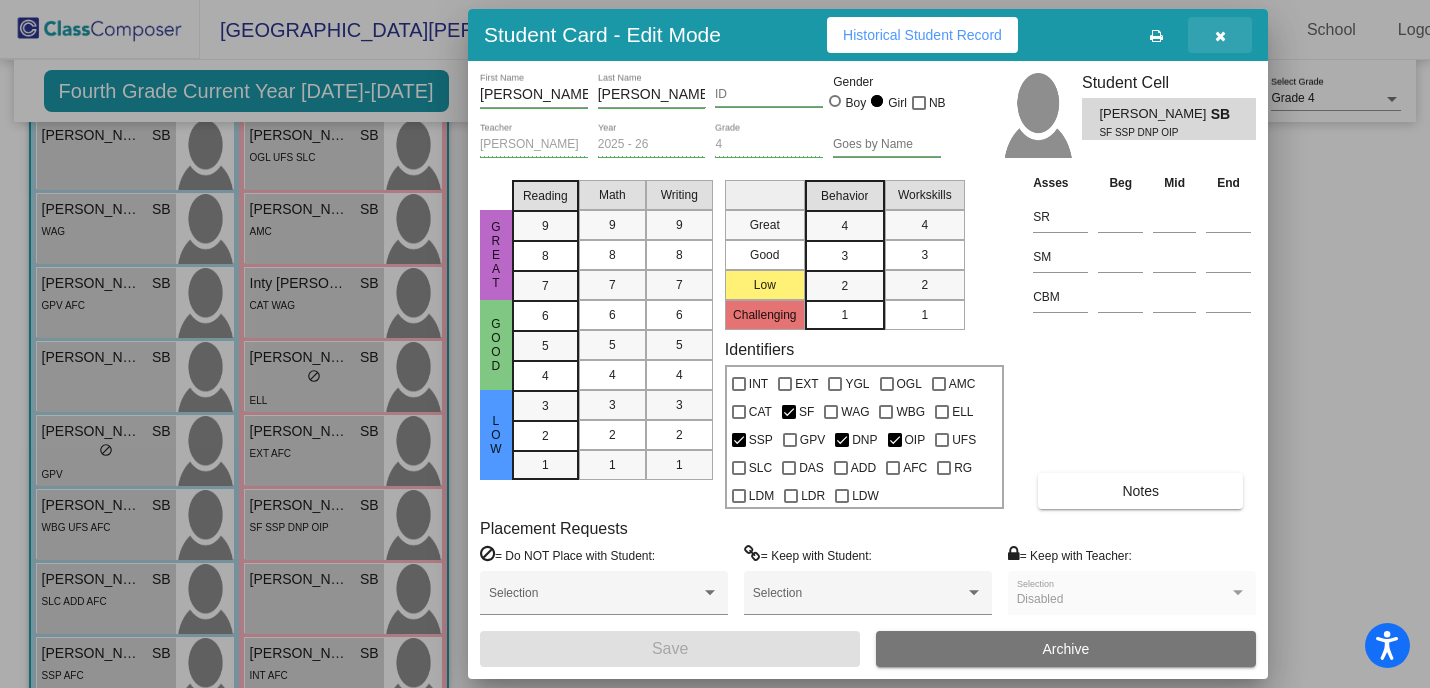 click at bounding box center (1220, 36) 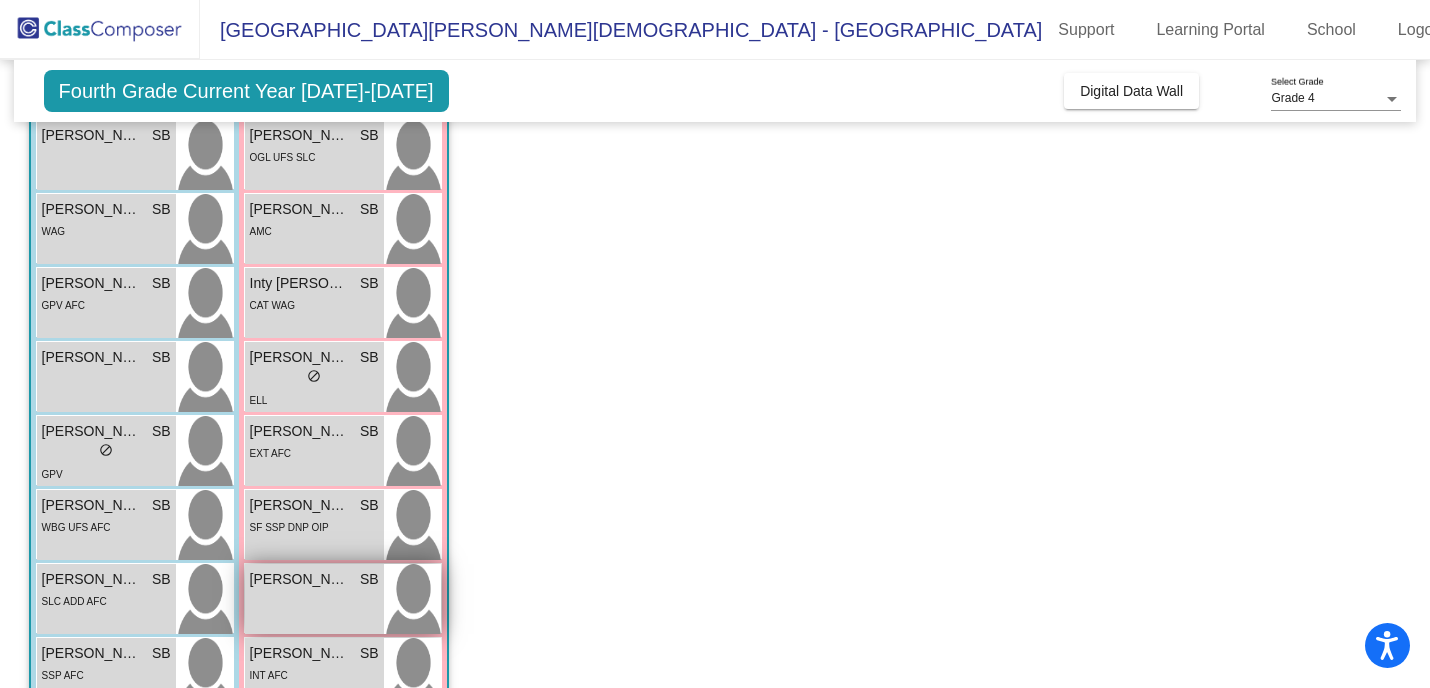 click on "[PERSON_NAME]" at bounding box center [300, 579] 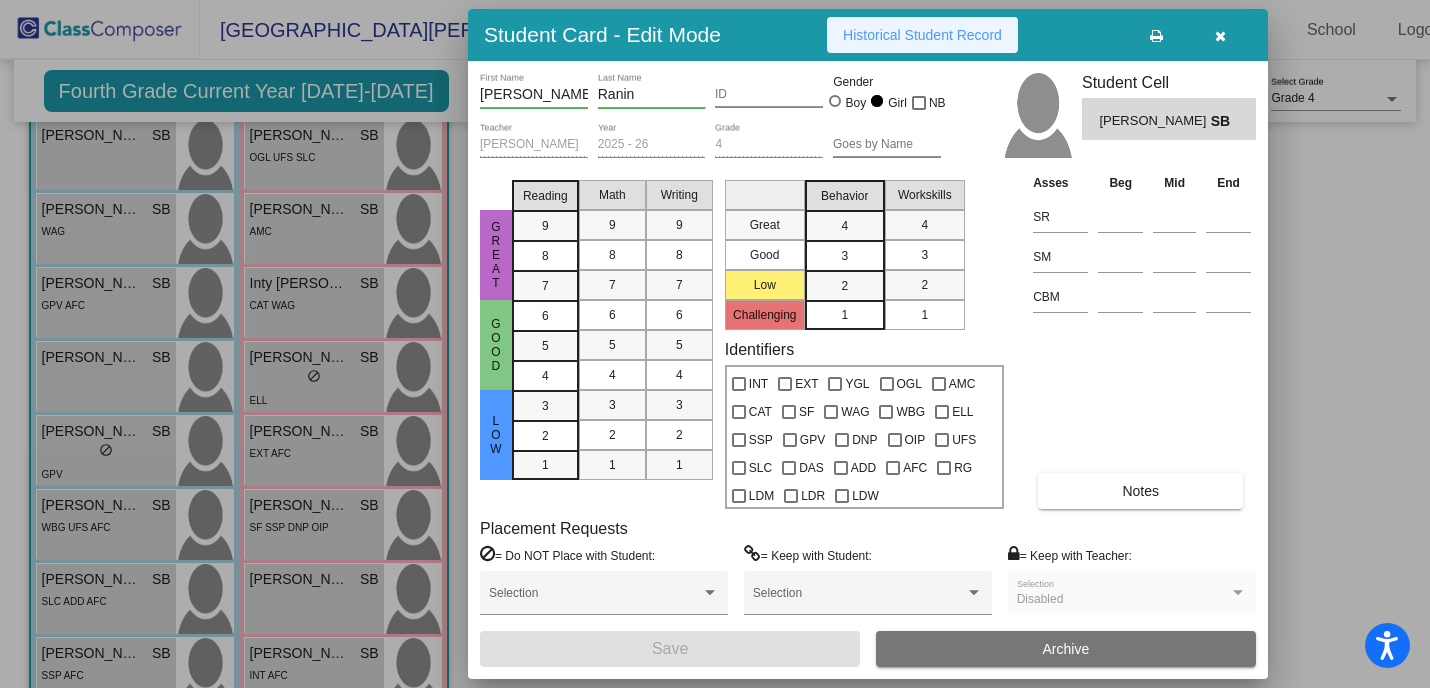 click on "Historical Student Record" at bounding box center [922, 35] 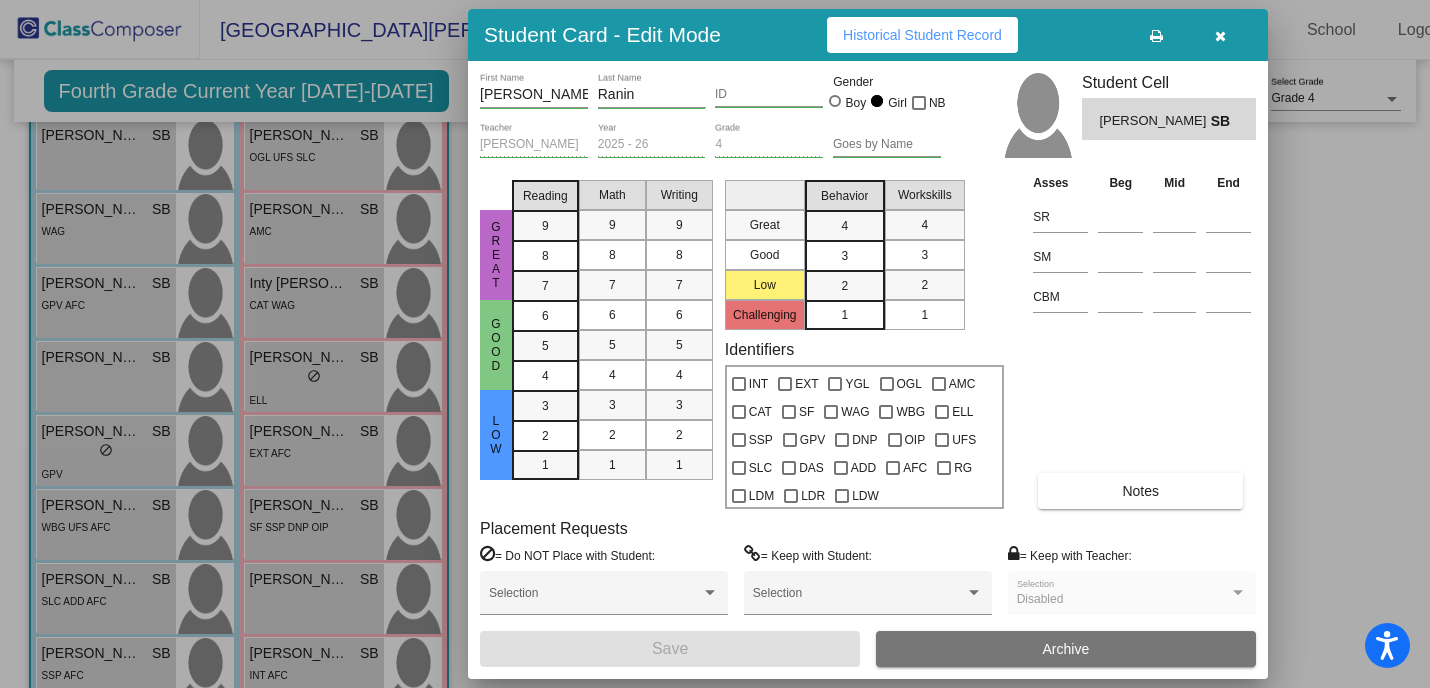 click at bounding box center (1220, 36) 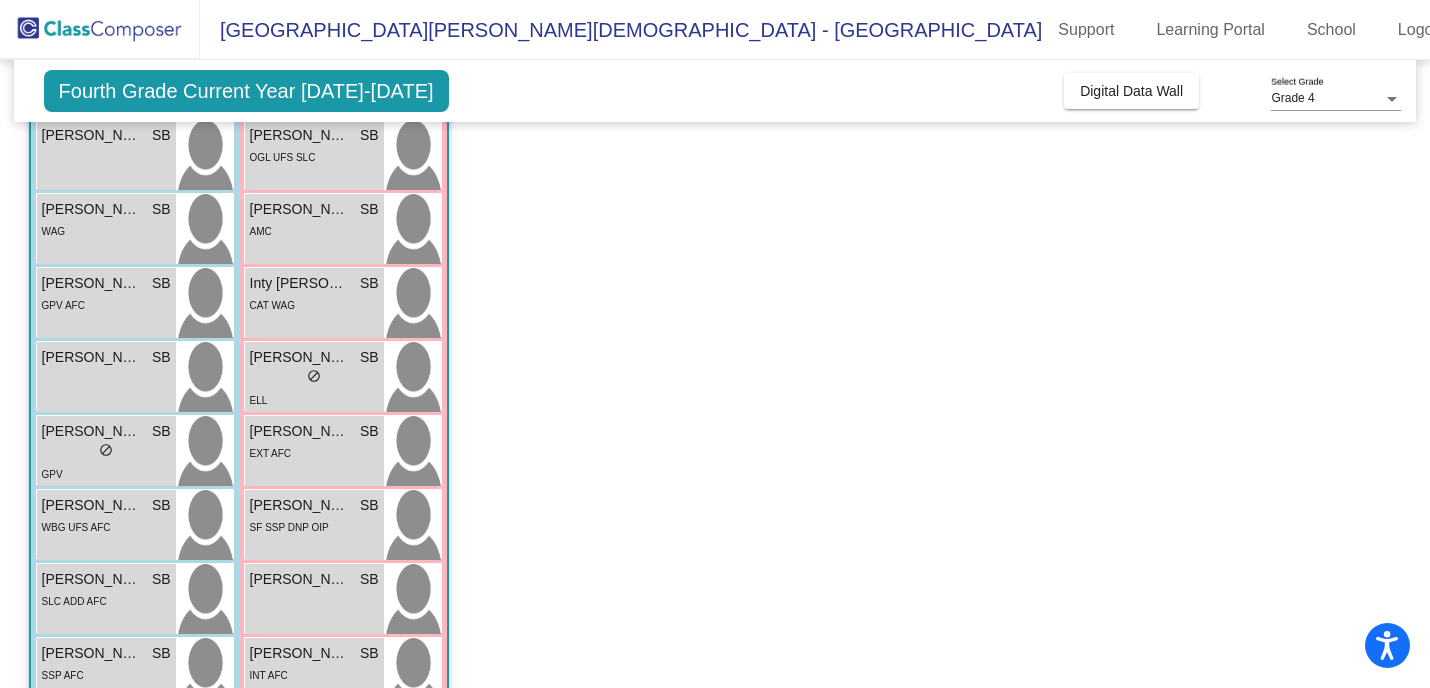 click on "Grade 4" at bounding box center [1292, 98] 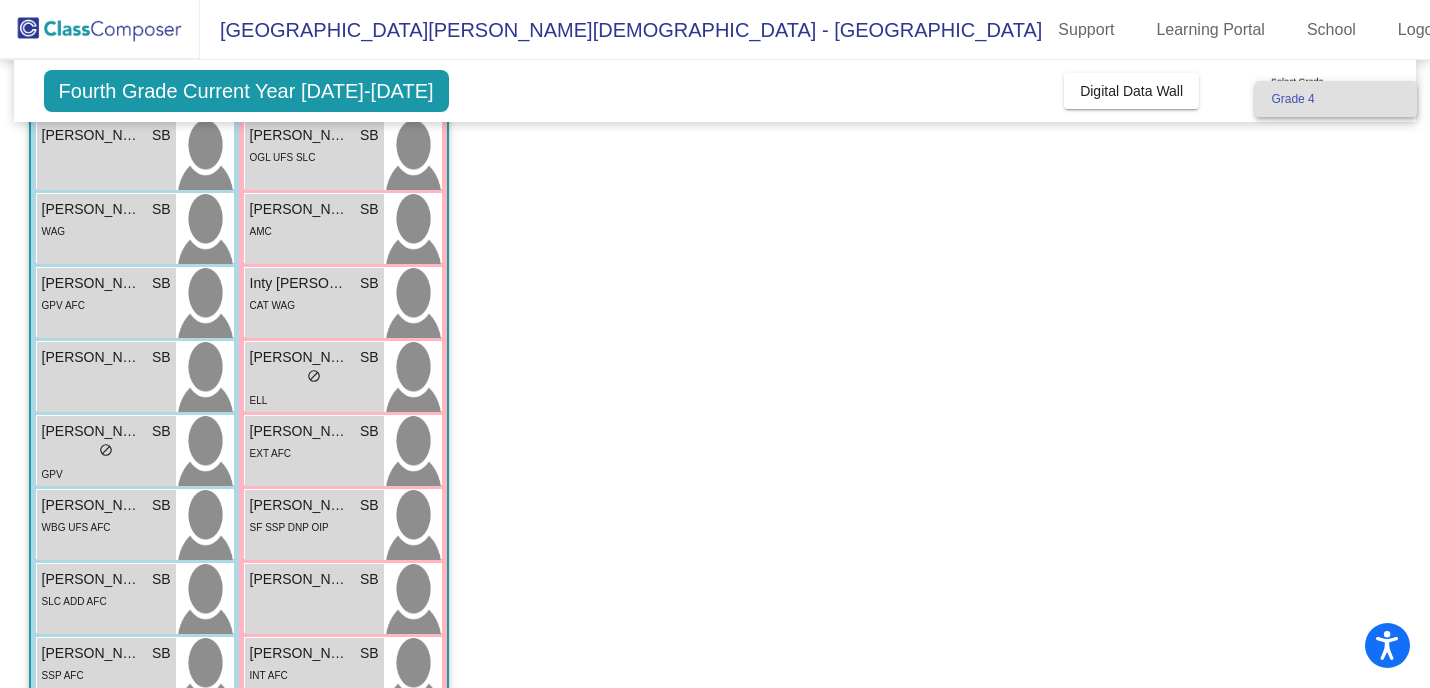 click on "Grade 4" at bounding box center [1336, 99] 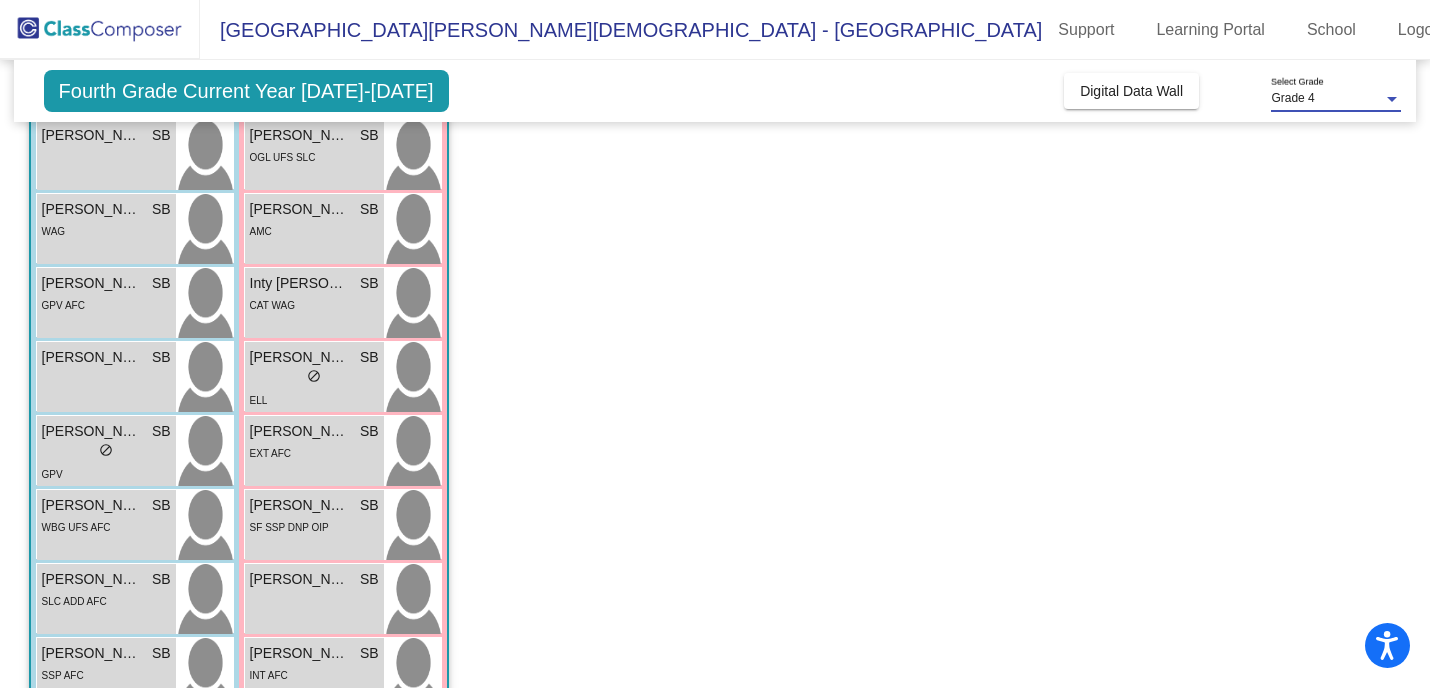 click on "Grade 4" at bounding box center (1292, 98) 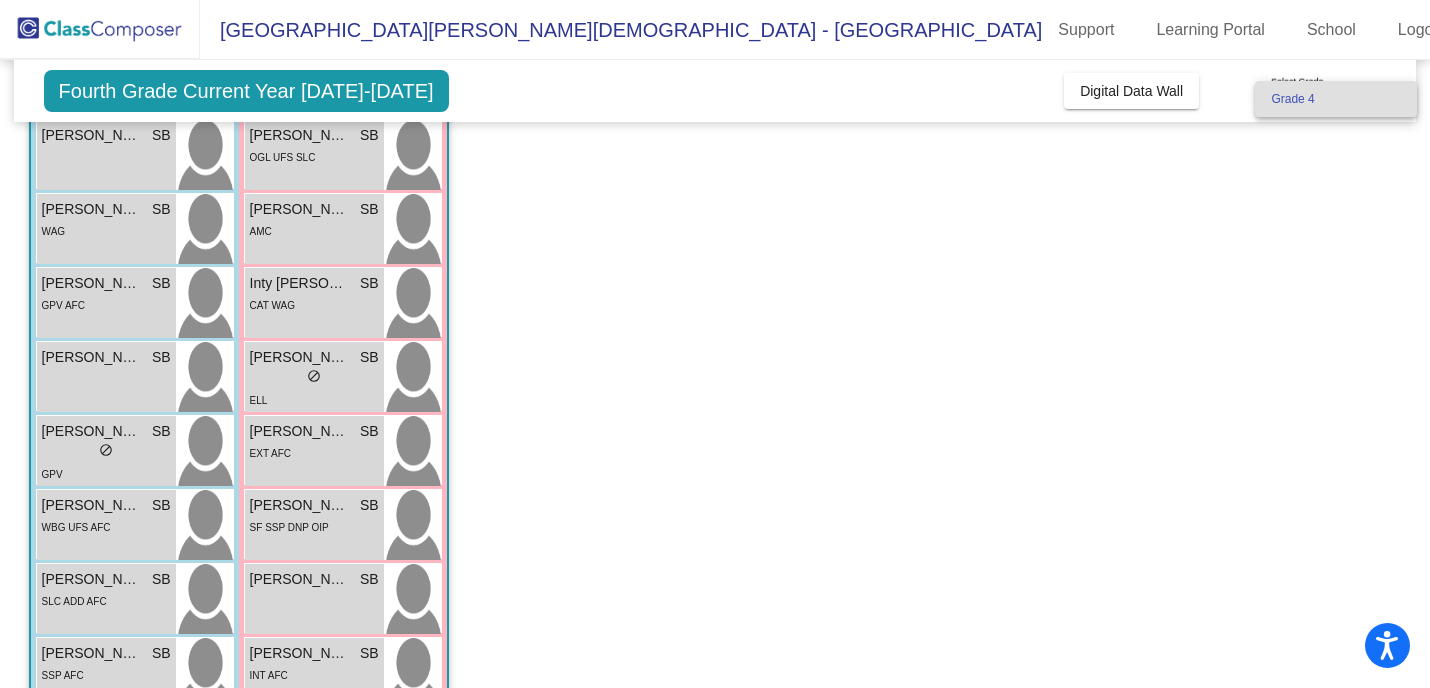 click at bounding box center (715, 344) 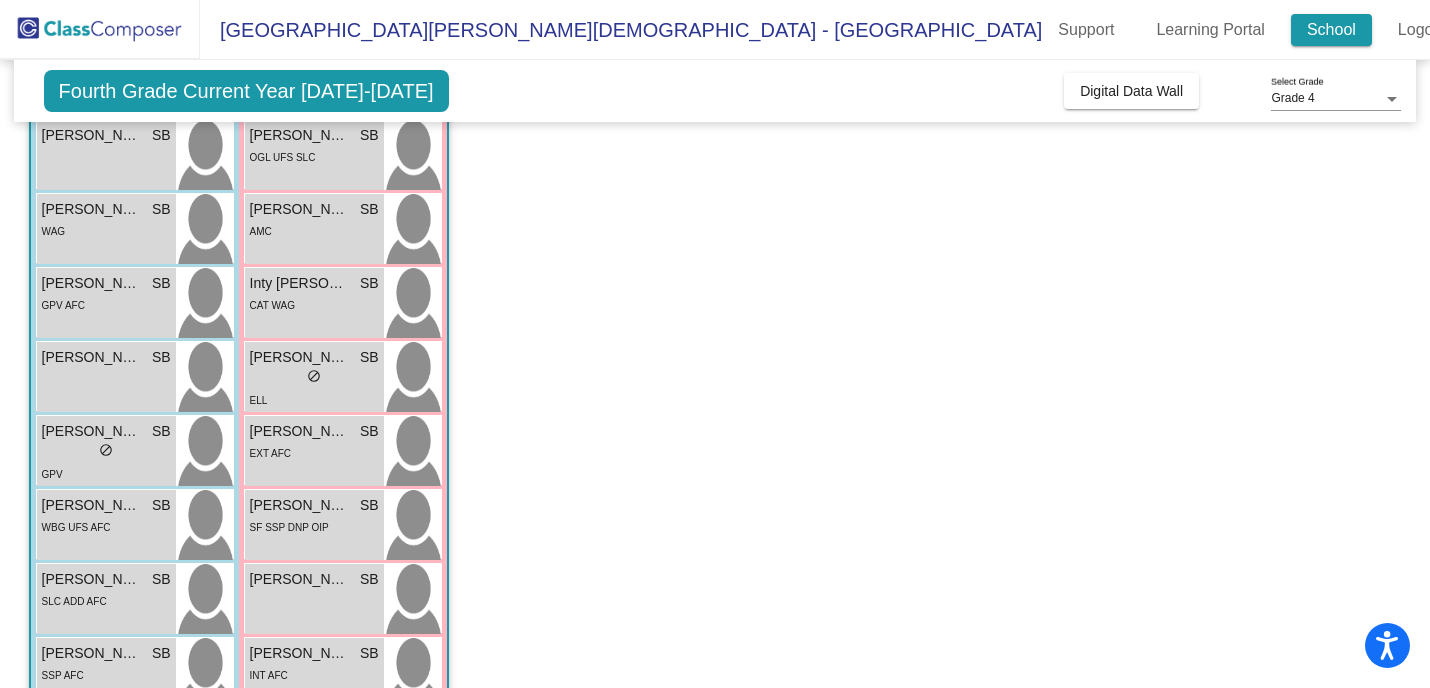 click on "School" 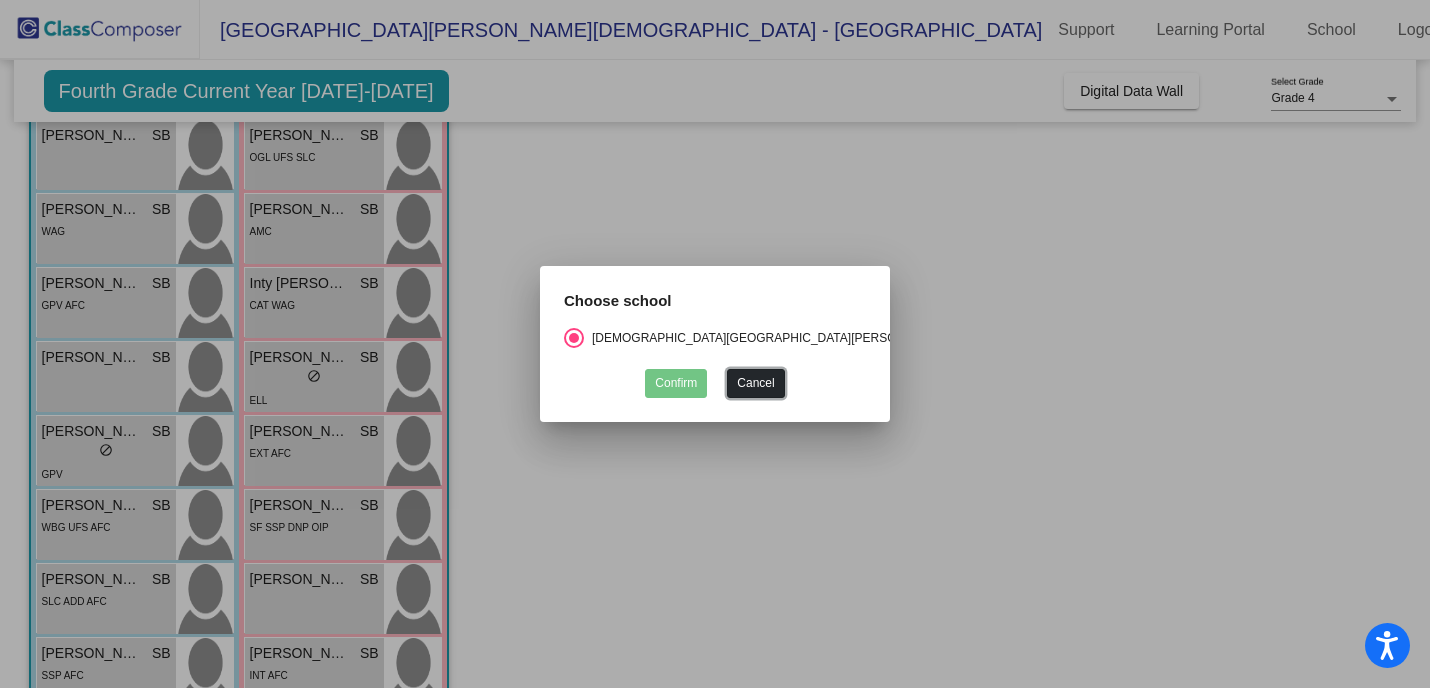 click on "Cancel" at bounding box center (755, 383) 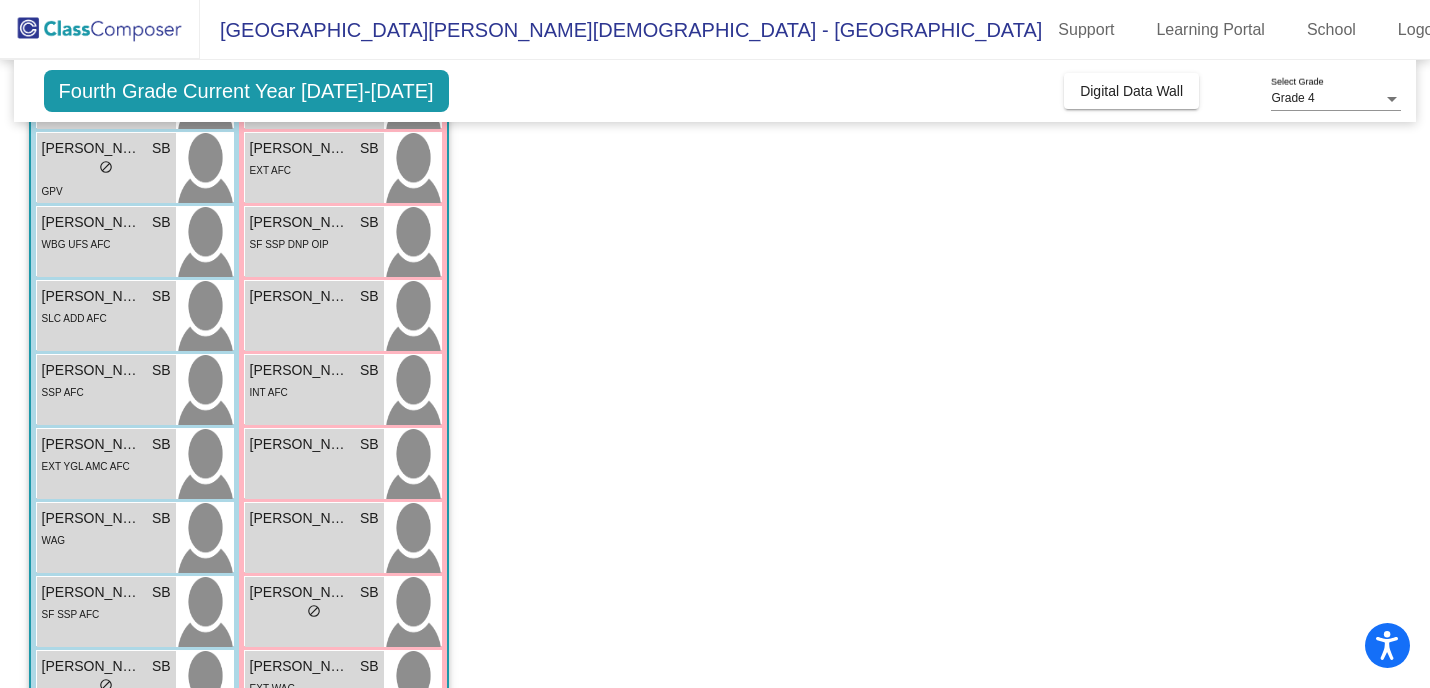 scroll, scrollTop: 705, scrollLeft: 0, axis: vertical 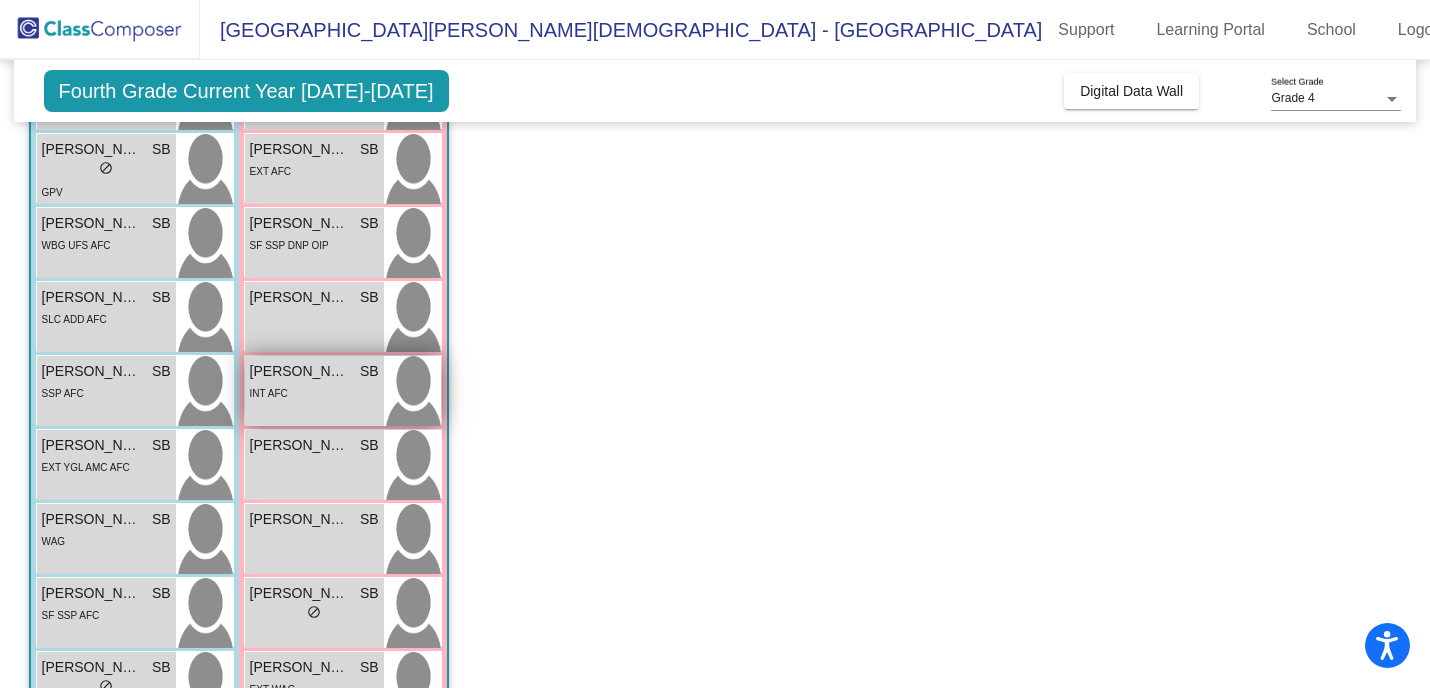 click on "INT AFC" at bounding box center [269, 393] 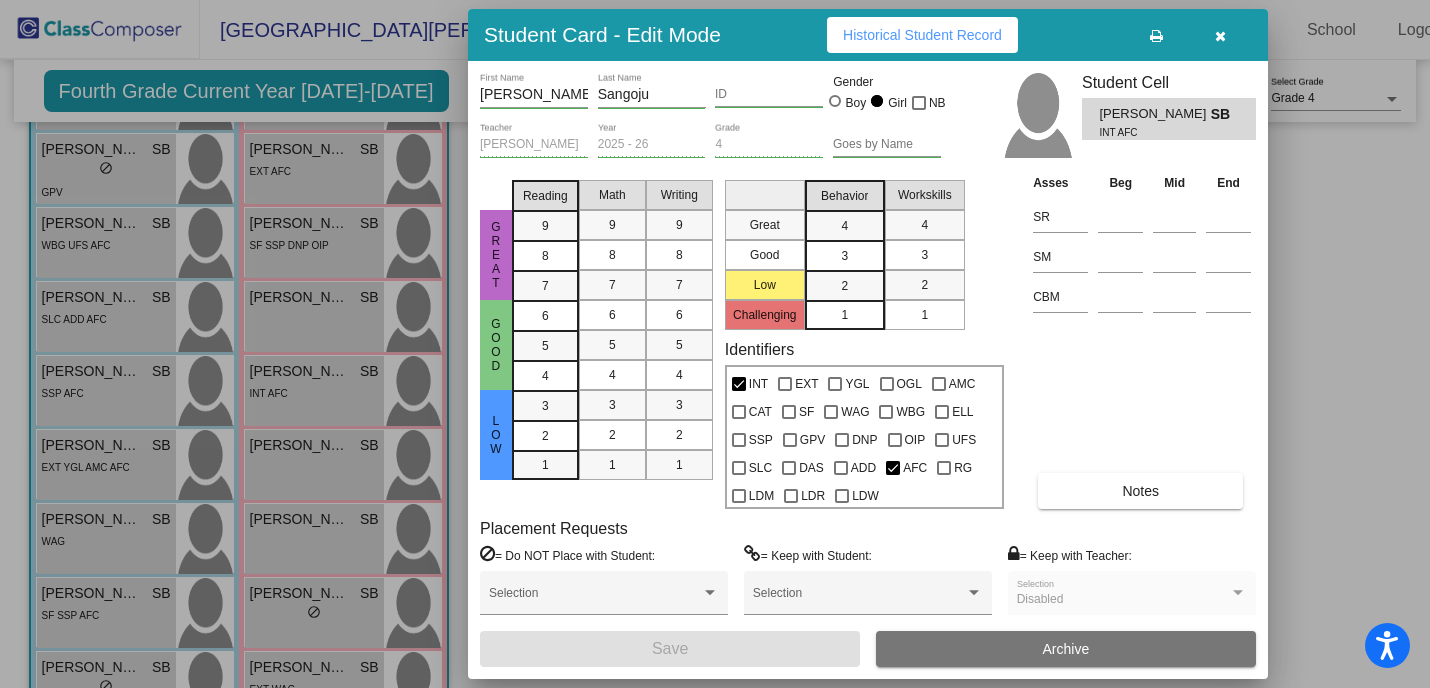 click on "Historical Student Record" at bounding box center [922, 35] 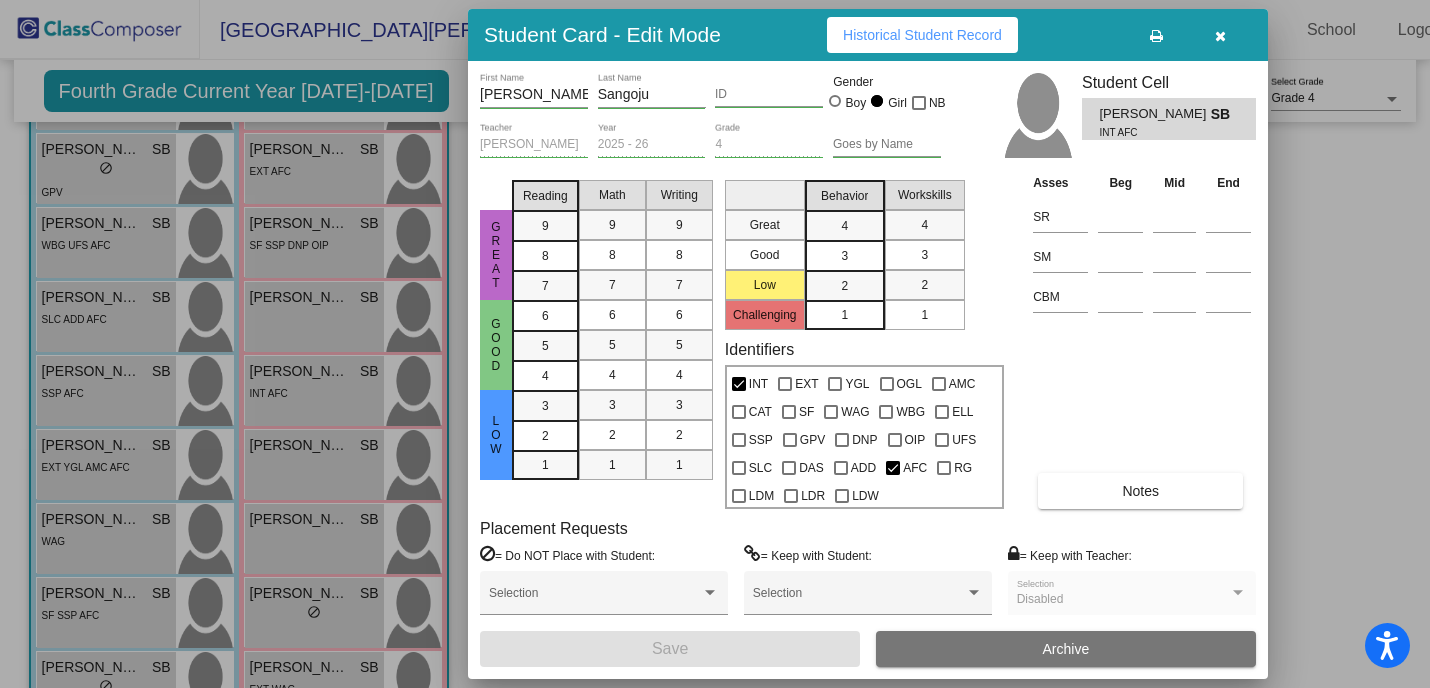 click at bounding box center [1220, 36] 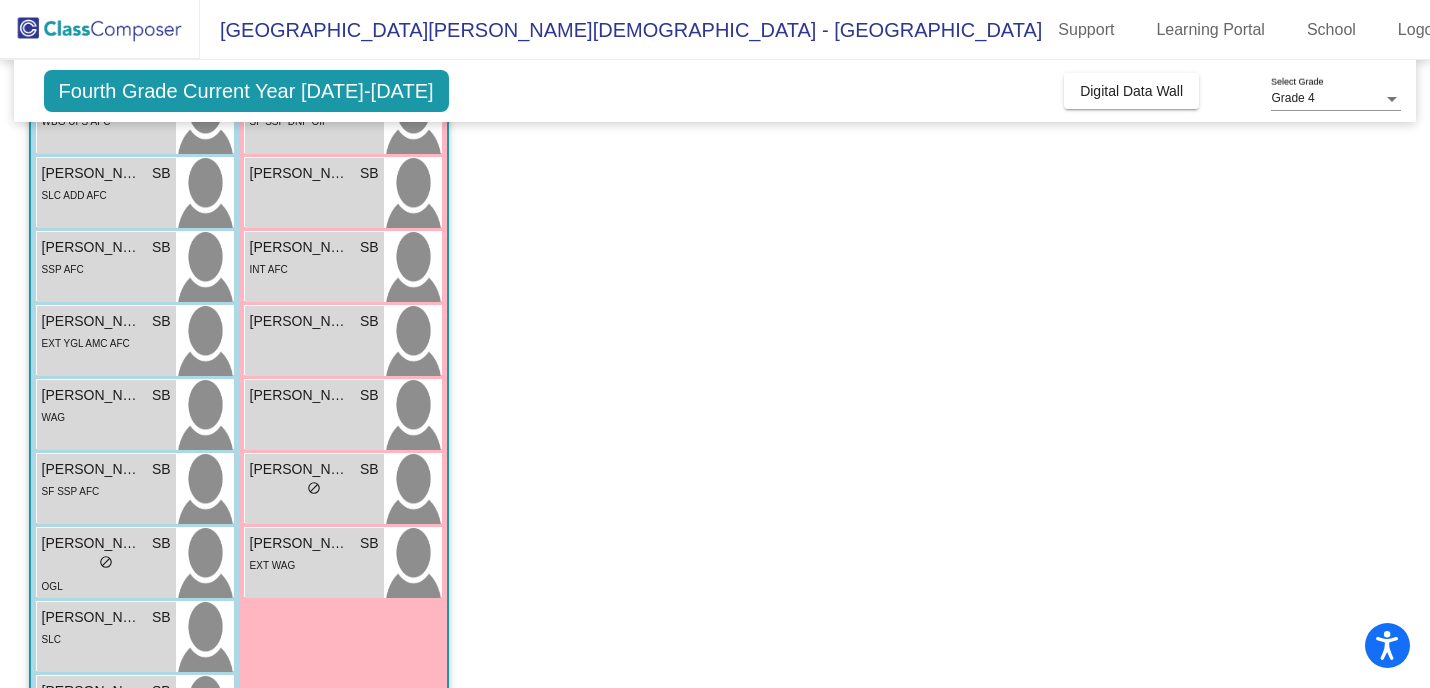 scroll, scrollTop: 828, scrollLeft: 0, axis: vertical 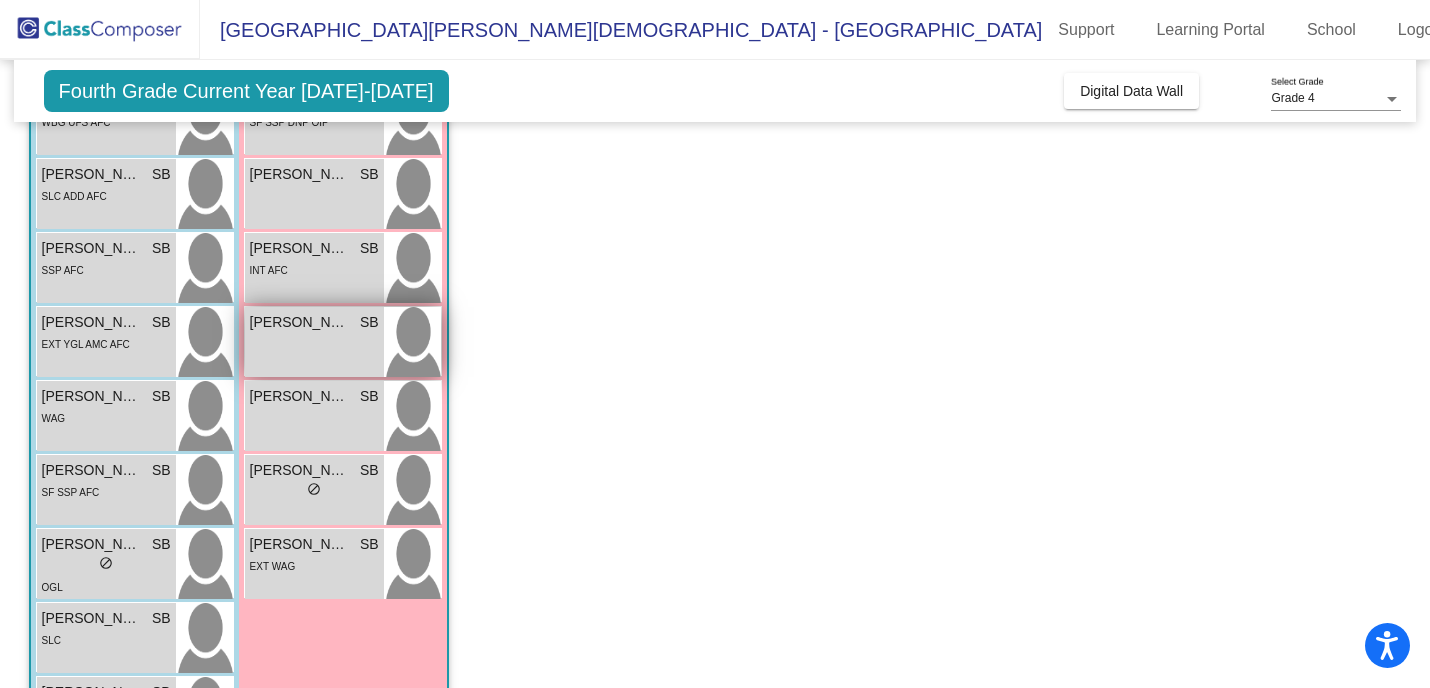 click on "[PERSON_NAME] SB lock do_not_disturb_alt" at bounding box center (314, 342) 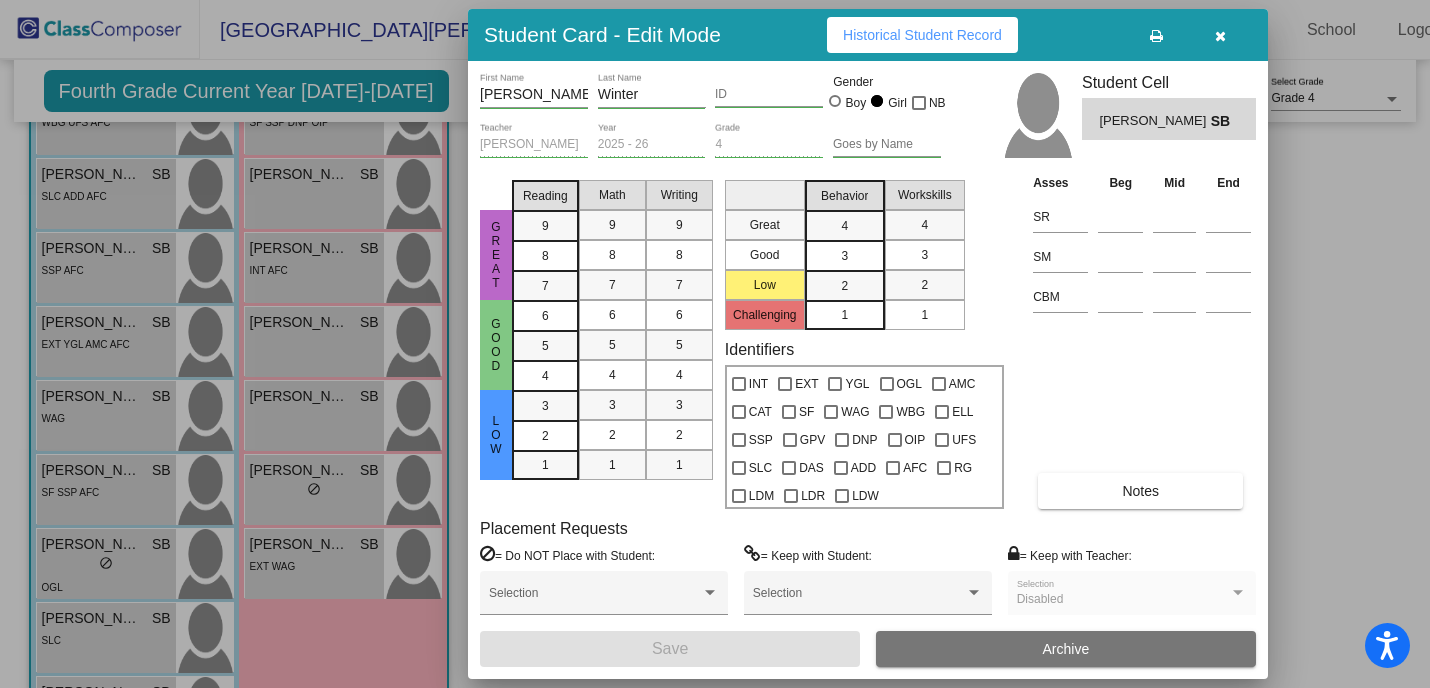 click on "Historical Student Record" at bounding box center (922, 35) 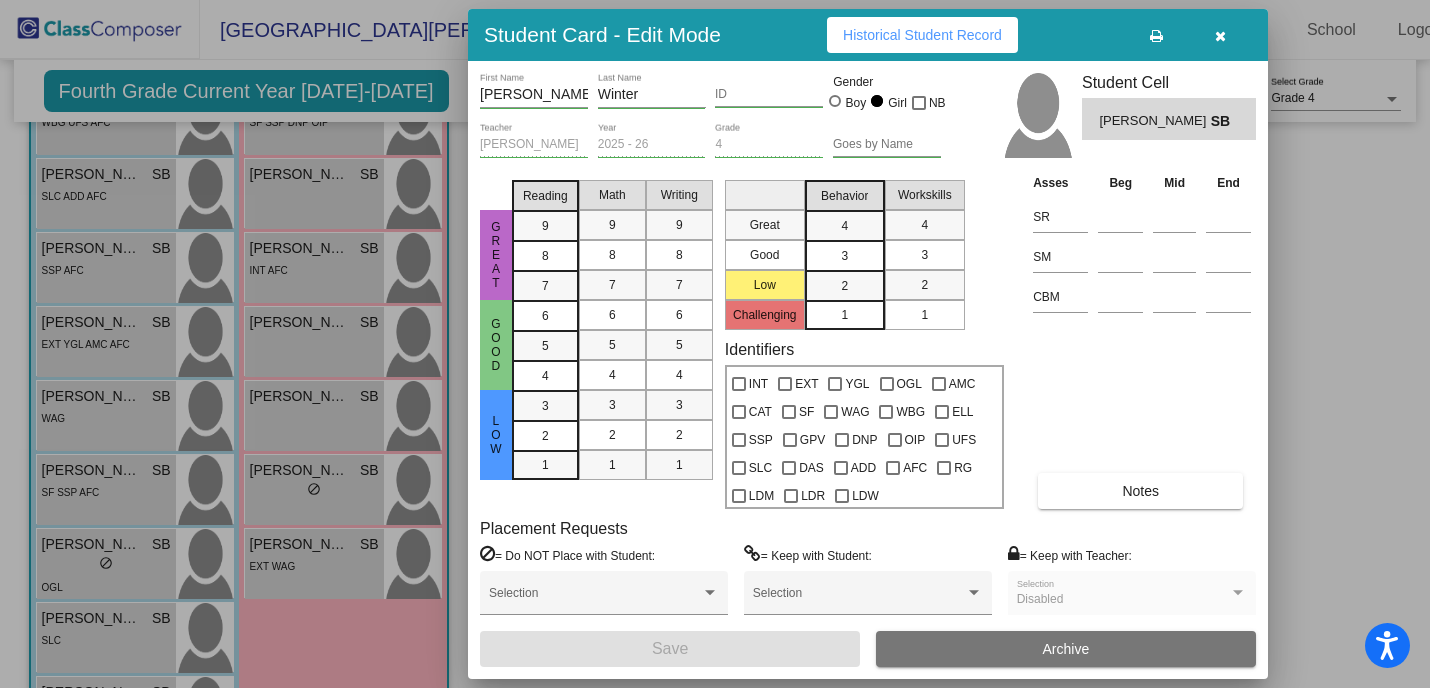 click at bounding box center (1220, 36) 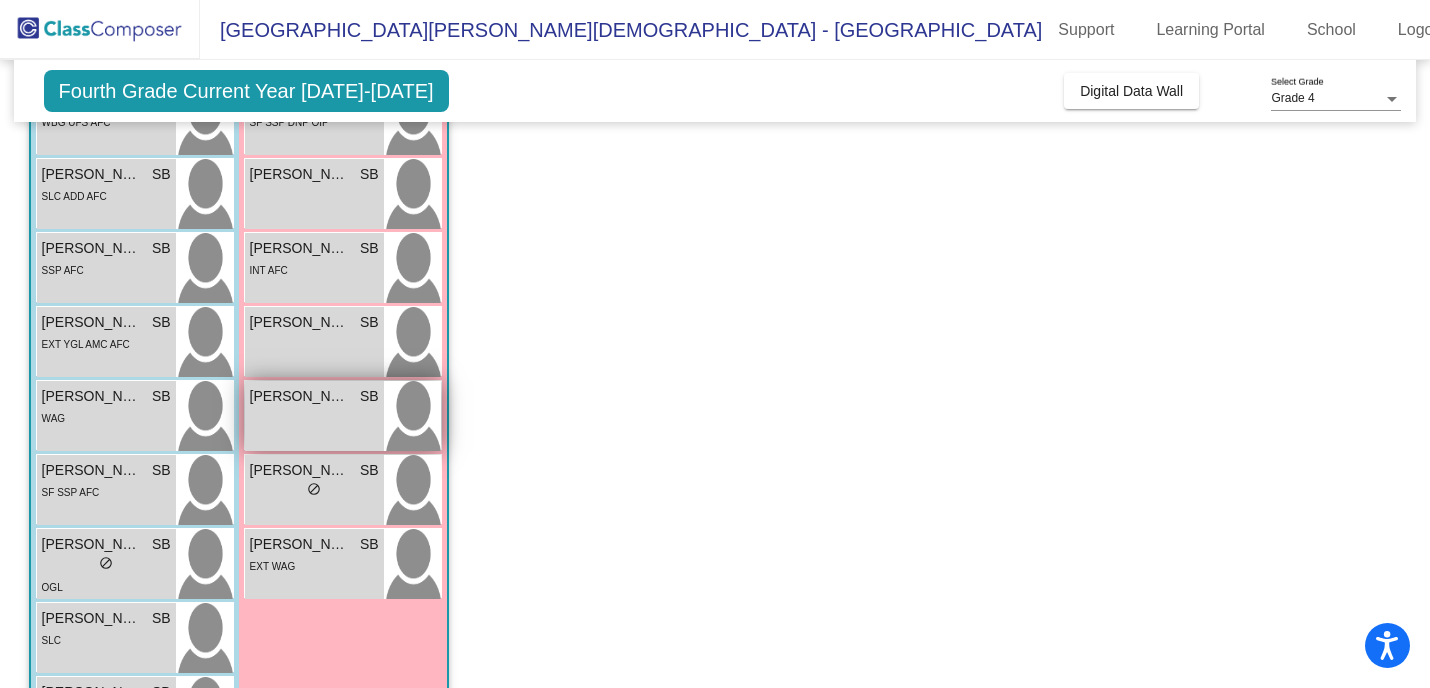 click on "[PERSON_NAME] SB lock do_not_disturb_alt" at bounding box center [314, 416] 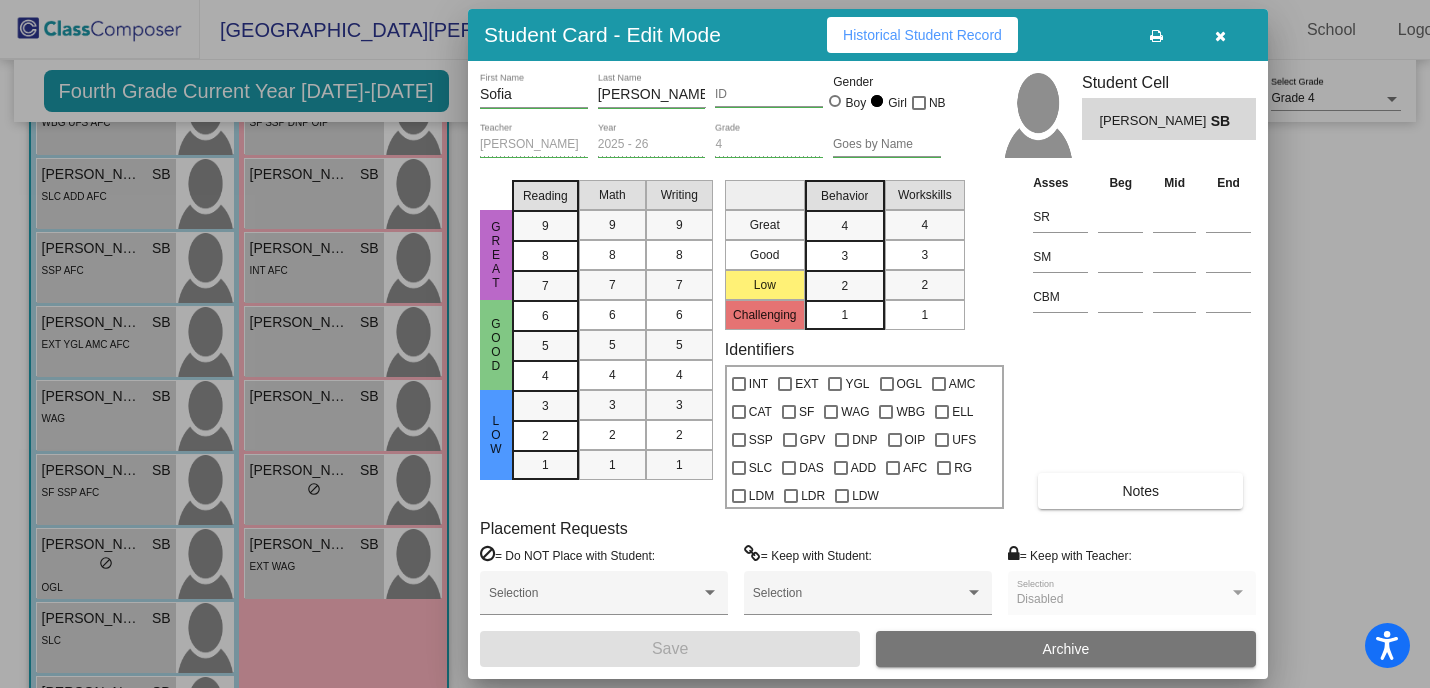 click on "Historical Student Record" at bounding box center (922, 35) 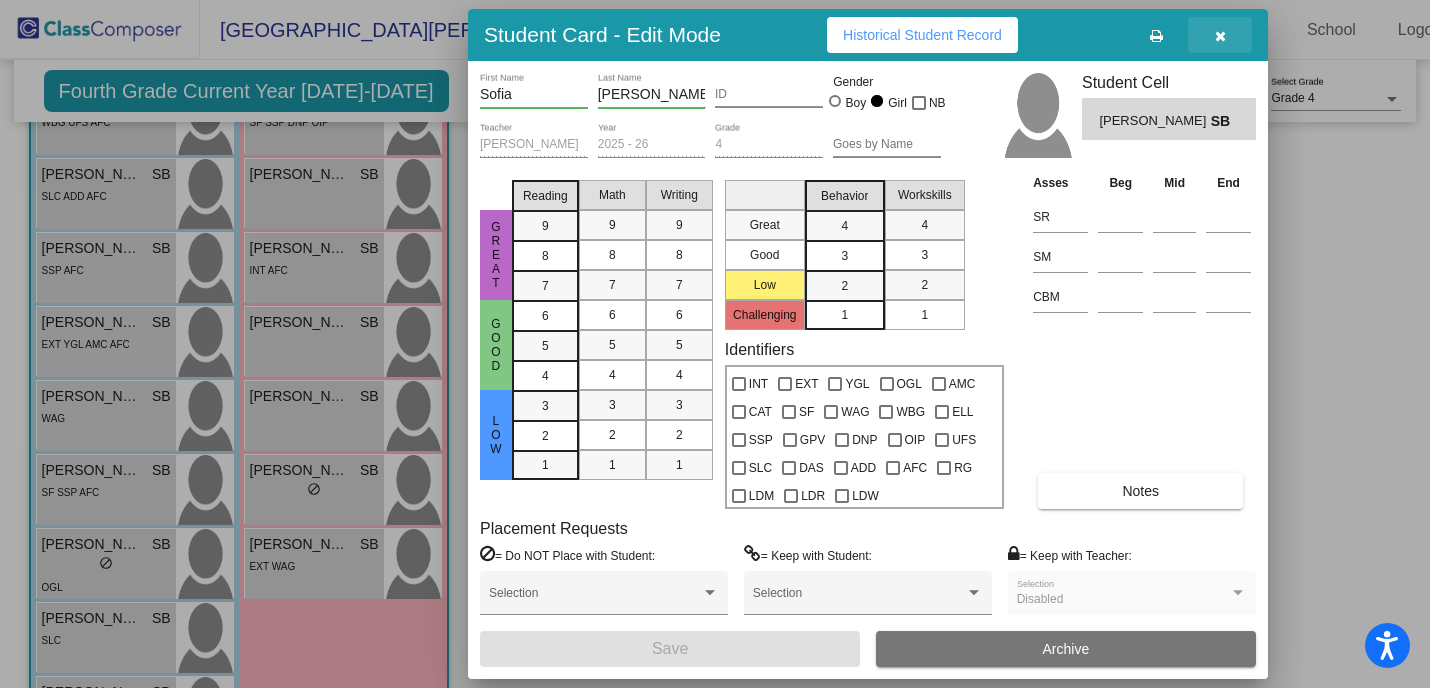 click at bounding box center (1220, 36) 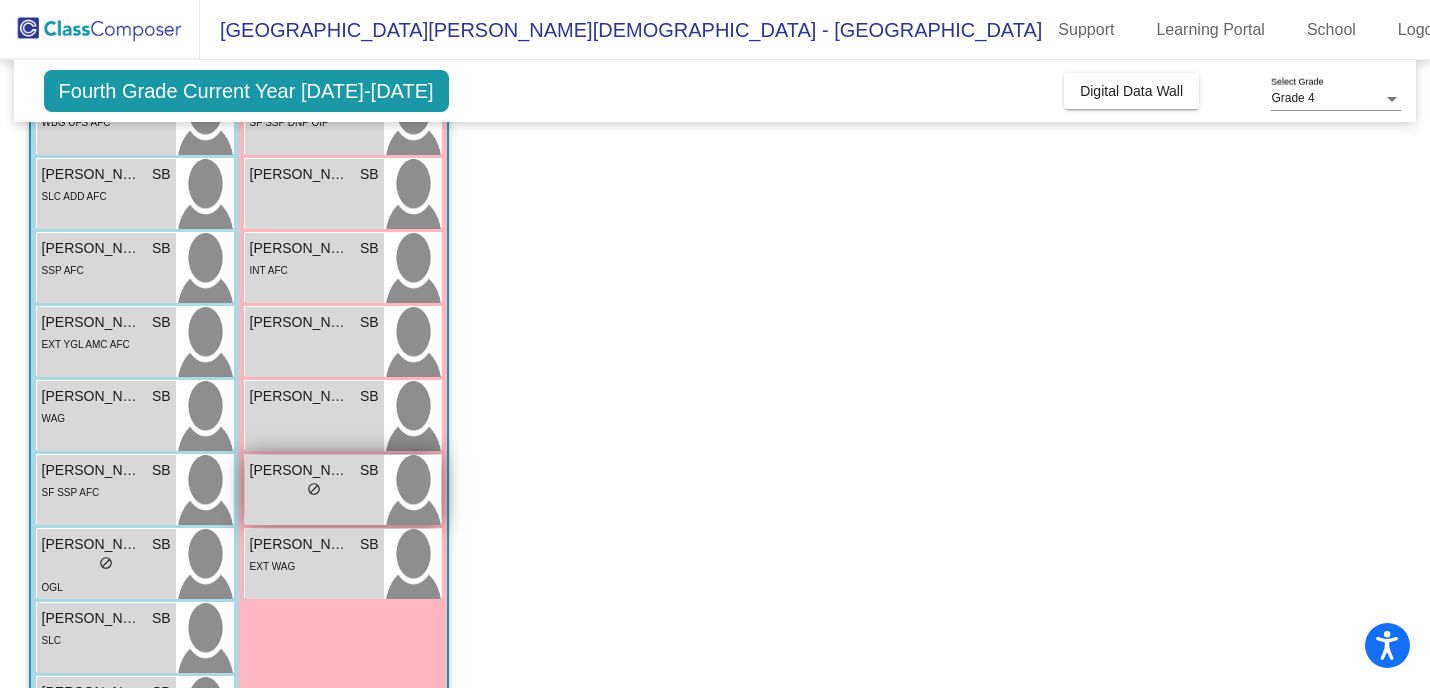 click on "[PERSON_NAME] SB lock do_not_disturb_alt" at bounding box center (314, 490) 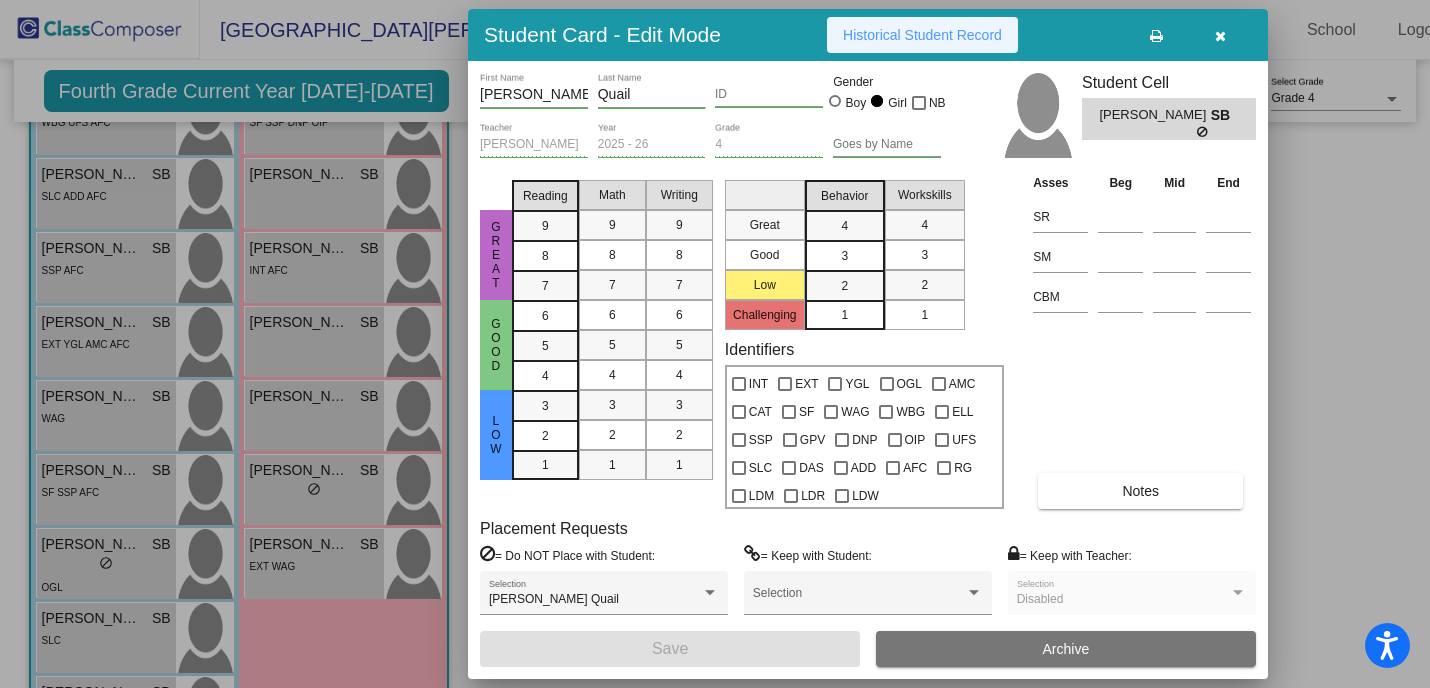 click on "Historical Student Record" at bounding box center [922, 35] 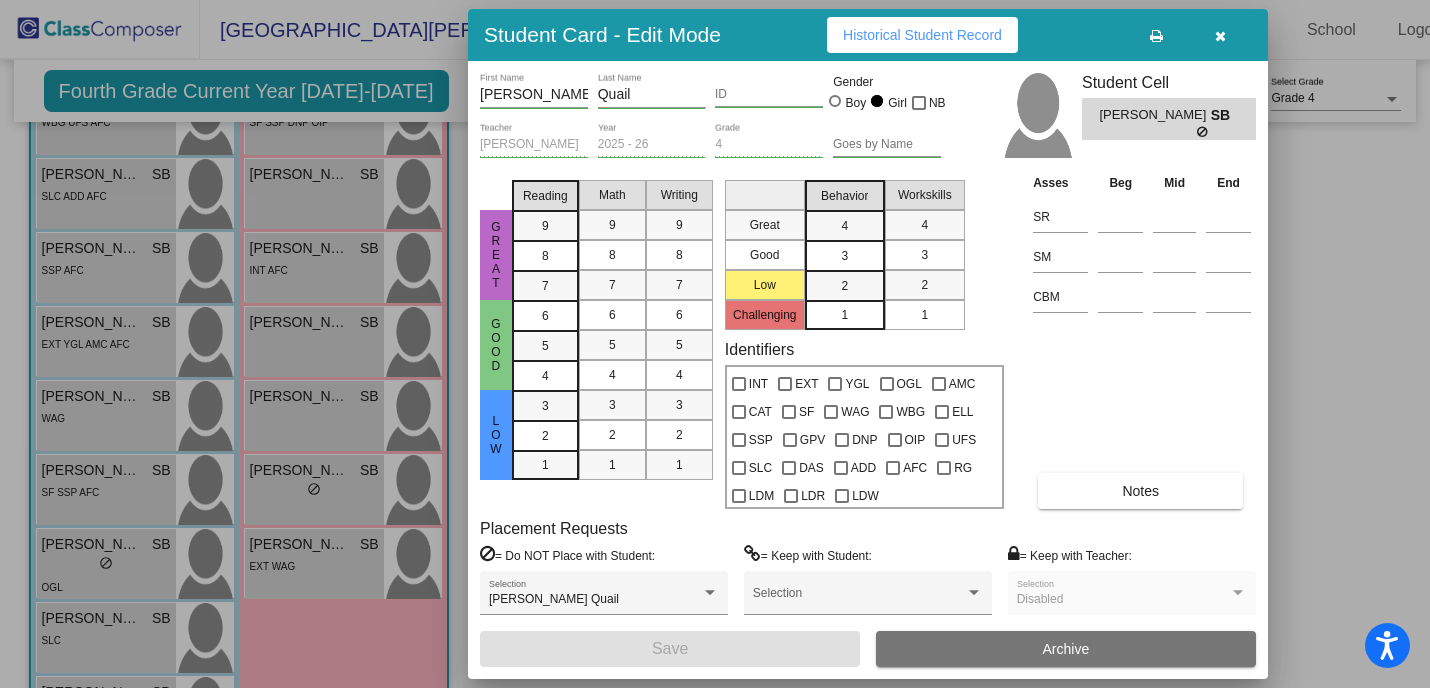 click at bounding box center (1220, 36) 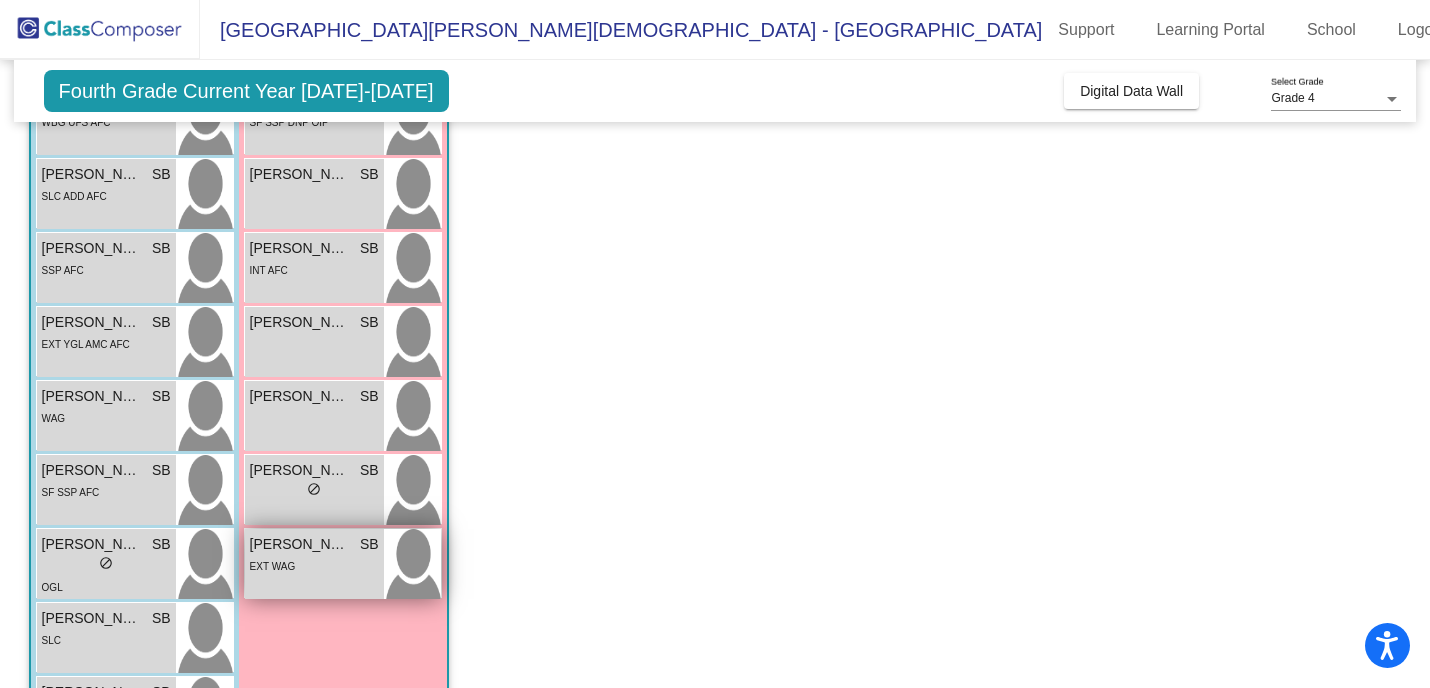 click on "EXT WAG" at bounding box center [314, 565] 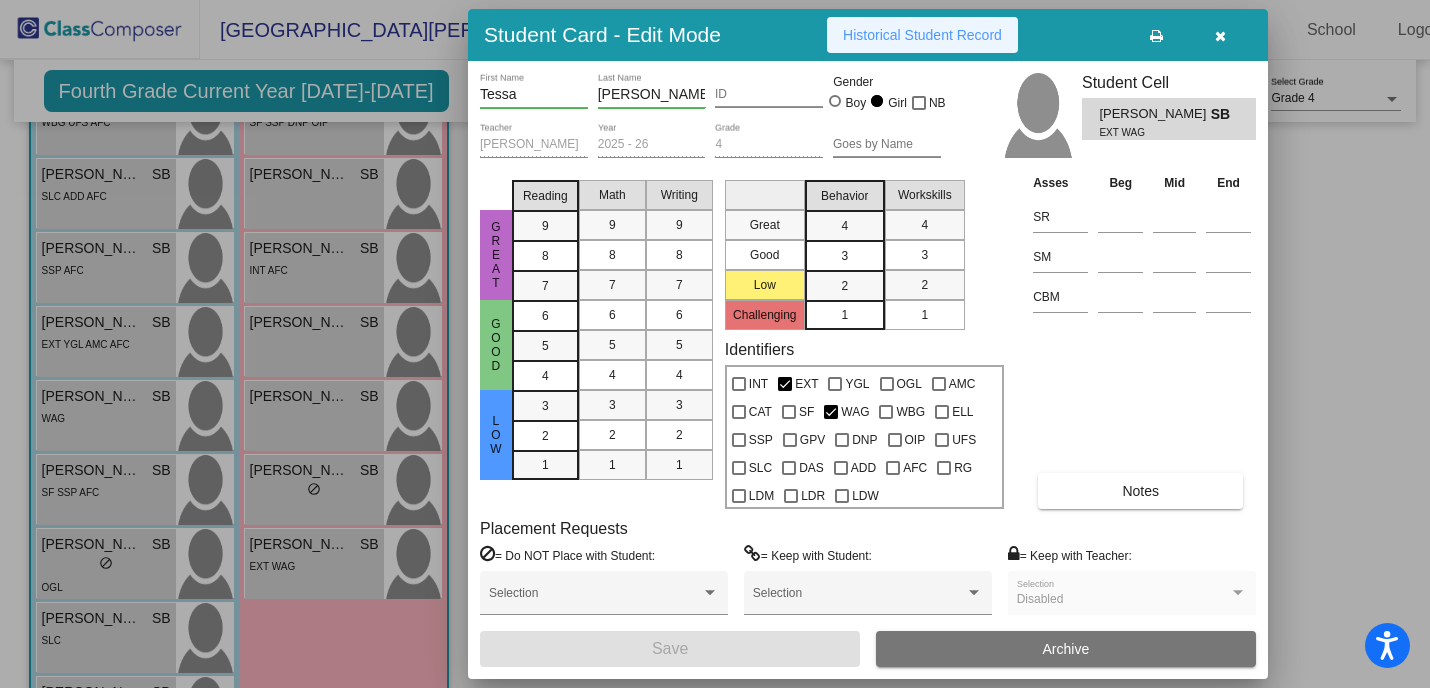click on "Historical Student Record" at bounding box center [922, 35] 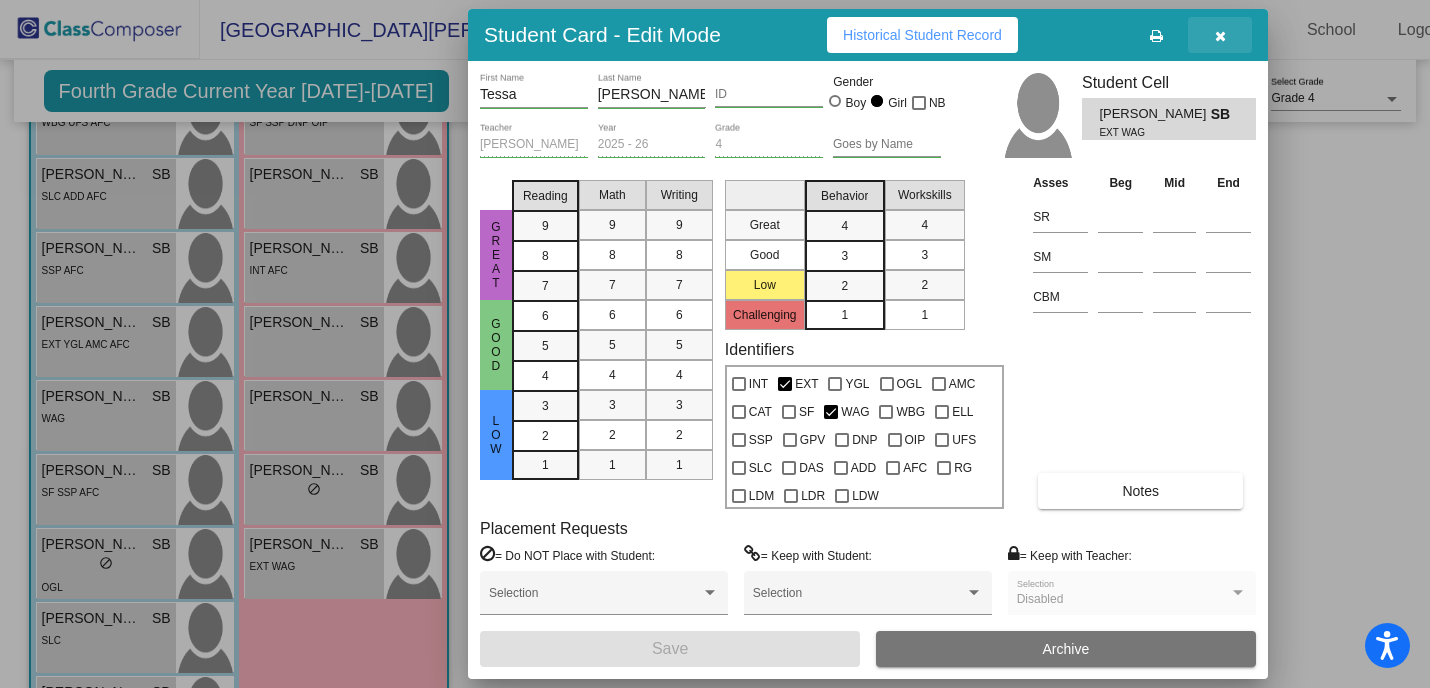 click at bounding box center (1220, 36) 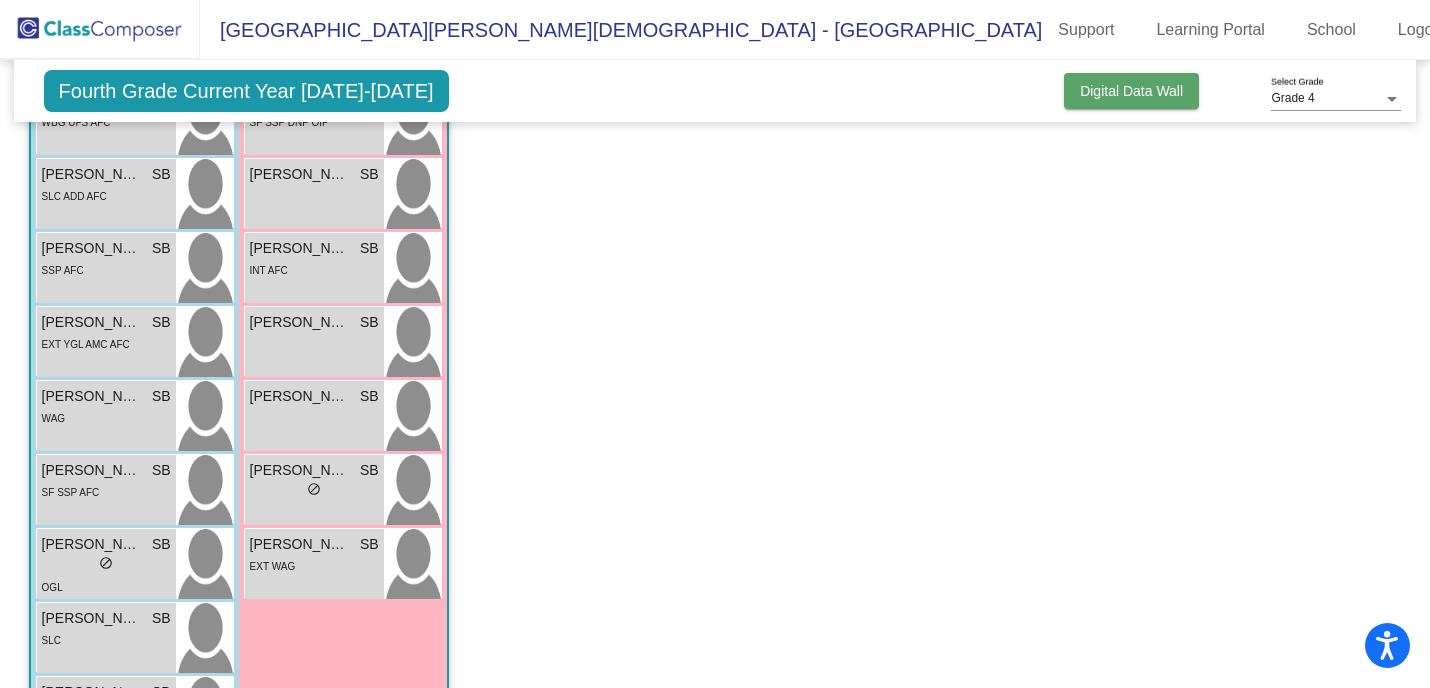 click on "Digital Data Wall" 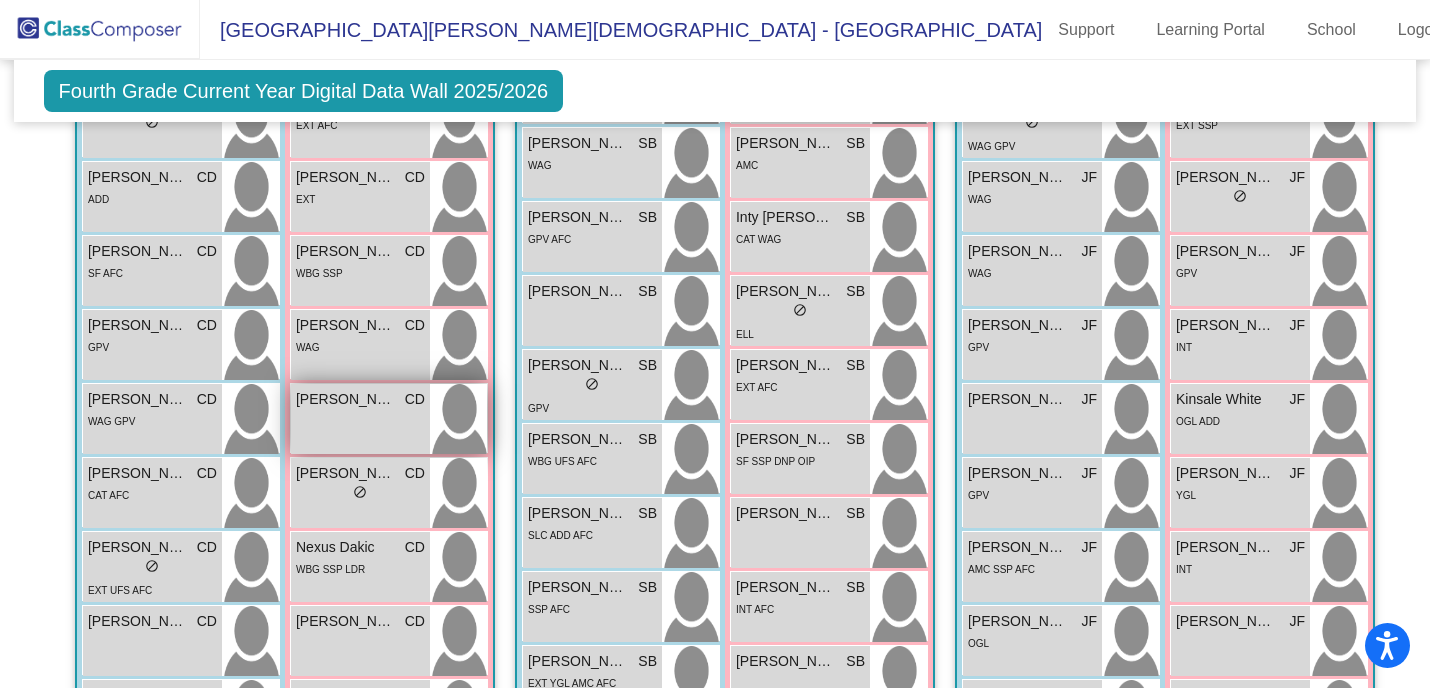 click on "[PERSON_NAME] ([PERSON_NAME]) [PERSON_NAME] lock do_not_disturb_alt" at bounding box center (360, 419) 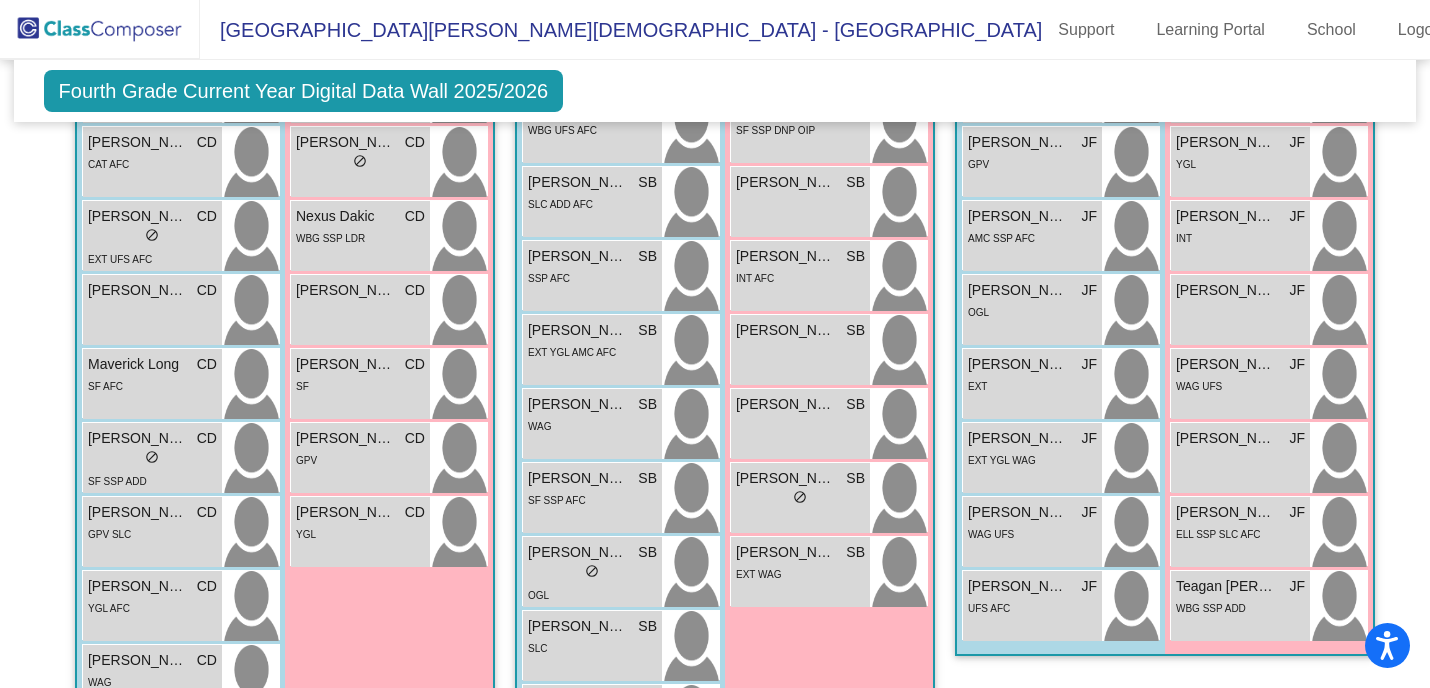 scroll, scrollTop: 1166, scrollLeft: 0, axis: vertical 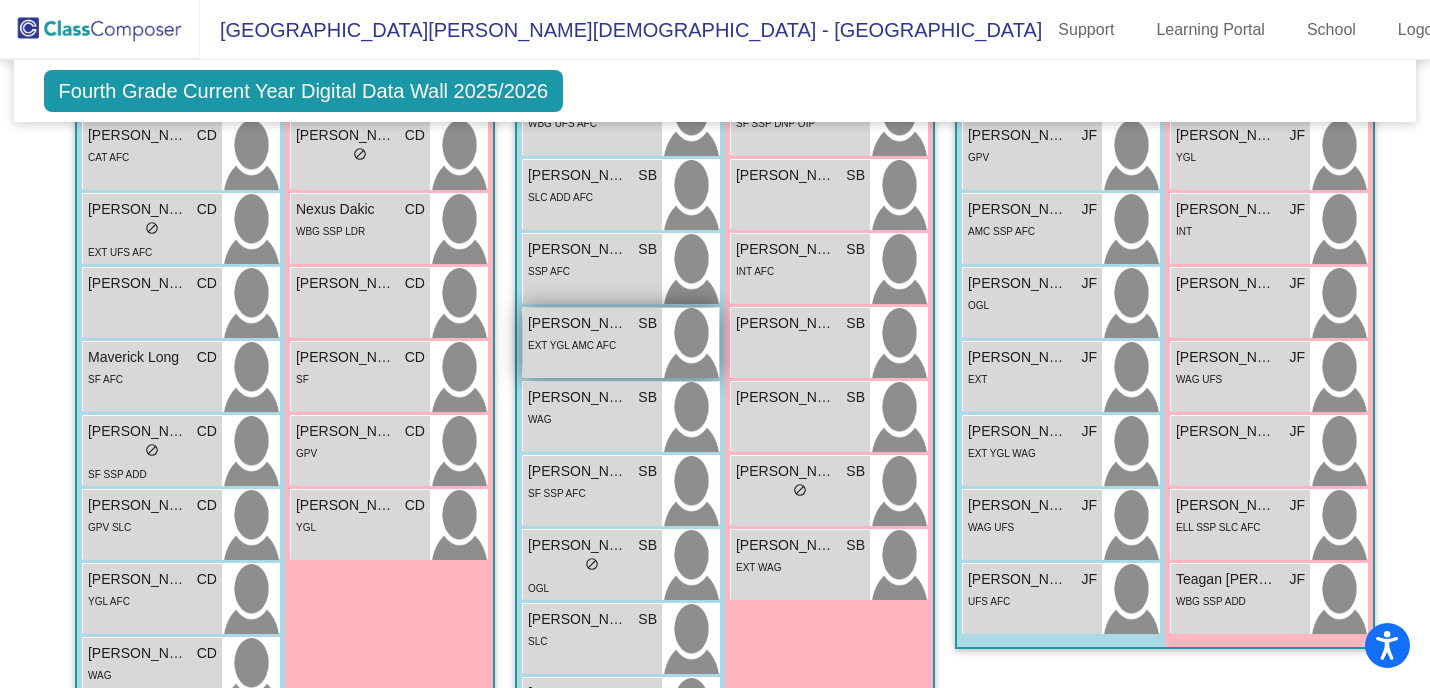 click on "[PERSON_NAME]" at bounding box center [578, 323] 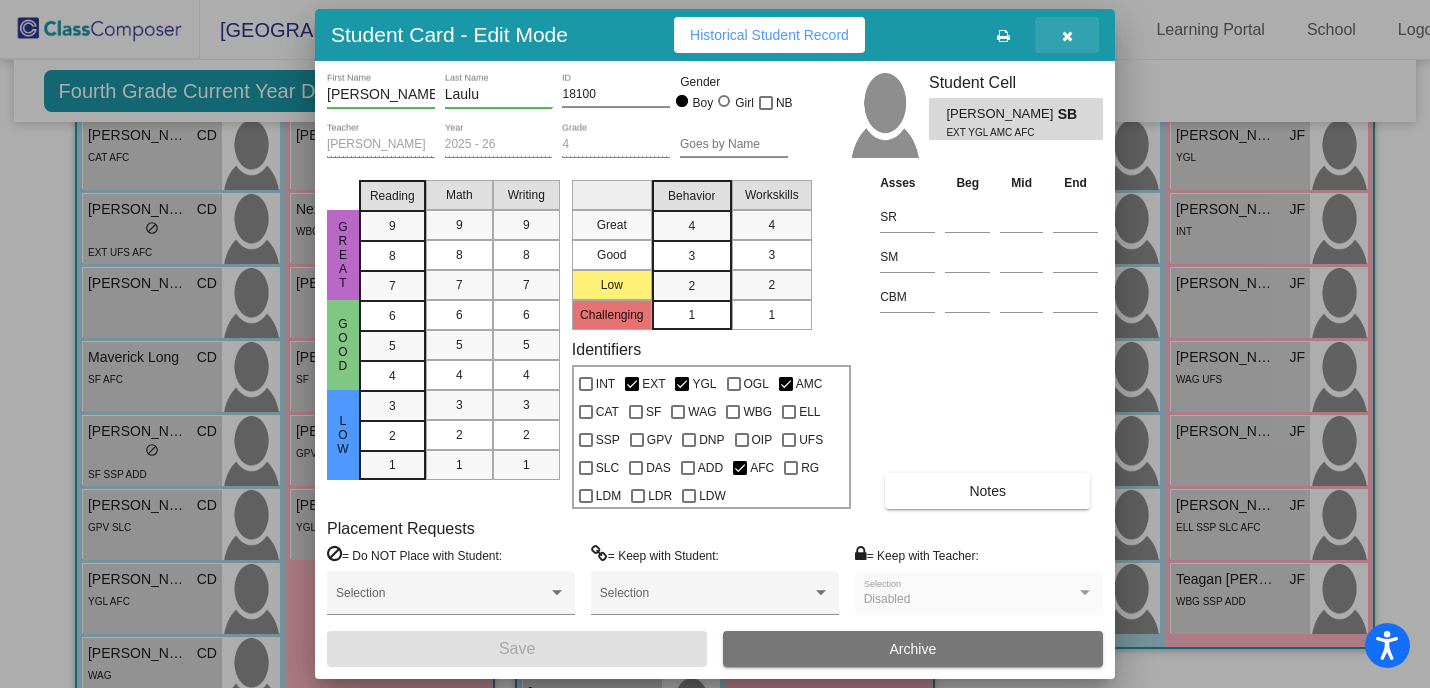 click at bounding box center [1067, 36] 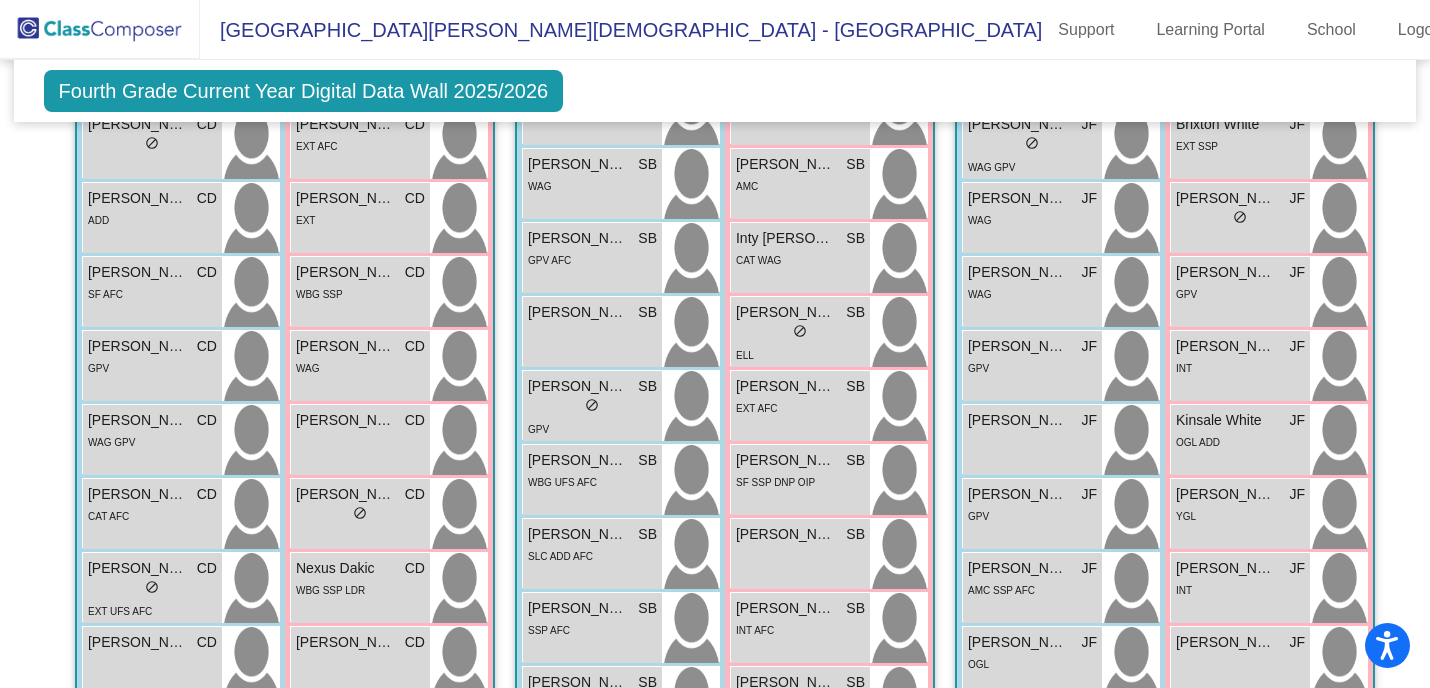 scroll, scrollTop: 808, scrollLeft: 0, axis: vertical 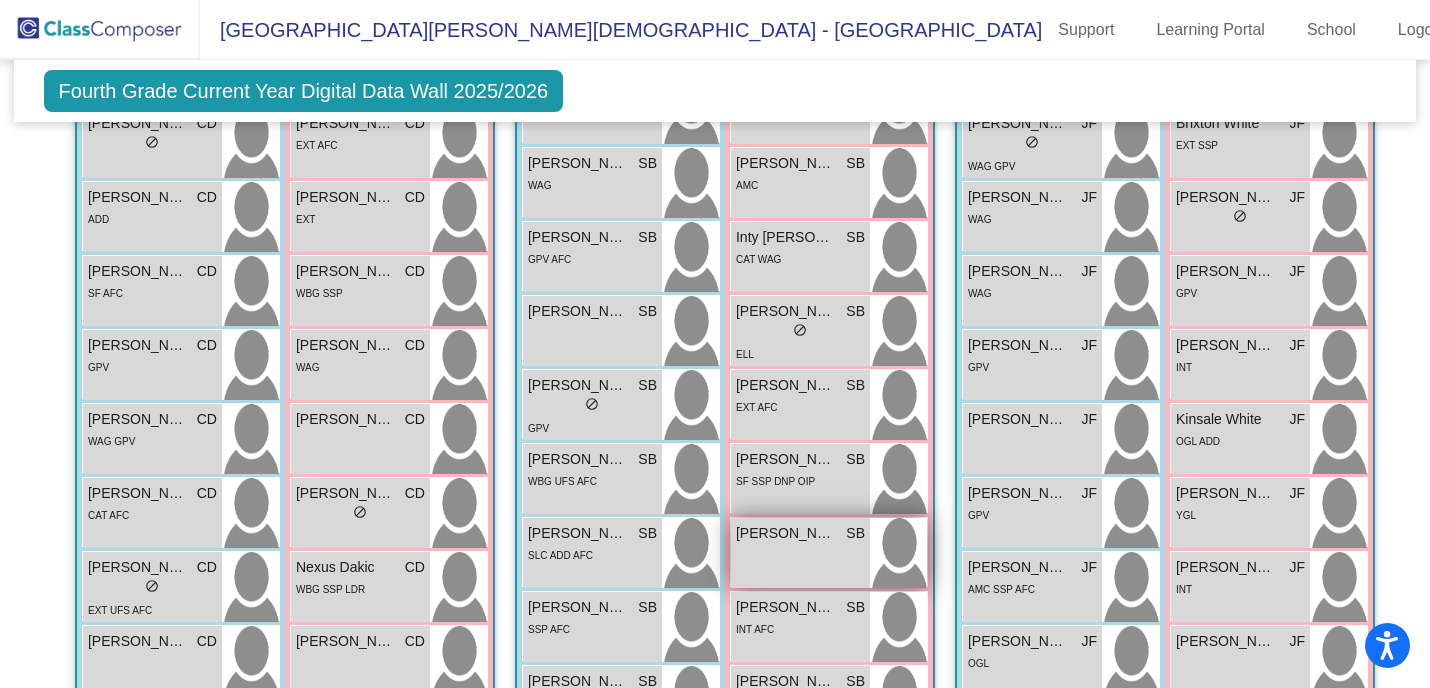 click on "[PERSON_NAME] SB lock do_not_disturb_alt" at bounding box center [800, 553] 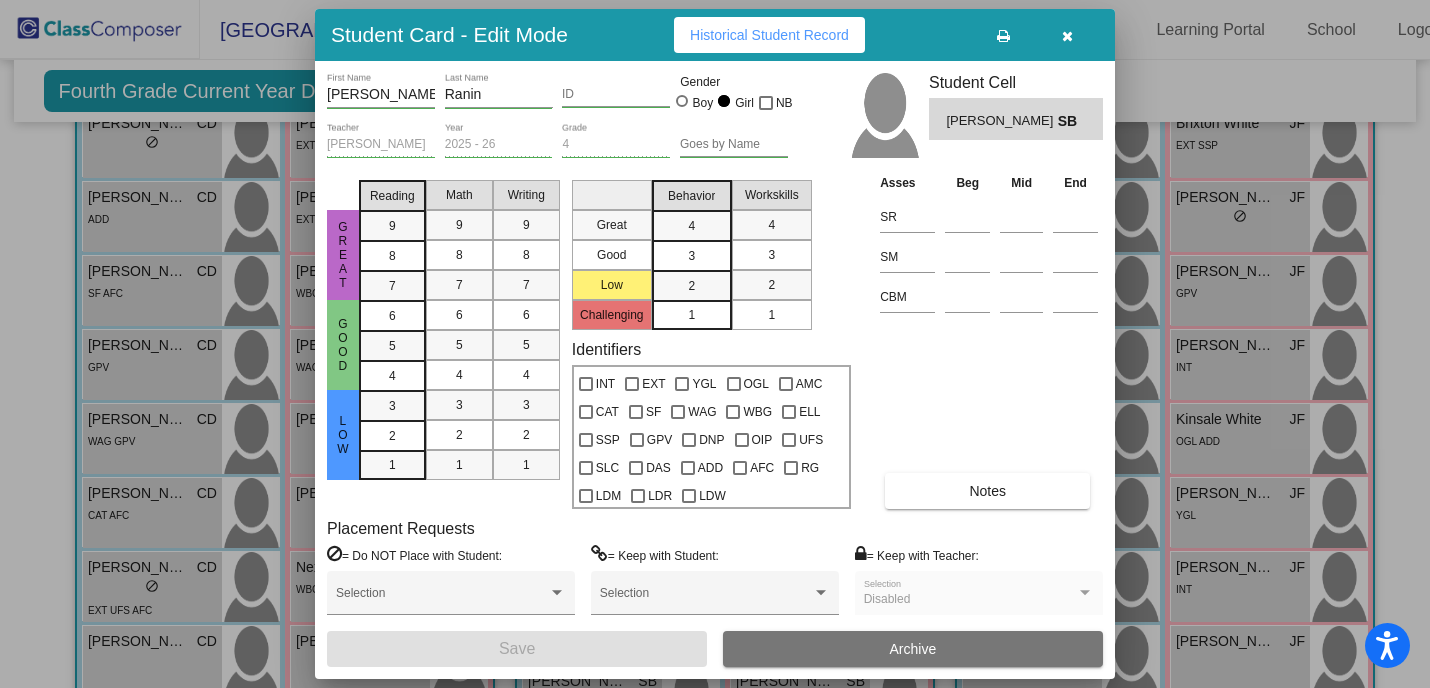click at bounding box center (1067, 36) 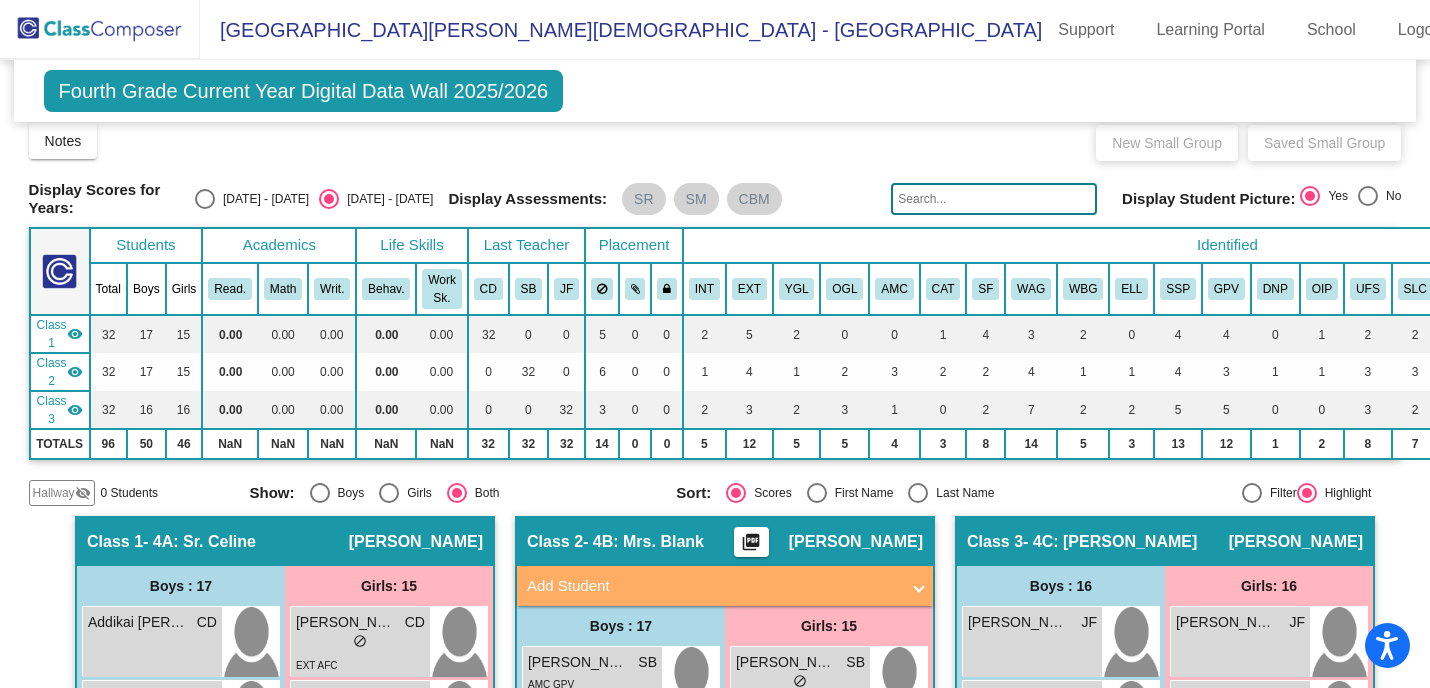 scroll, scrollTop: 0, scrollLeft: 0, axis: both 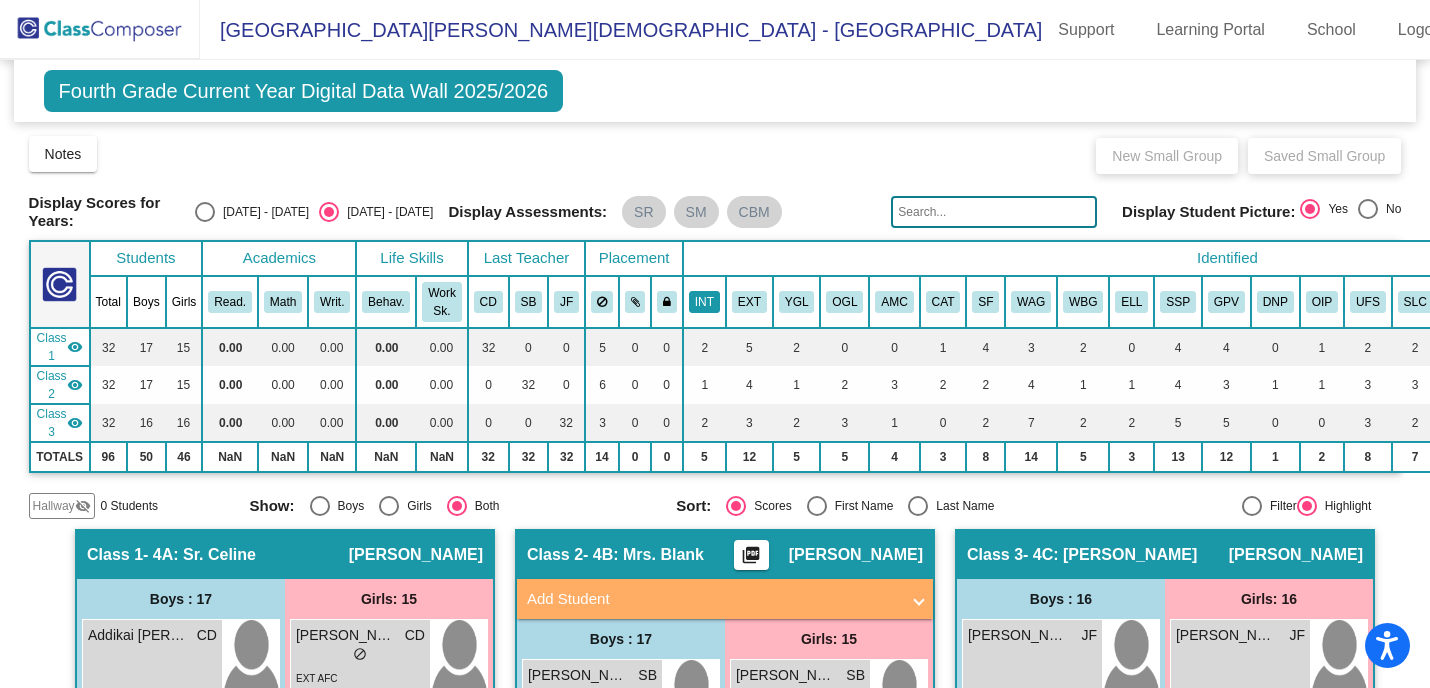 click on "INT" 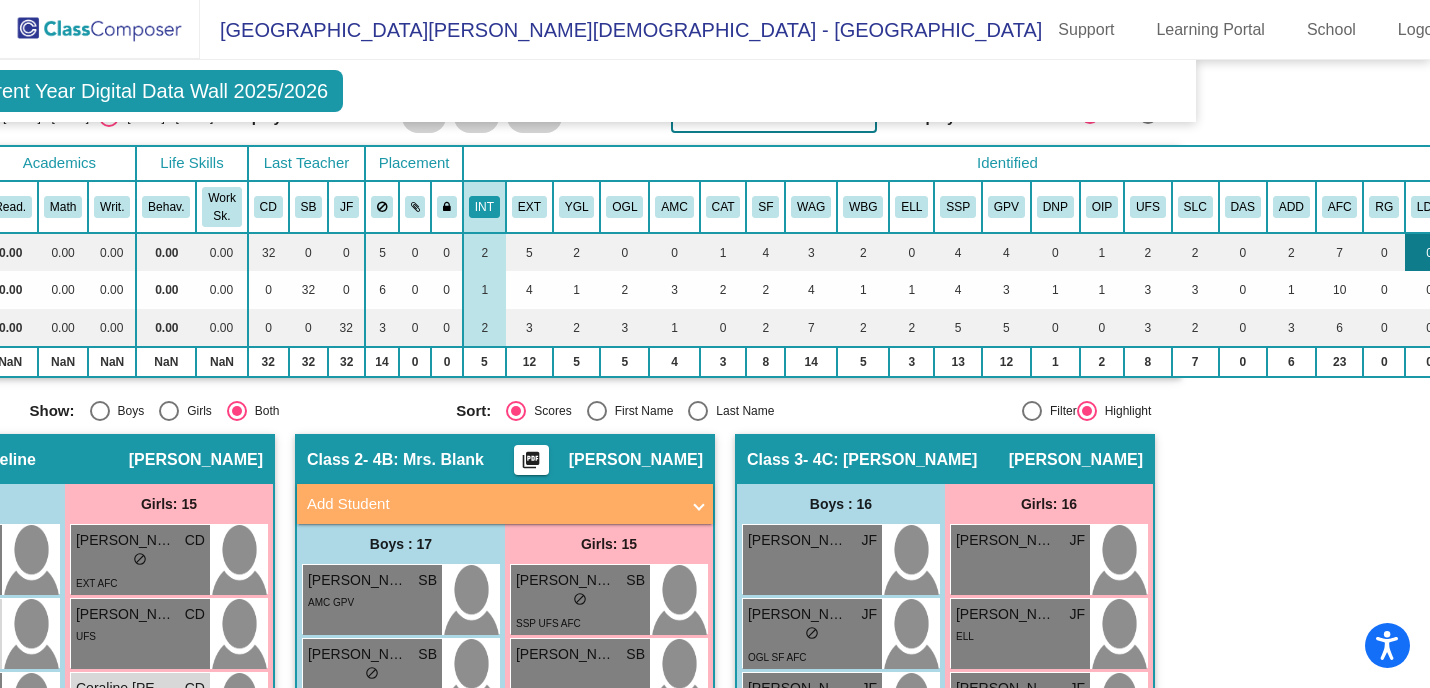 scroll, scrollTop: 95, scrollLeft: 0, axis: vertical 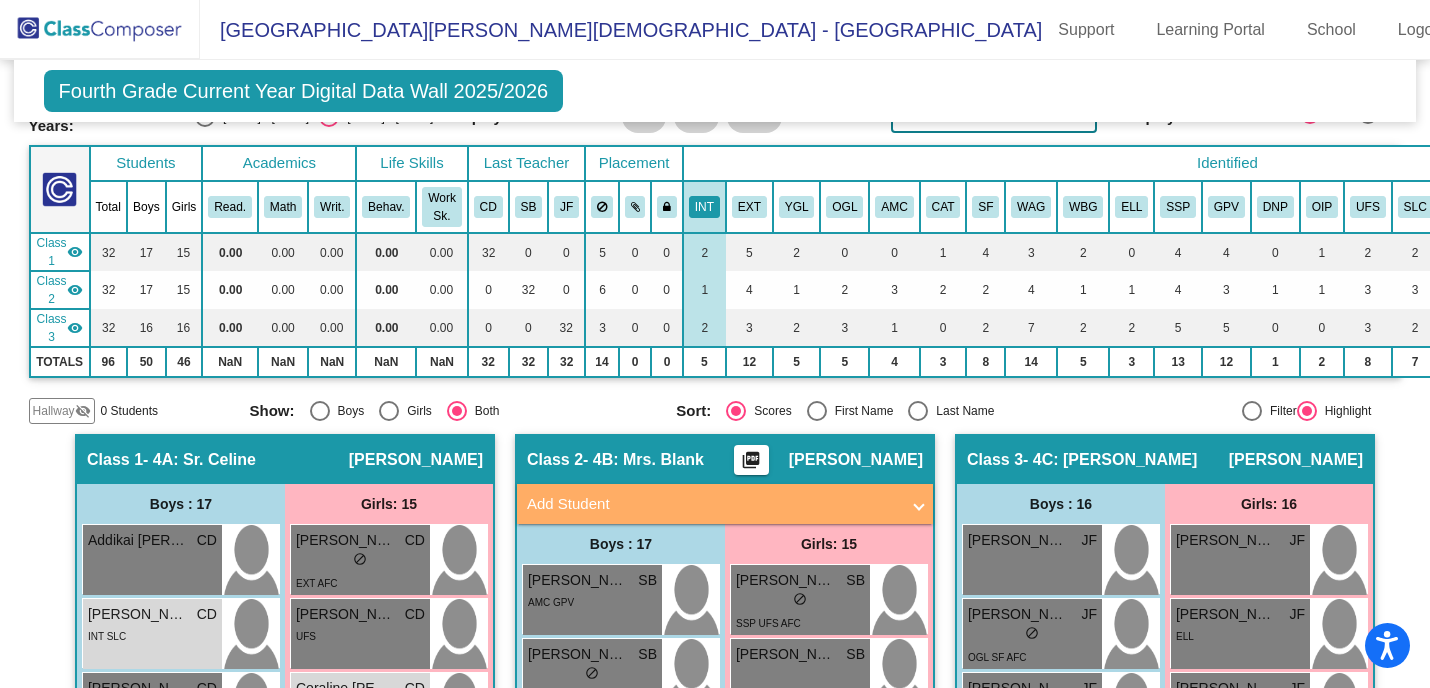 click on "[GEOGRAPHIC_DATA][PERSON_NAME] - [GEOGRAPHIC_DATA] Support Learning Portal School Logout" 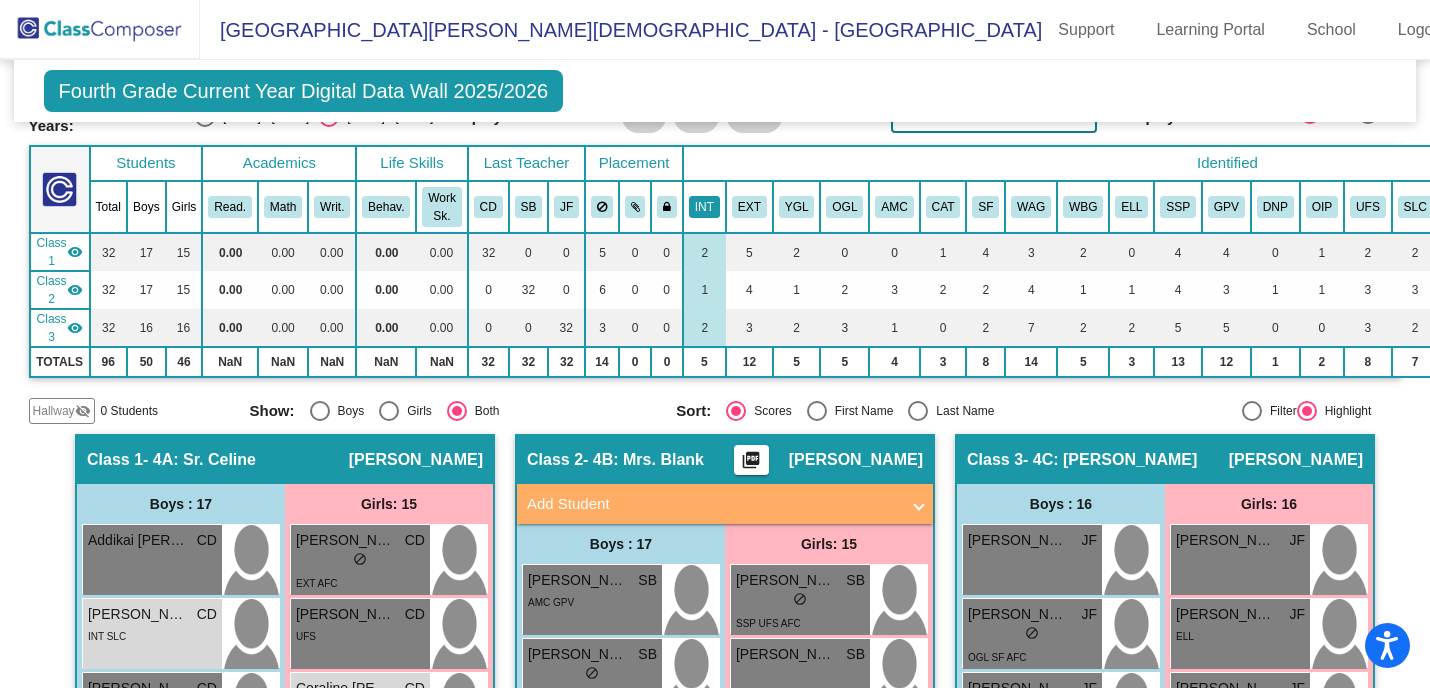 click on "INT" 